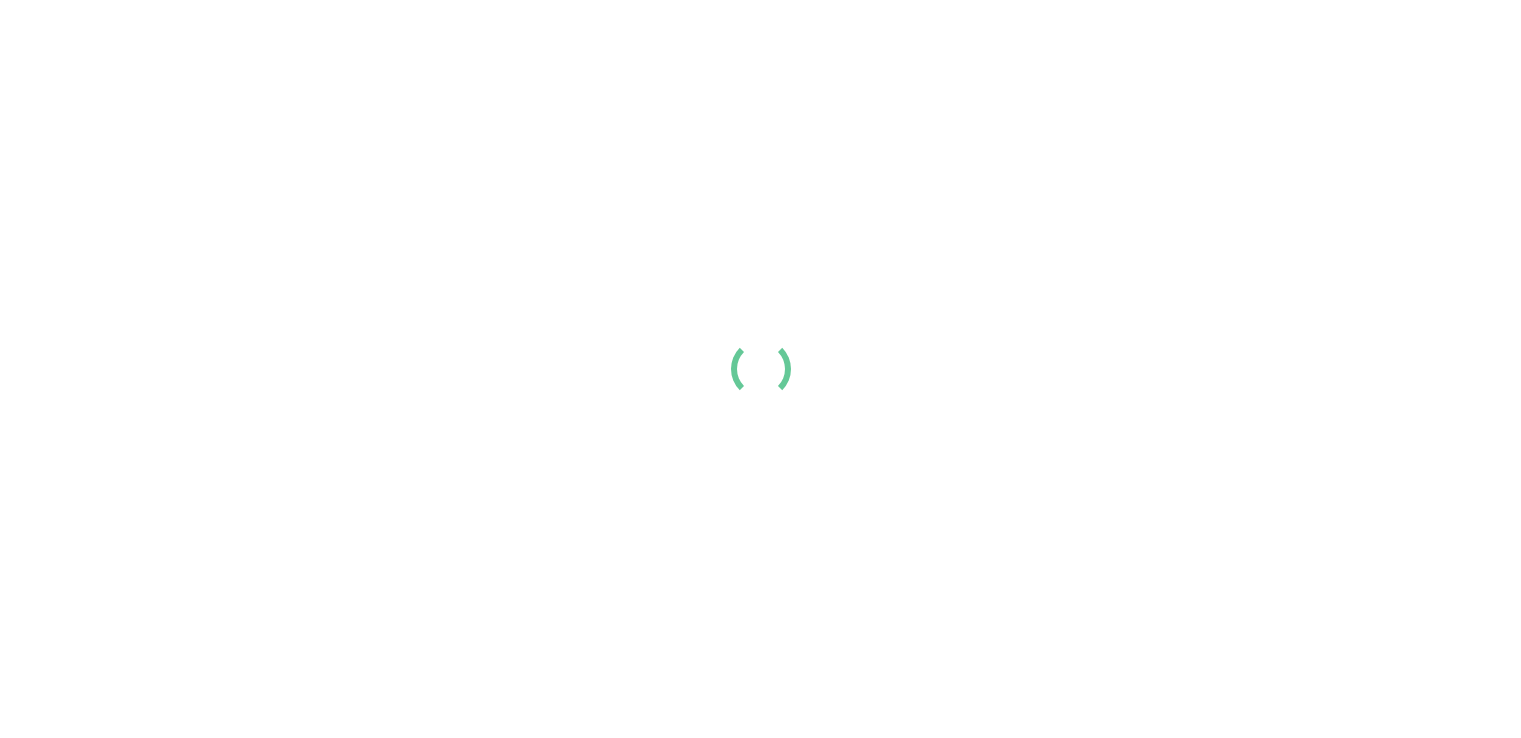 scroll, scrollTop: 0, scrollLeft: 0, axis: both 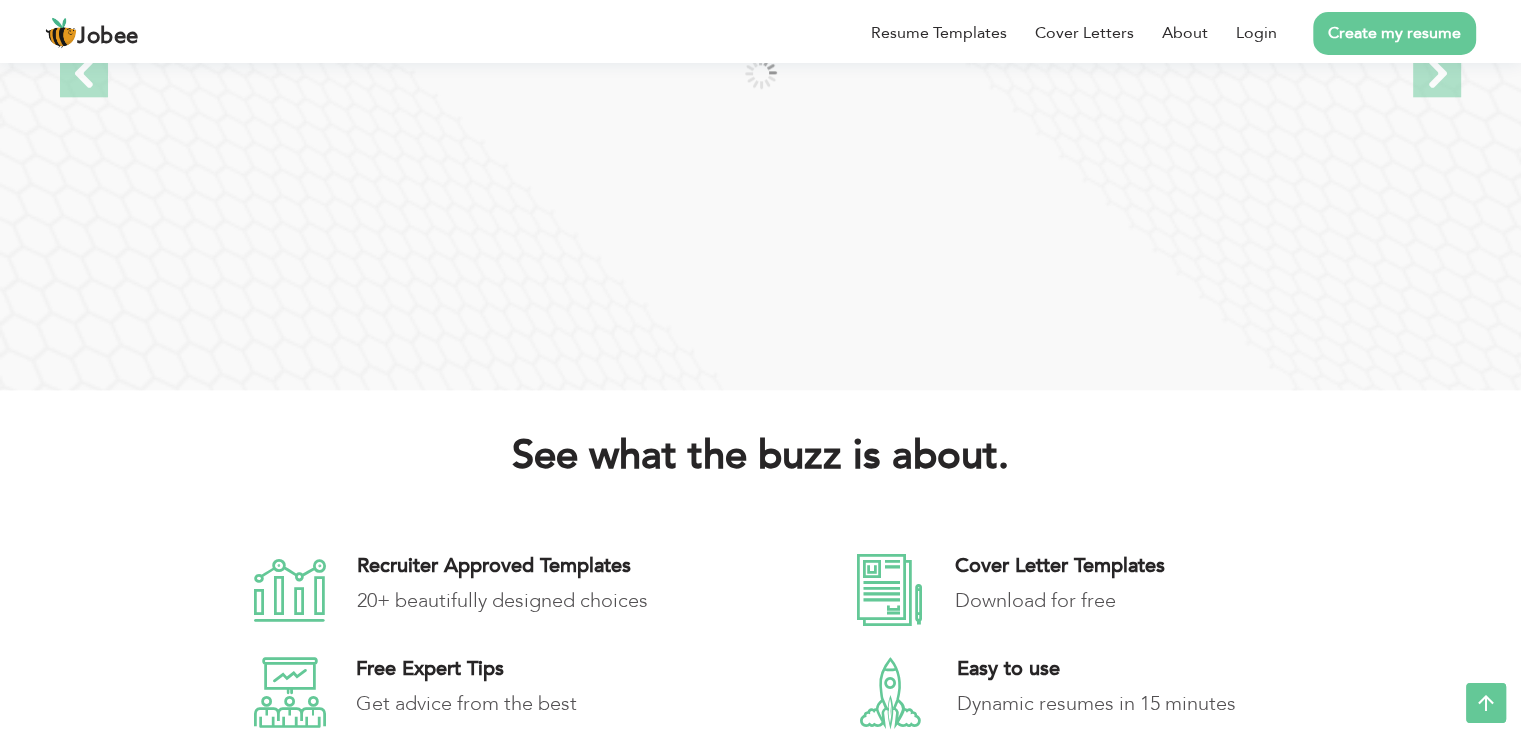 click on "Create my resume" at bounding box center [1394, 33] 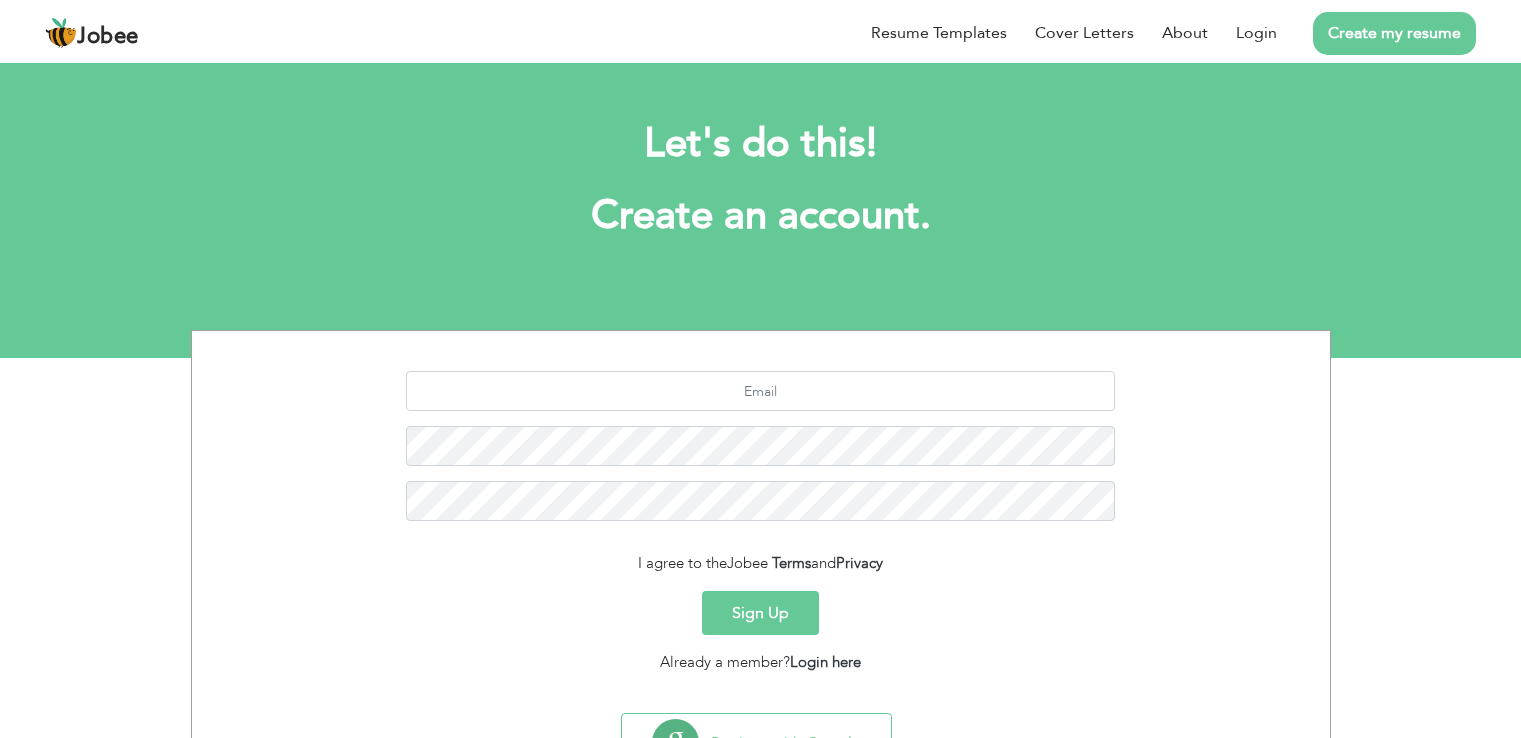 scroll, scrollTop: 0, scrollLeft: 0, axis: both 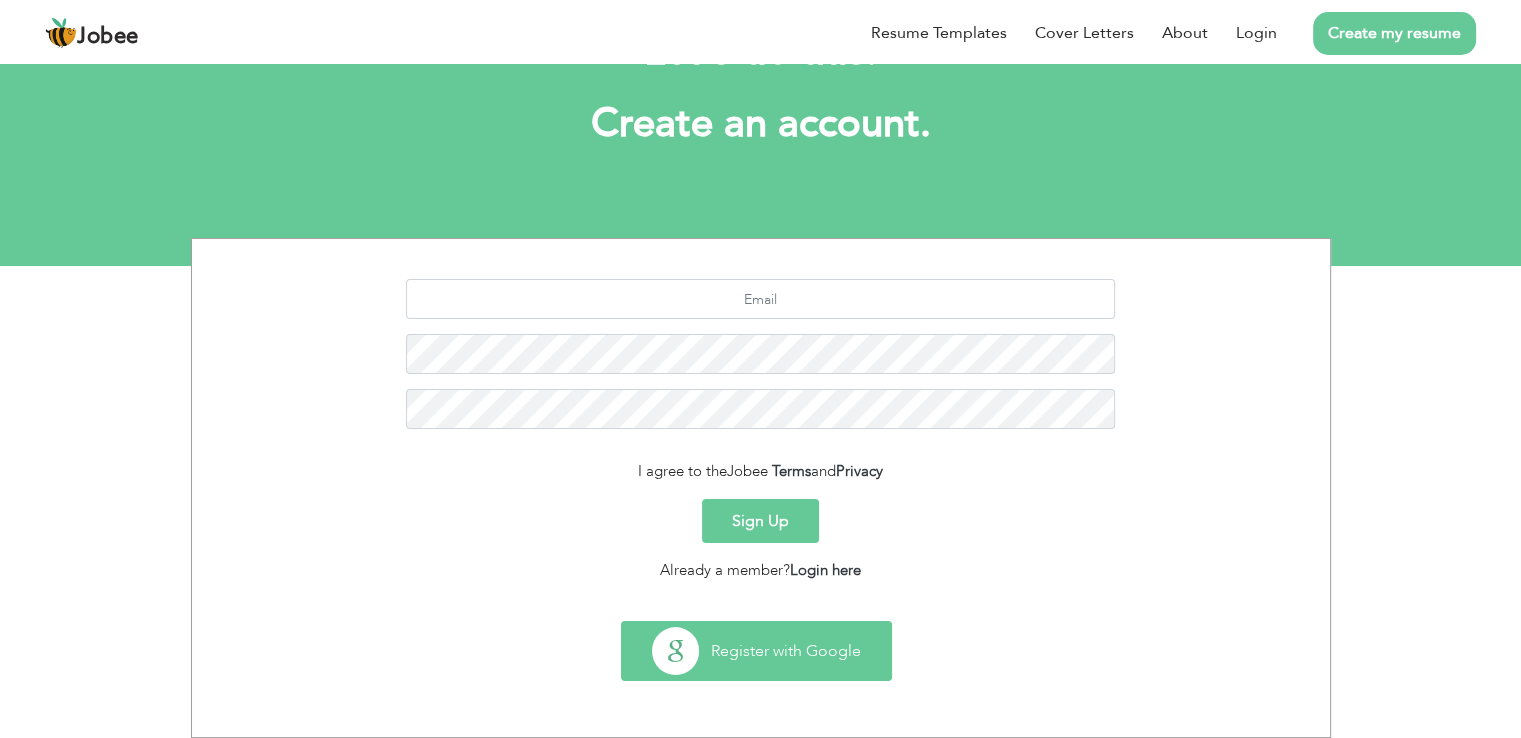 click on "Register with Google" at bounding box center (756, 651) 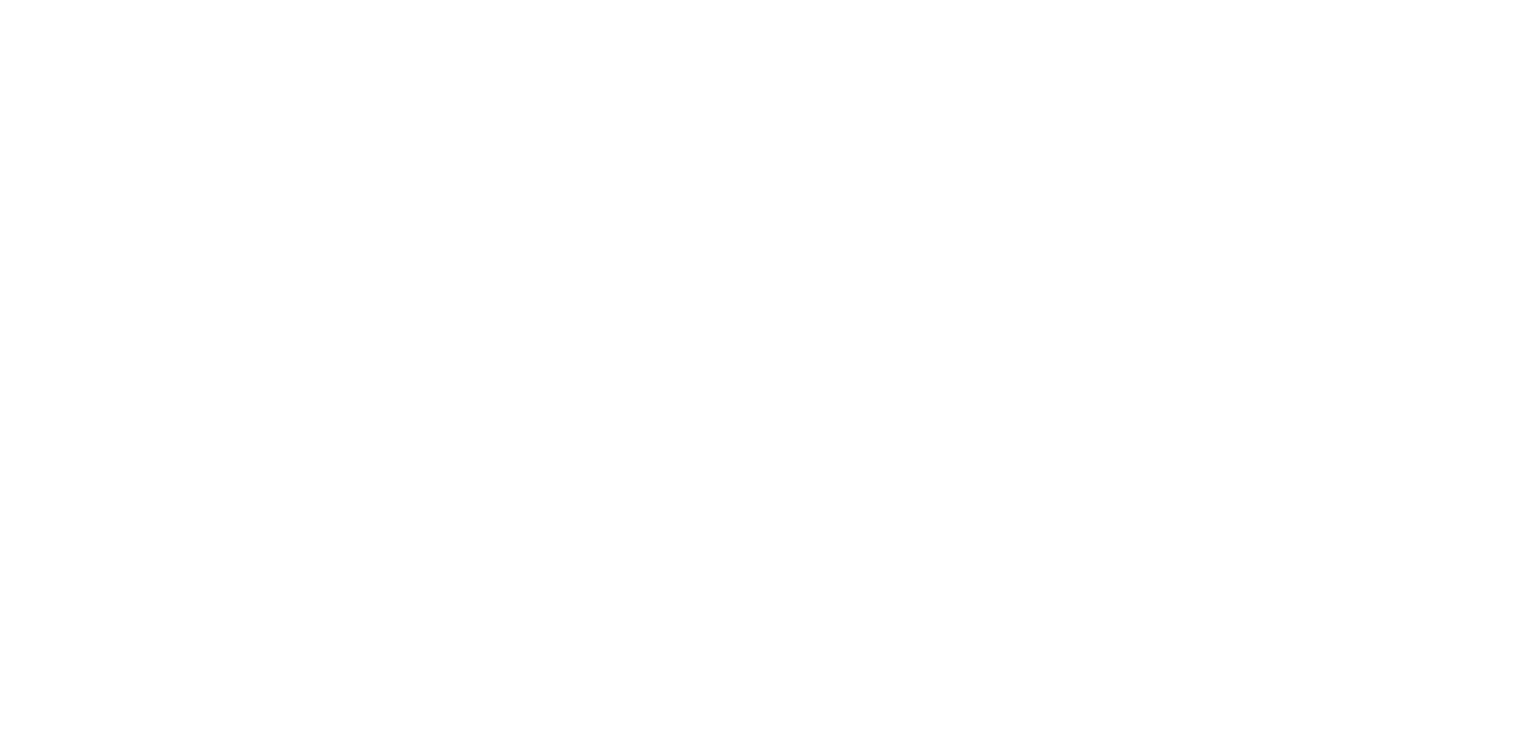 scroll, scrollTop: 0, scrollLeft: 0, axis: both 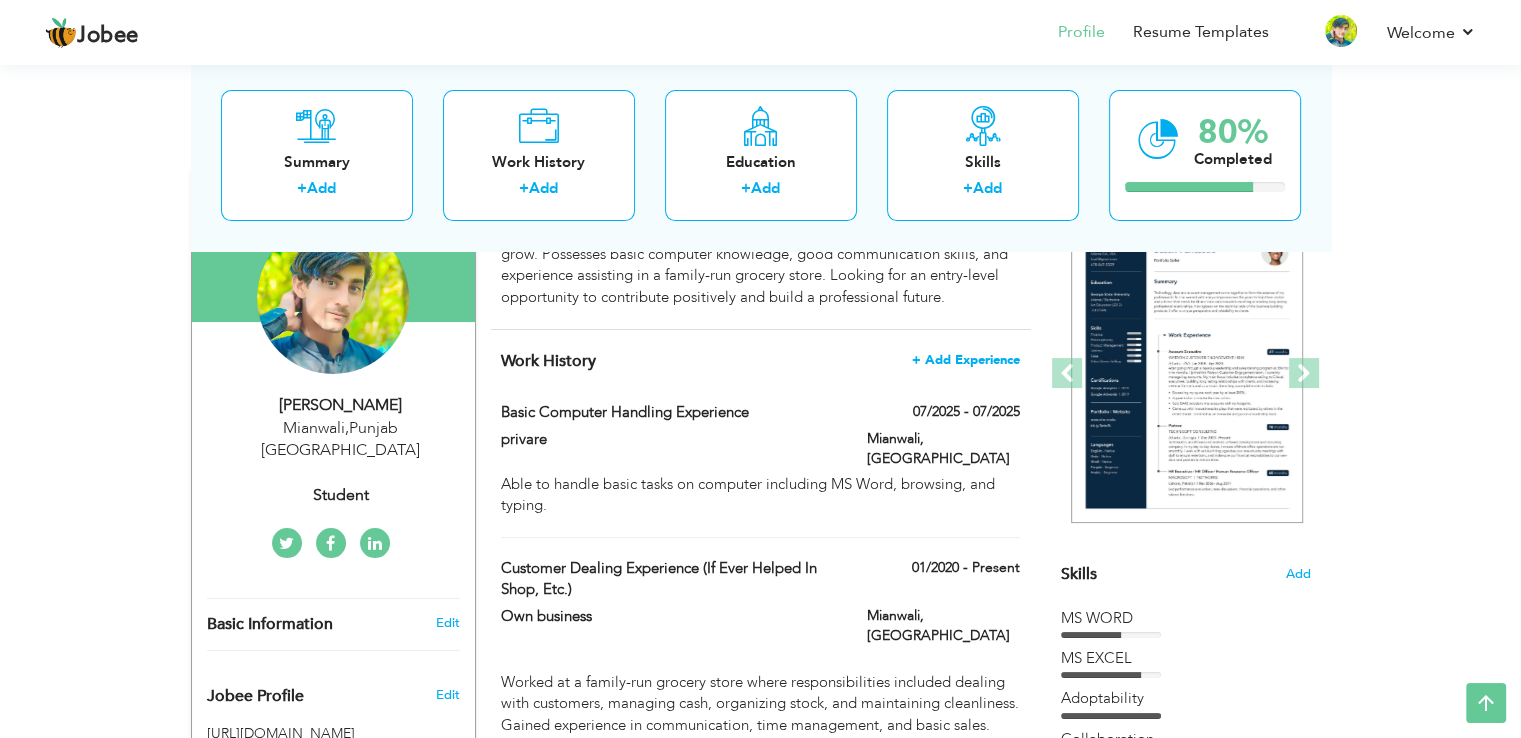 click on "+ Add Experience" at bounding box center [966, 360] 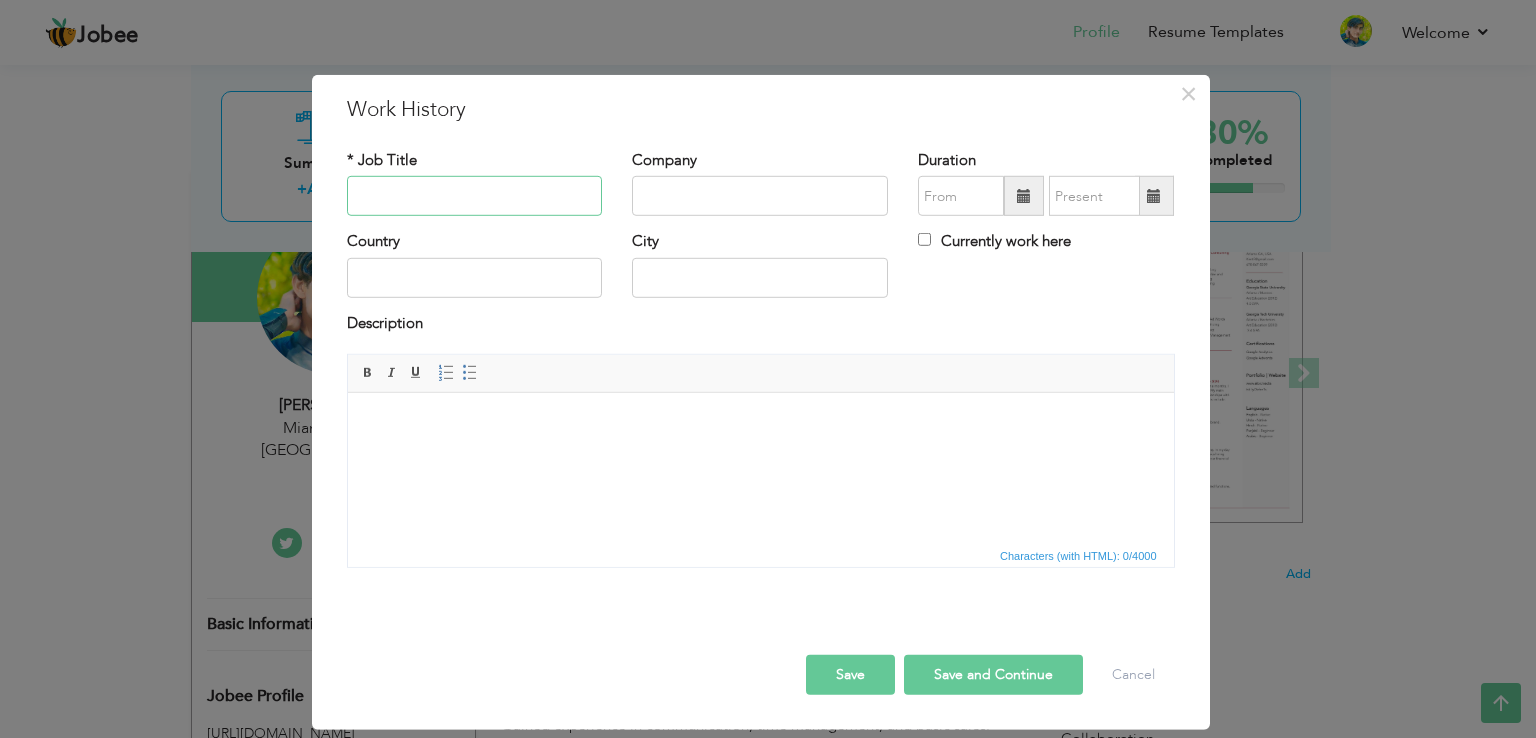 paste on "Typing & Office Management" 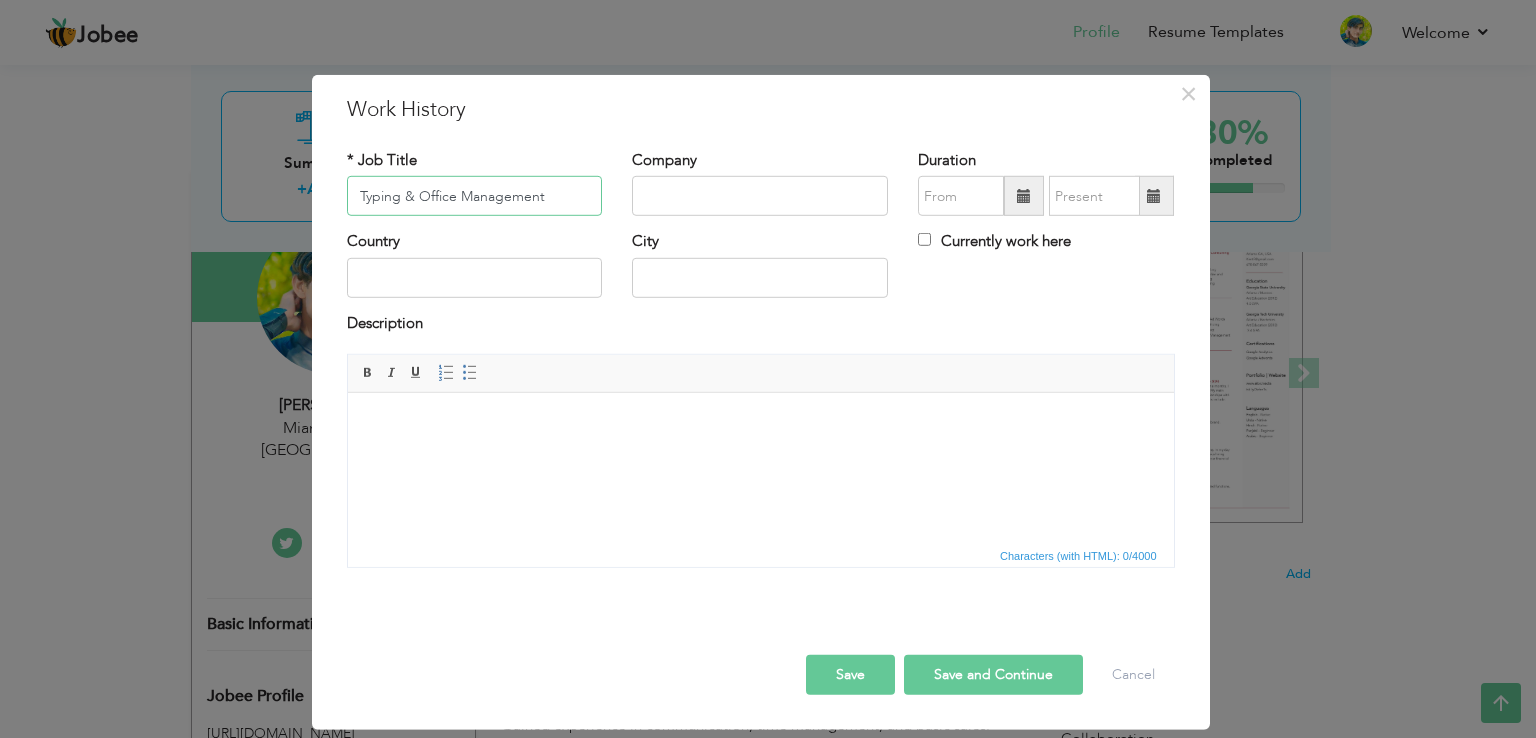 type on "Typing & Office Management" 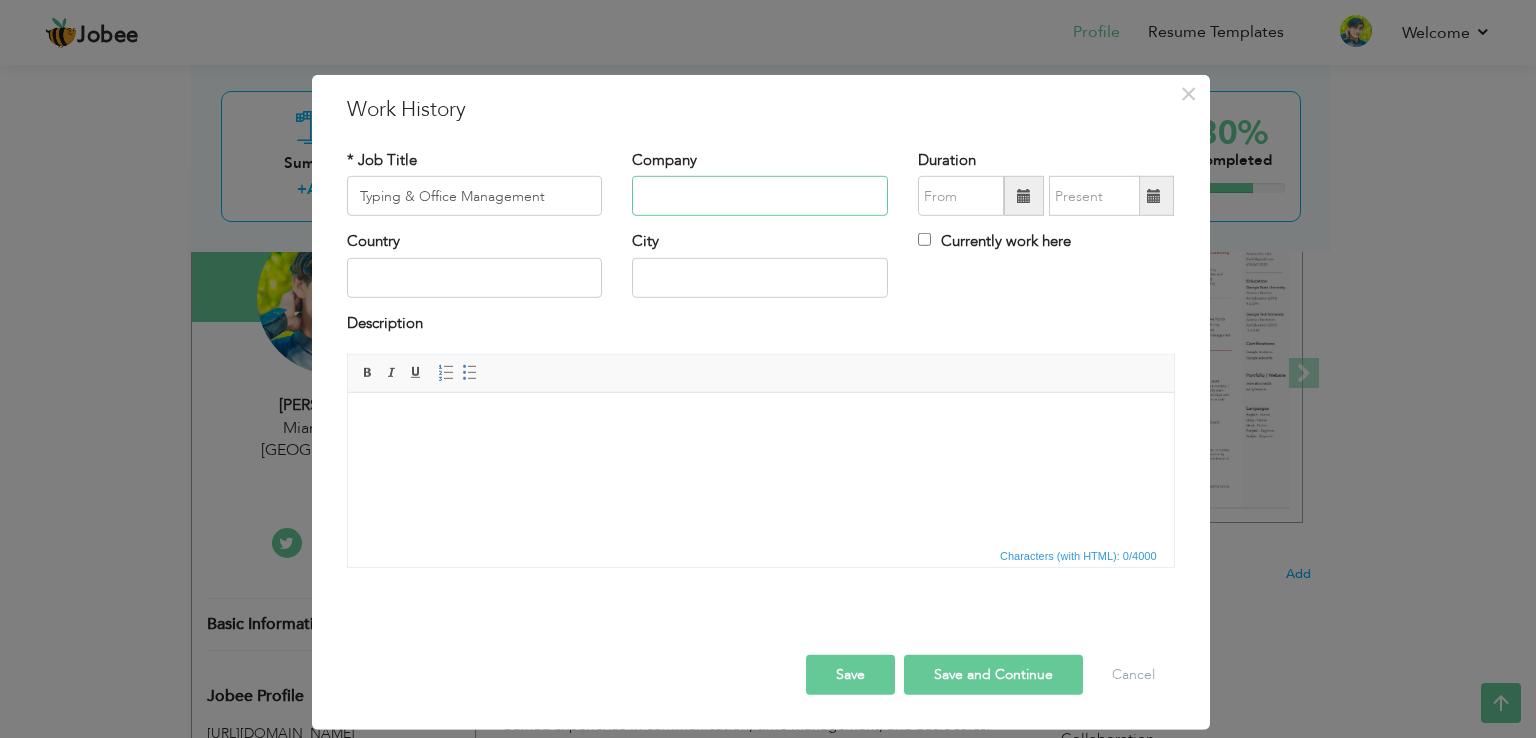 click at bounding box center [760, 196] 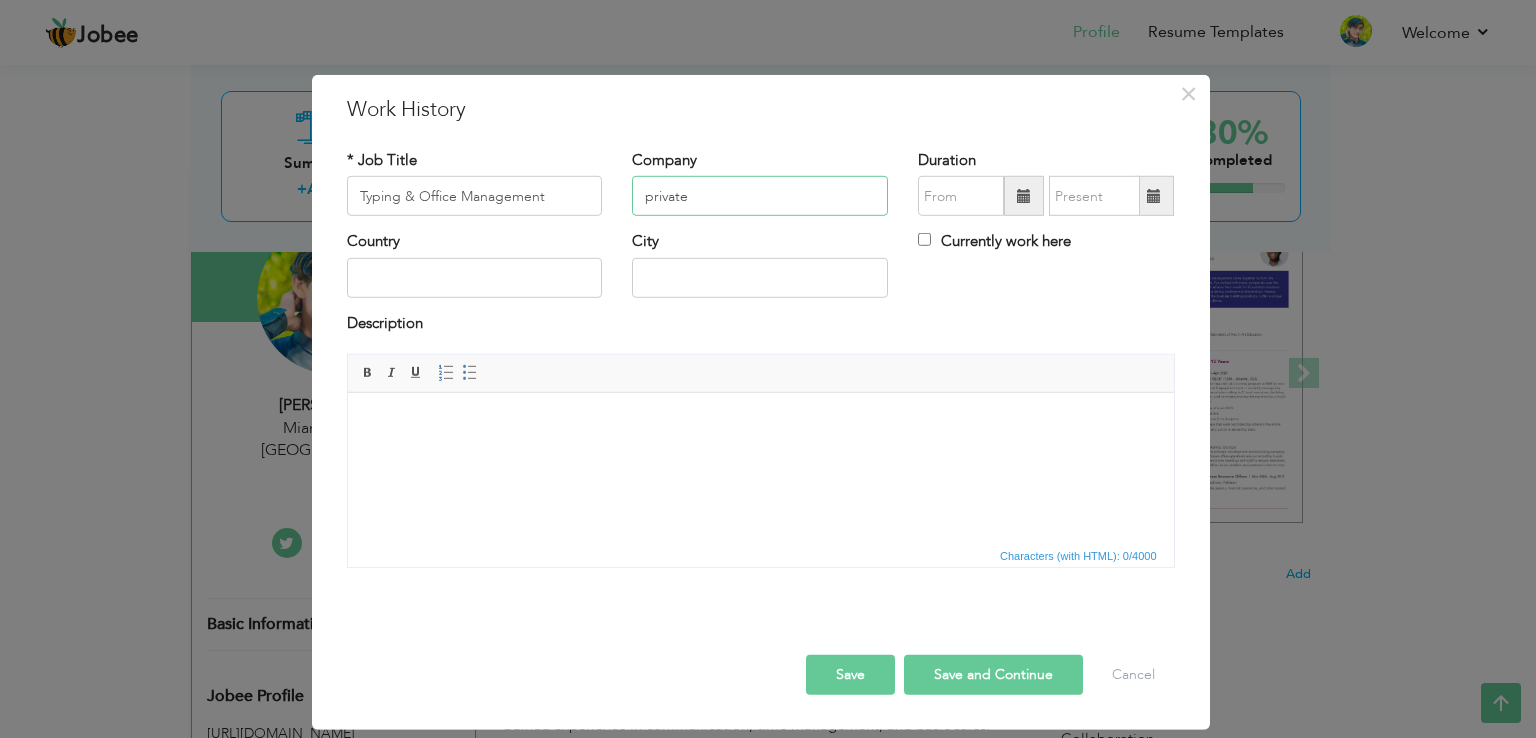 type on "private" 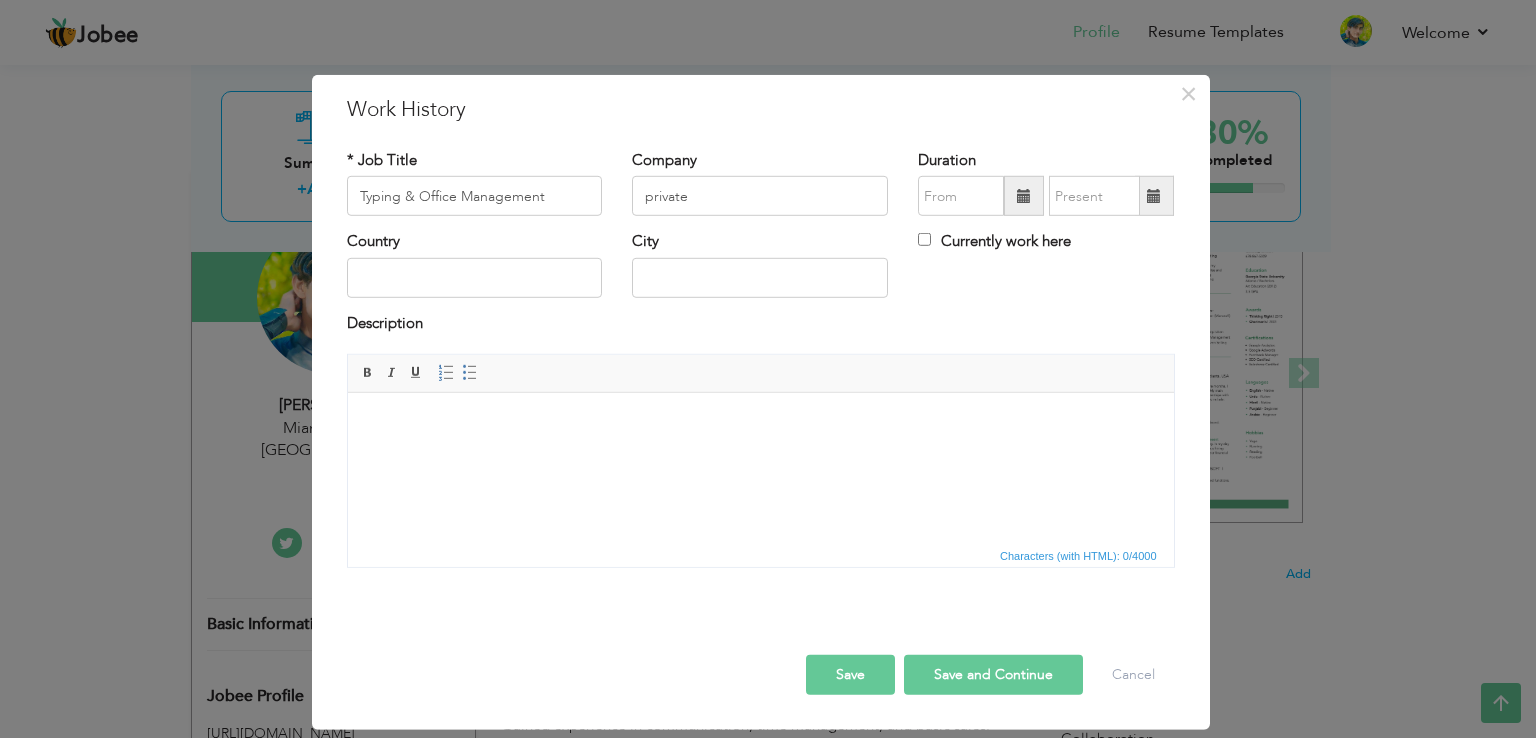 click at bounding box center [1024, 196] 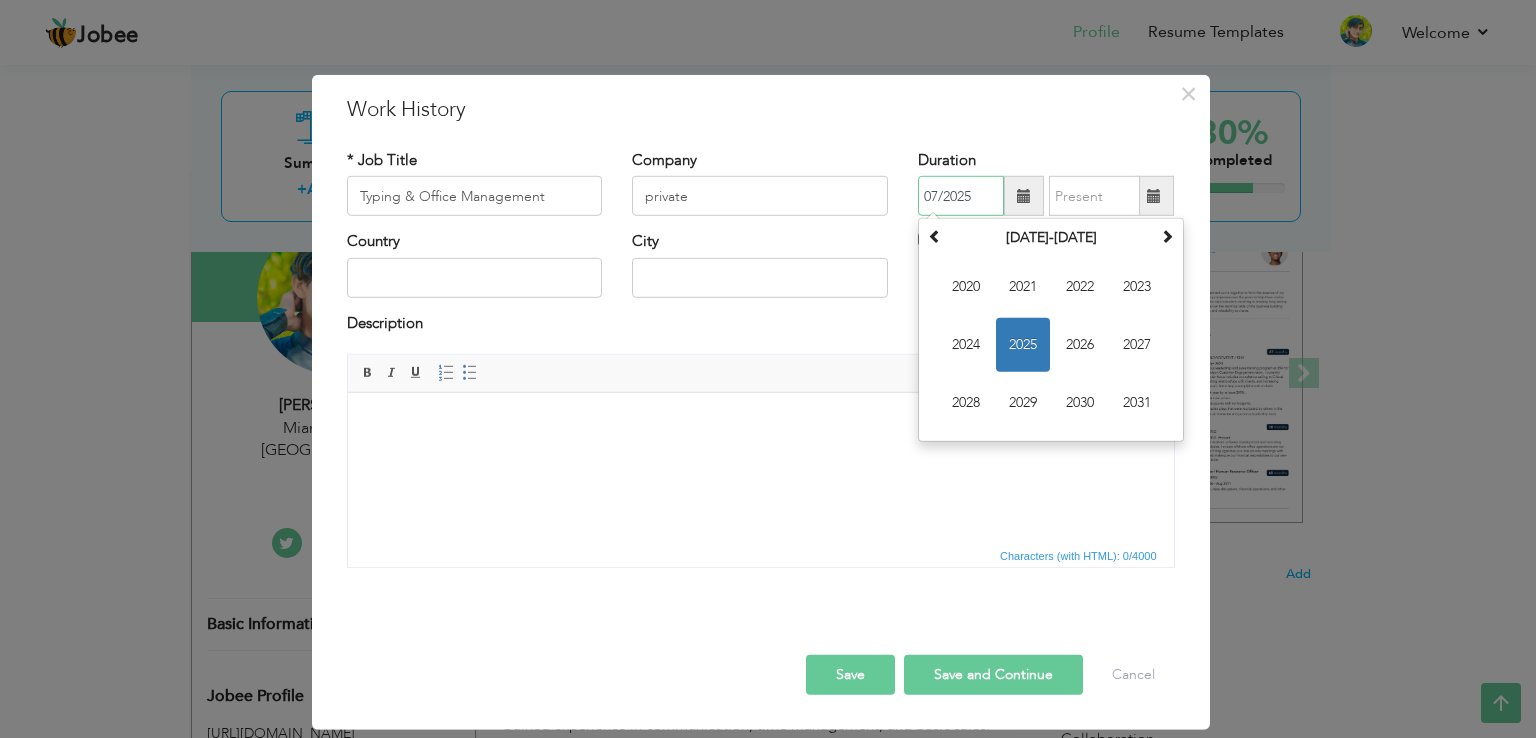 click on "07/2025" at bounding box center [961, 196] 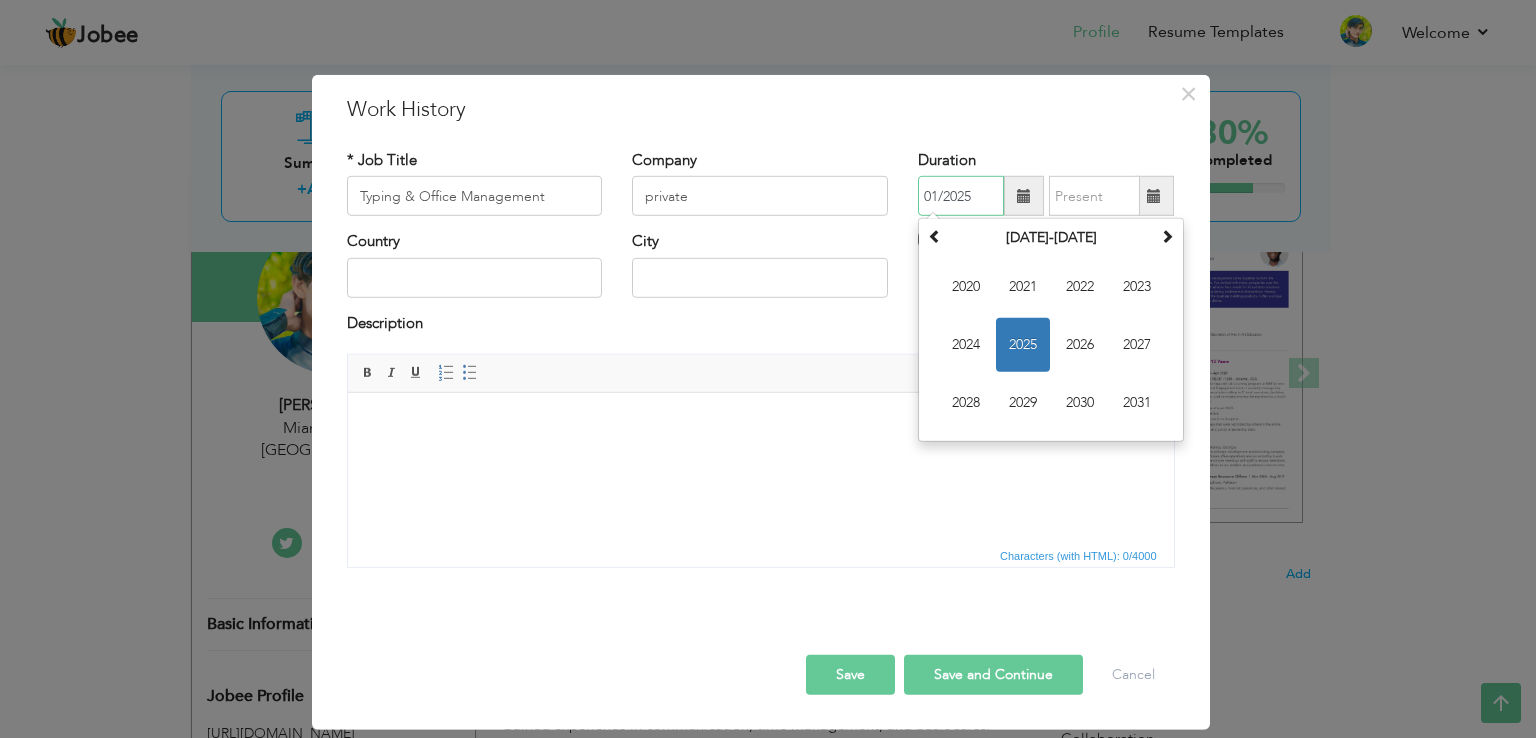 type on "01/2025" 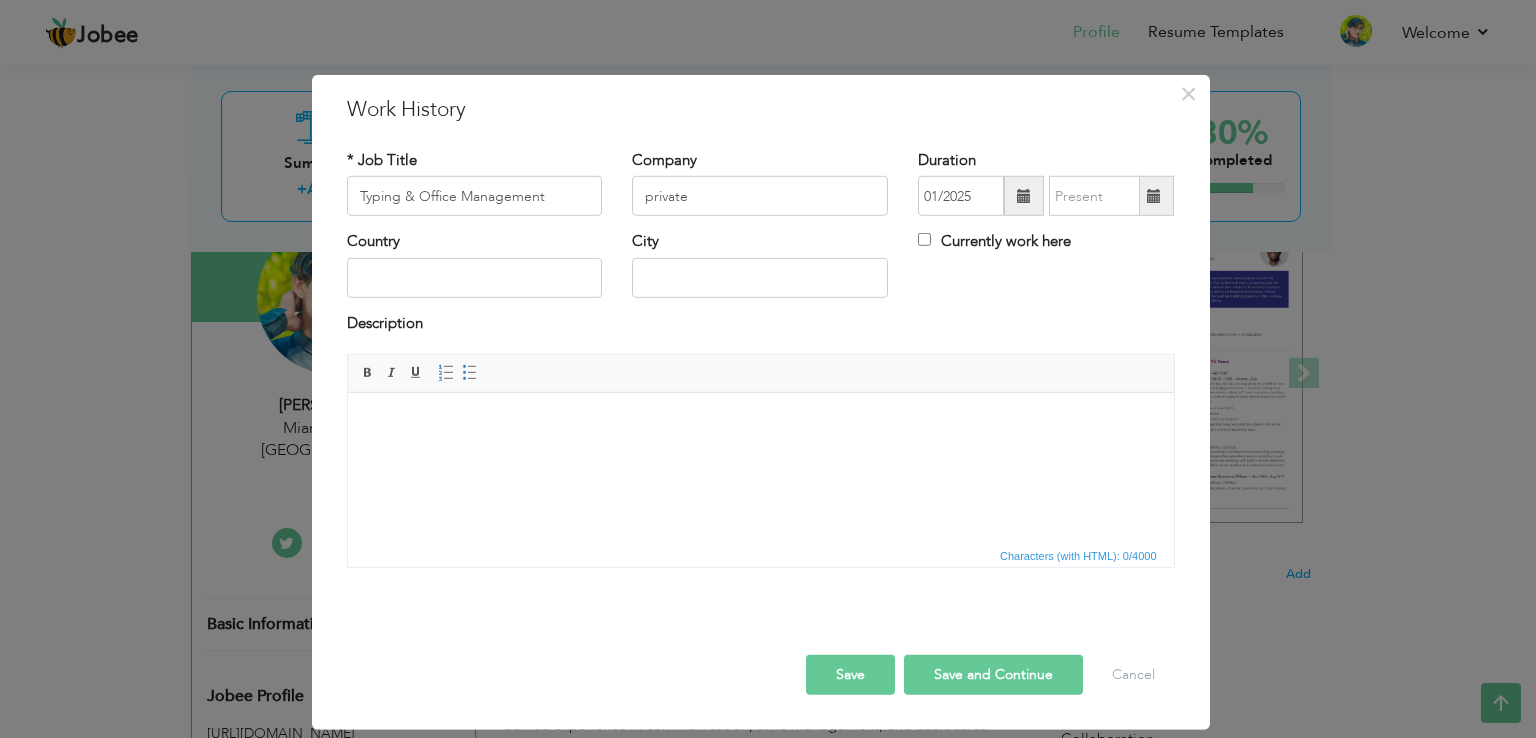 click at bounding box center (760, 423) 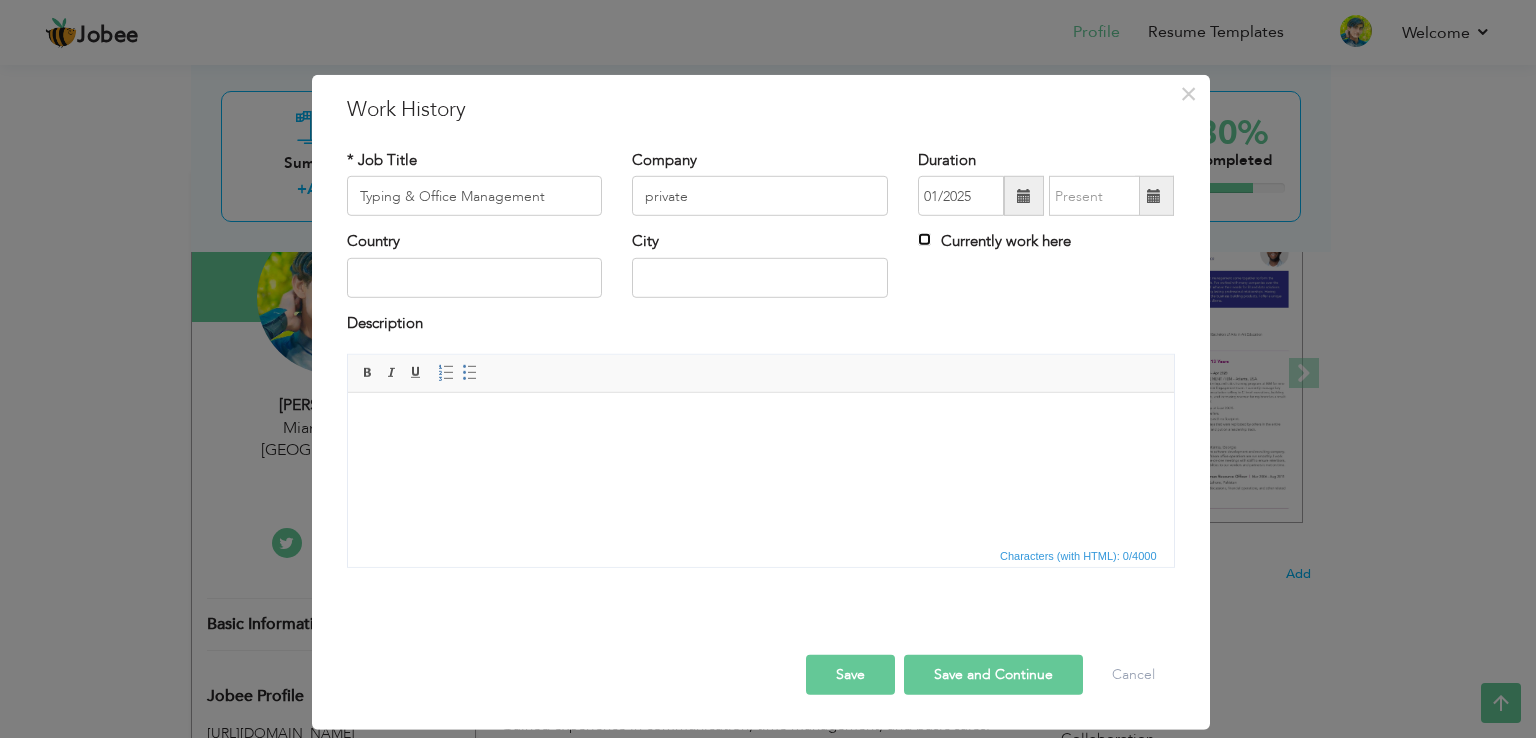 click on "Currently work here" at bounding box center (924, 239) 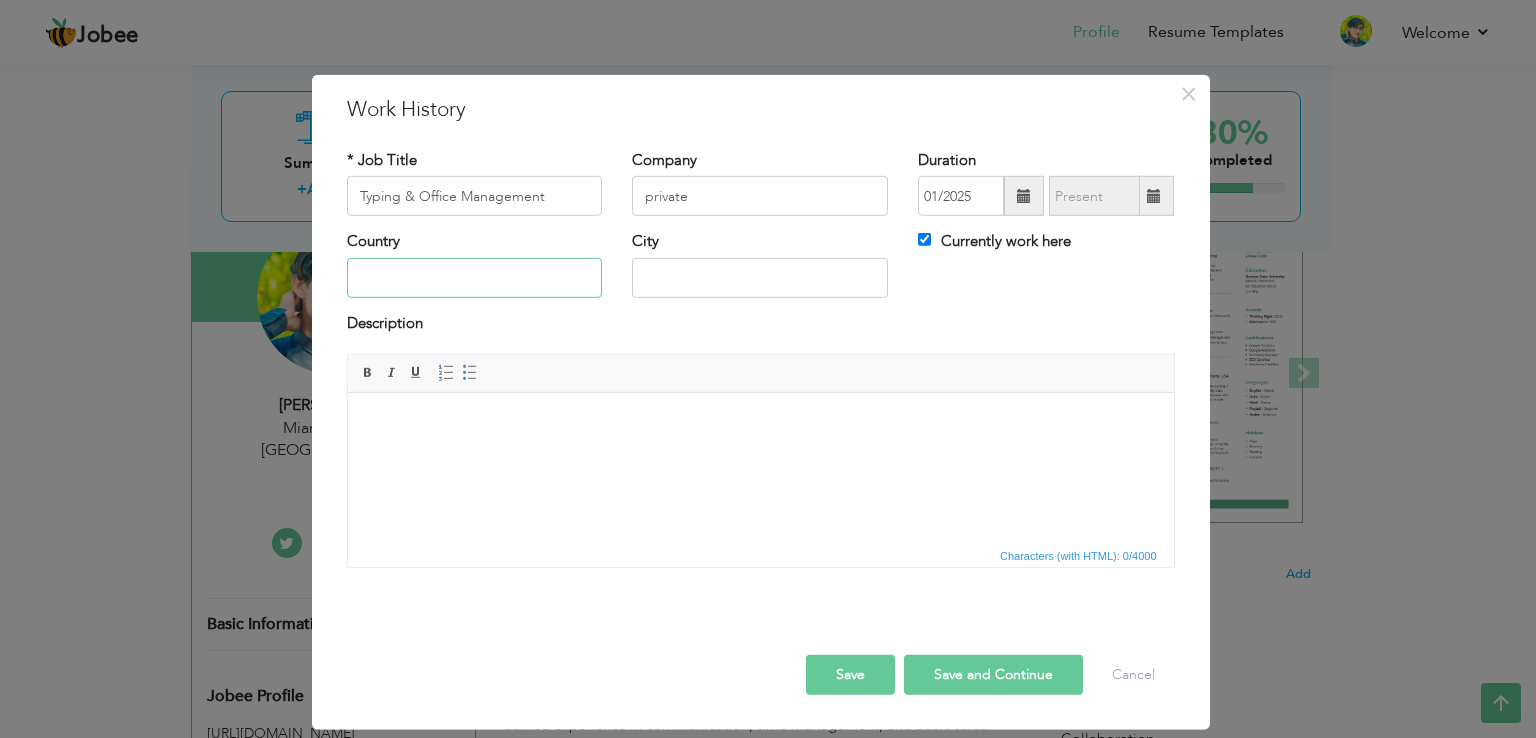 click at bounding box center [475, 278] 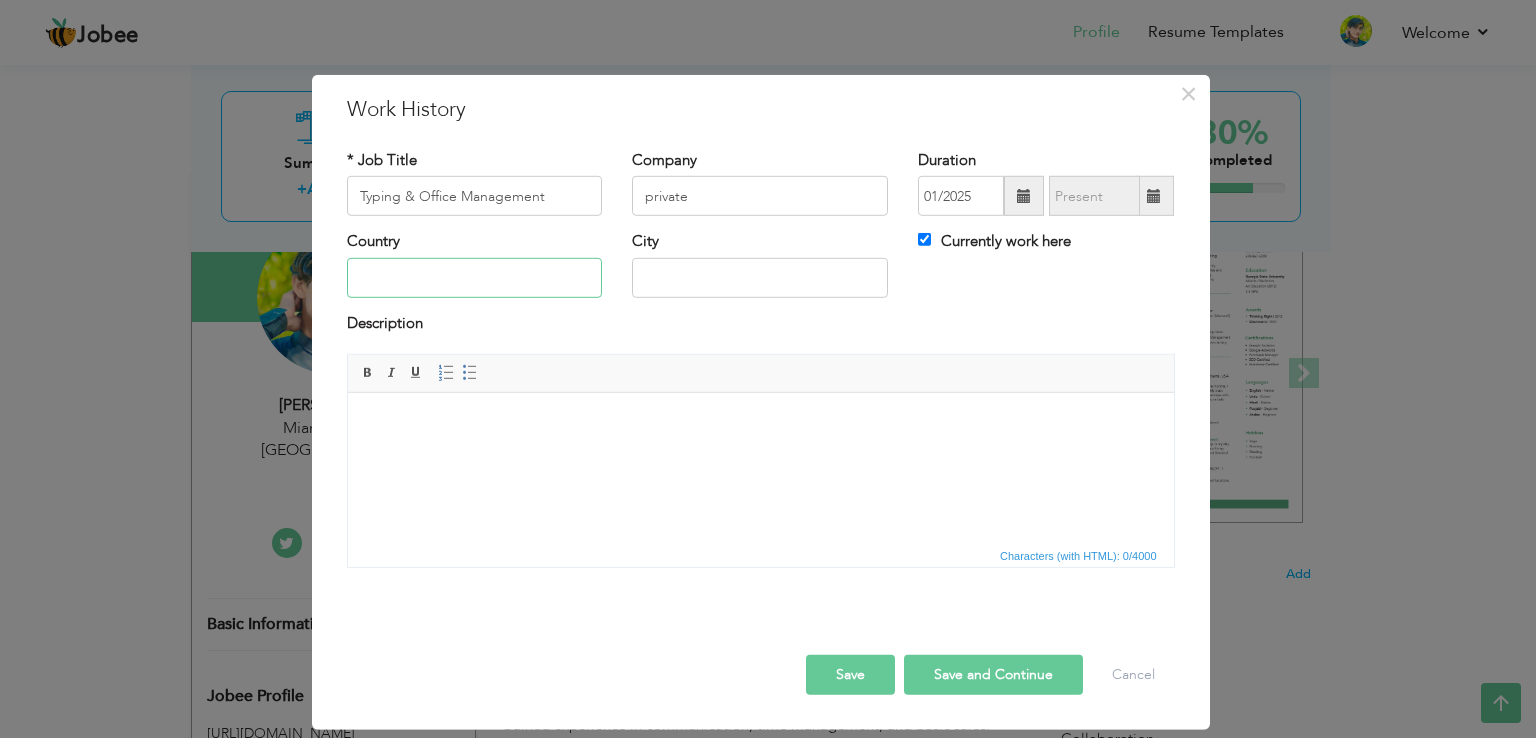 type on "[GEOGRAPHIC_DATA]" 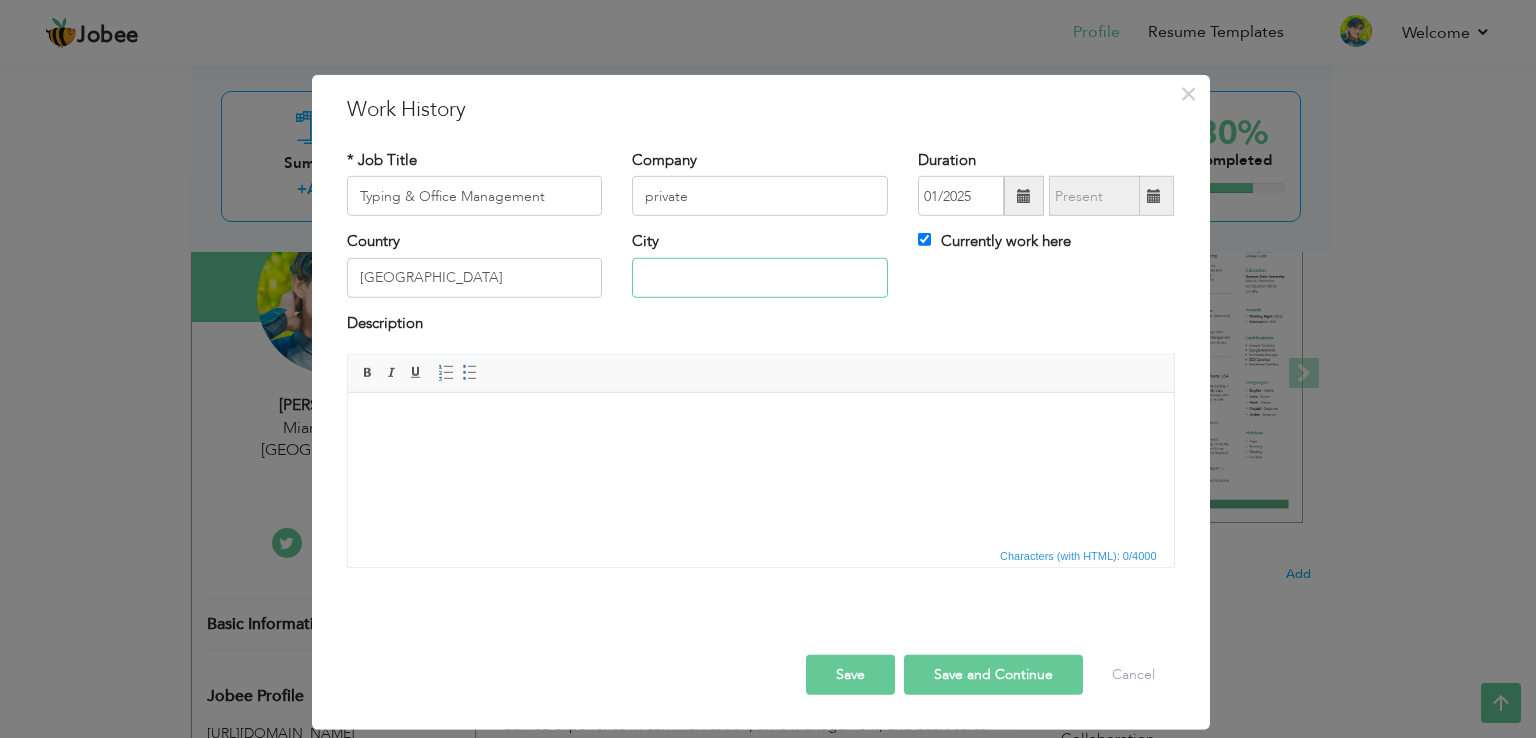 type on "Mianwali" 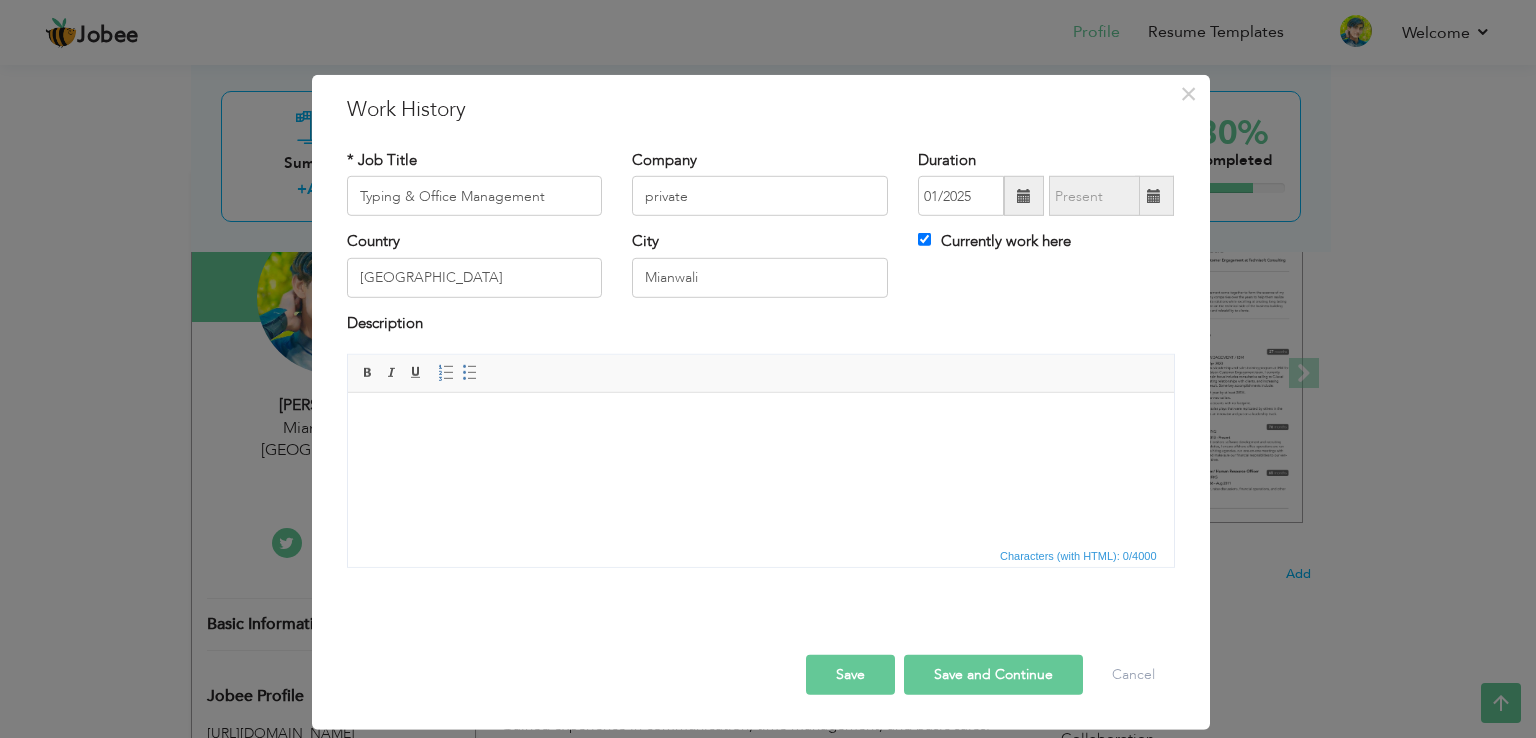 click at bounding box center (760, 423) 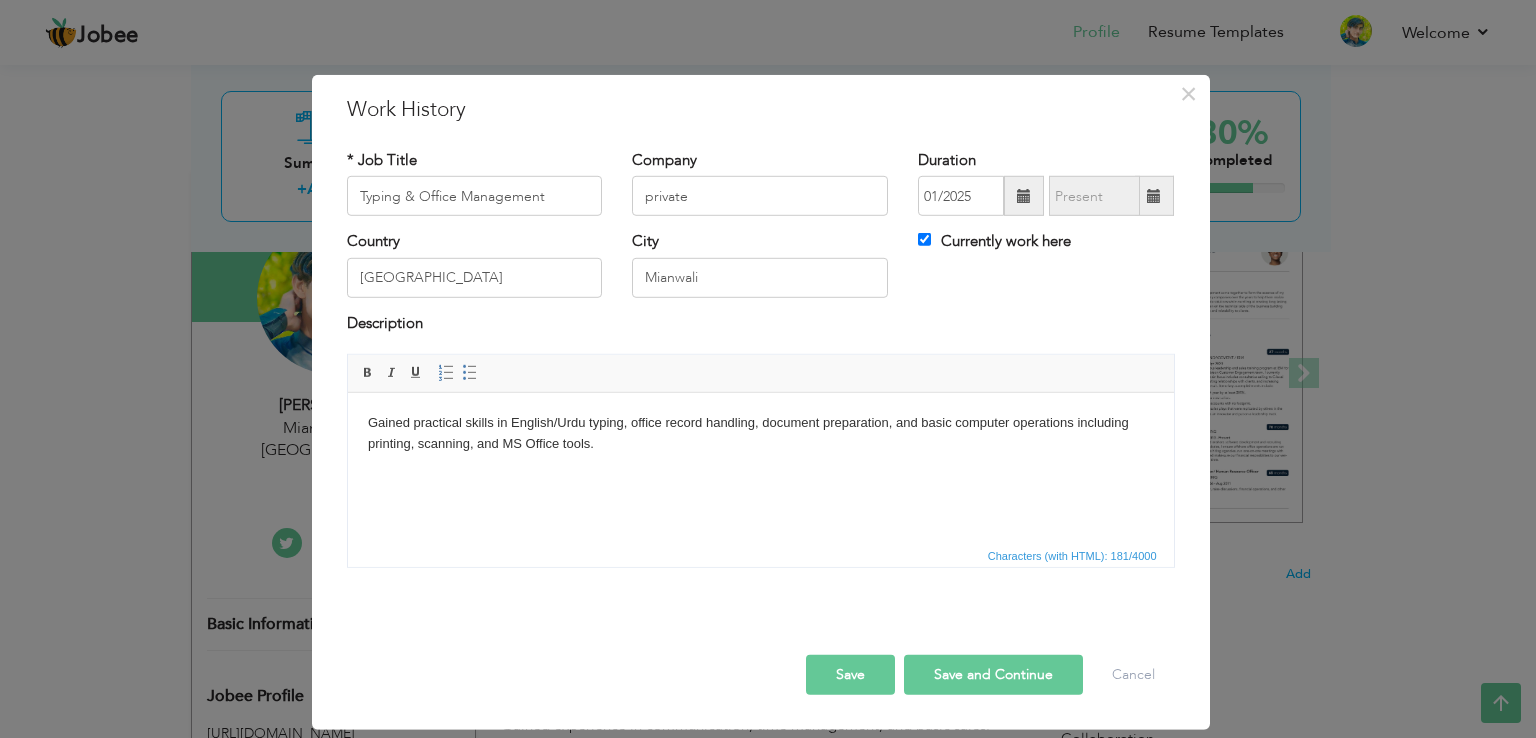 click on "Save" at bounding box center (850, 675) 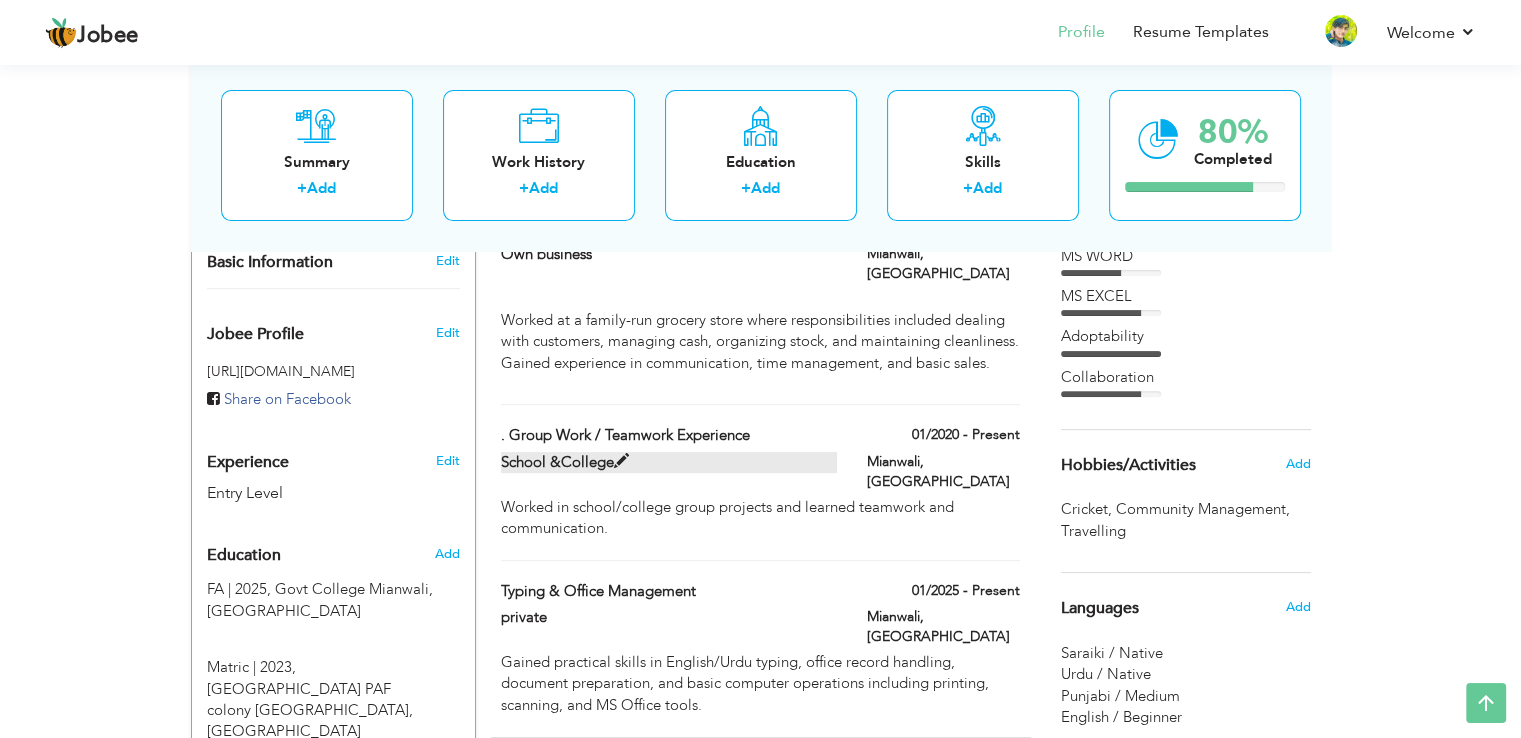 scroll, scrollTop: 568, scrollLeft: 0, axis: vertical 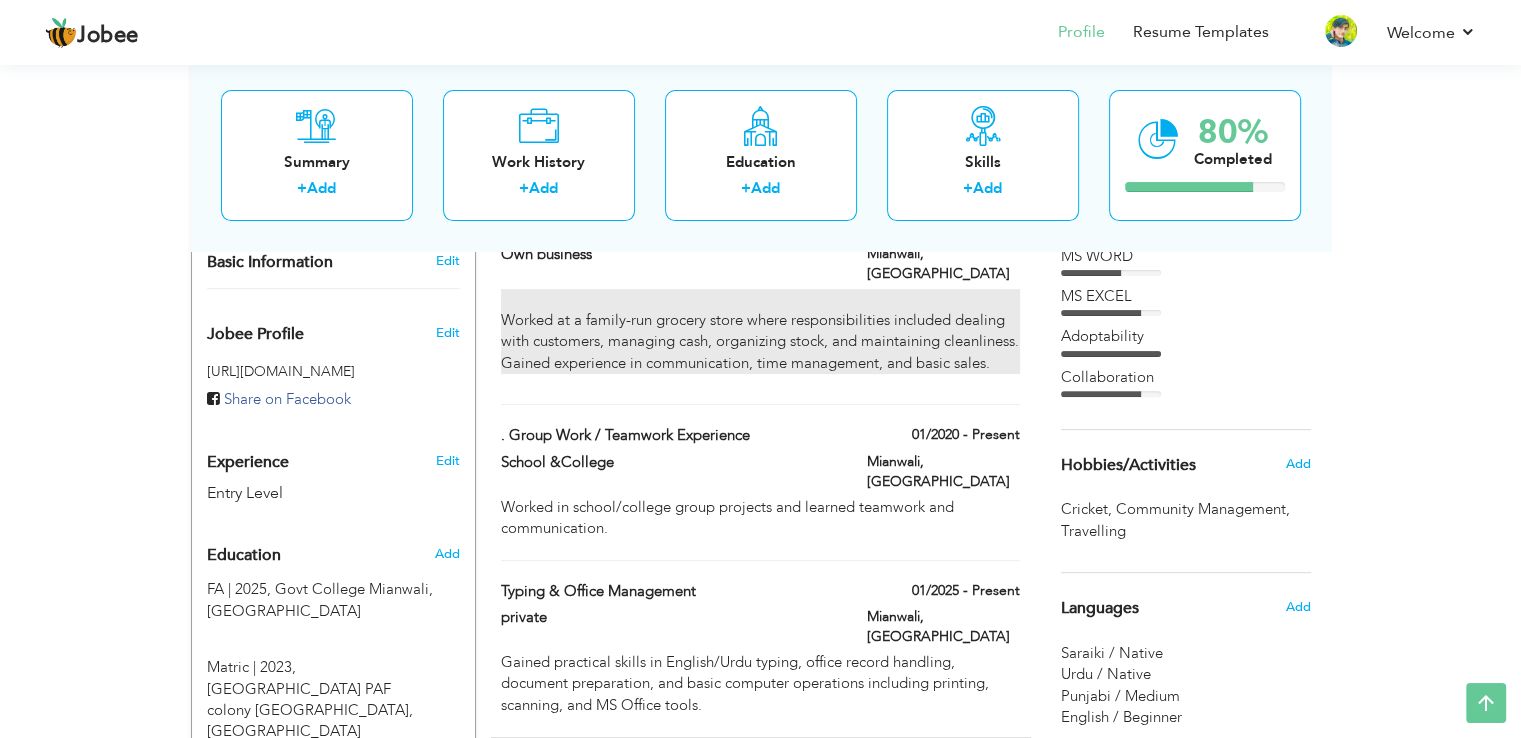 drag, startPoint x: 732, startPoint y: 554, endPoint x: 628, endPoint y: 256, distance: 315.62637 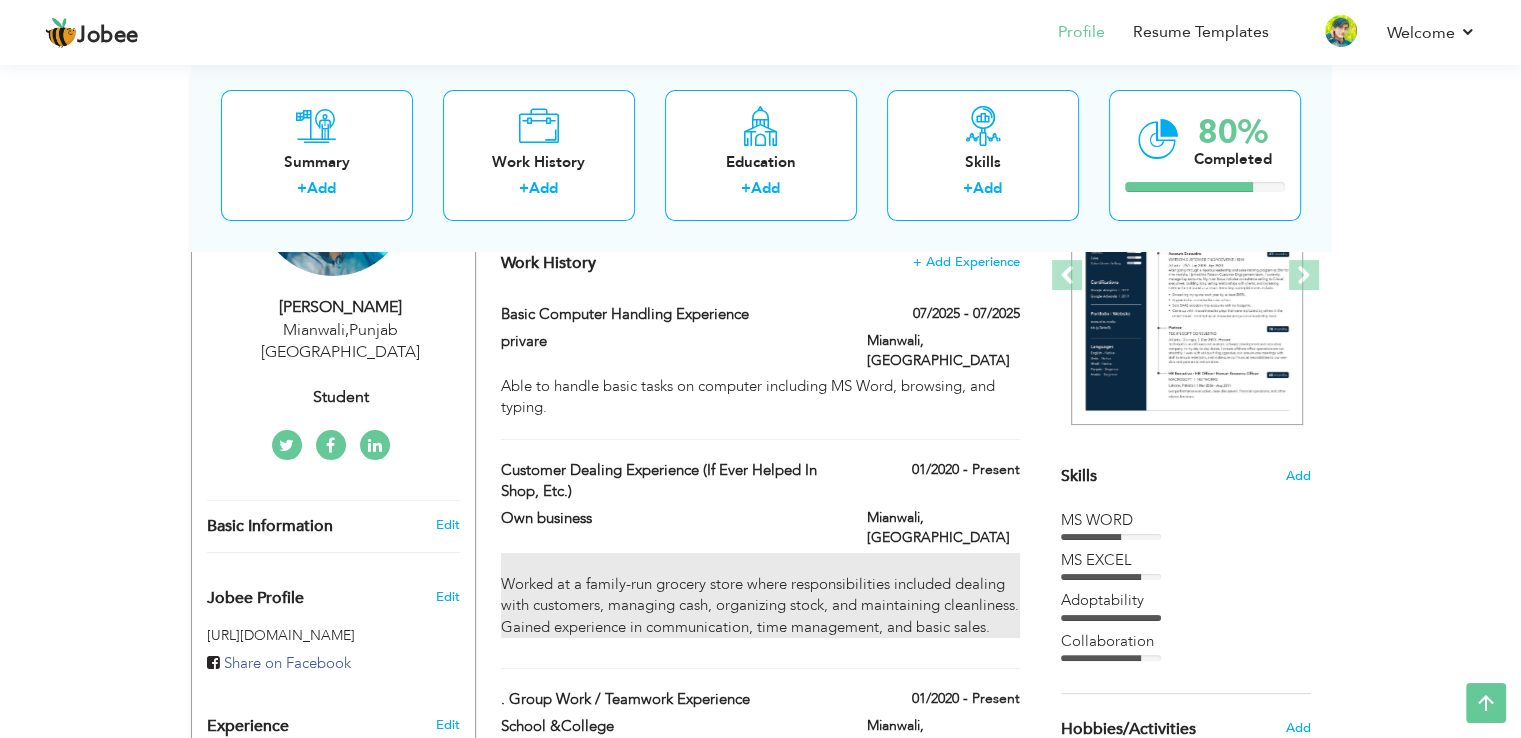 scroll, scrollTop: 0, scrollLeft: 0, axis: both 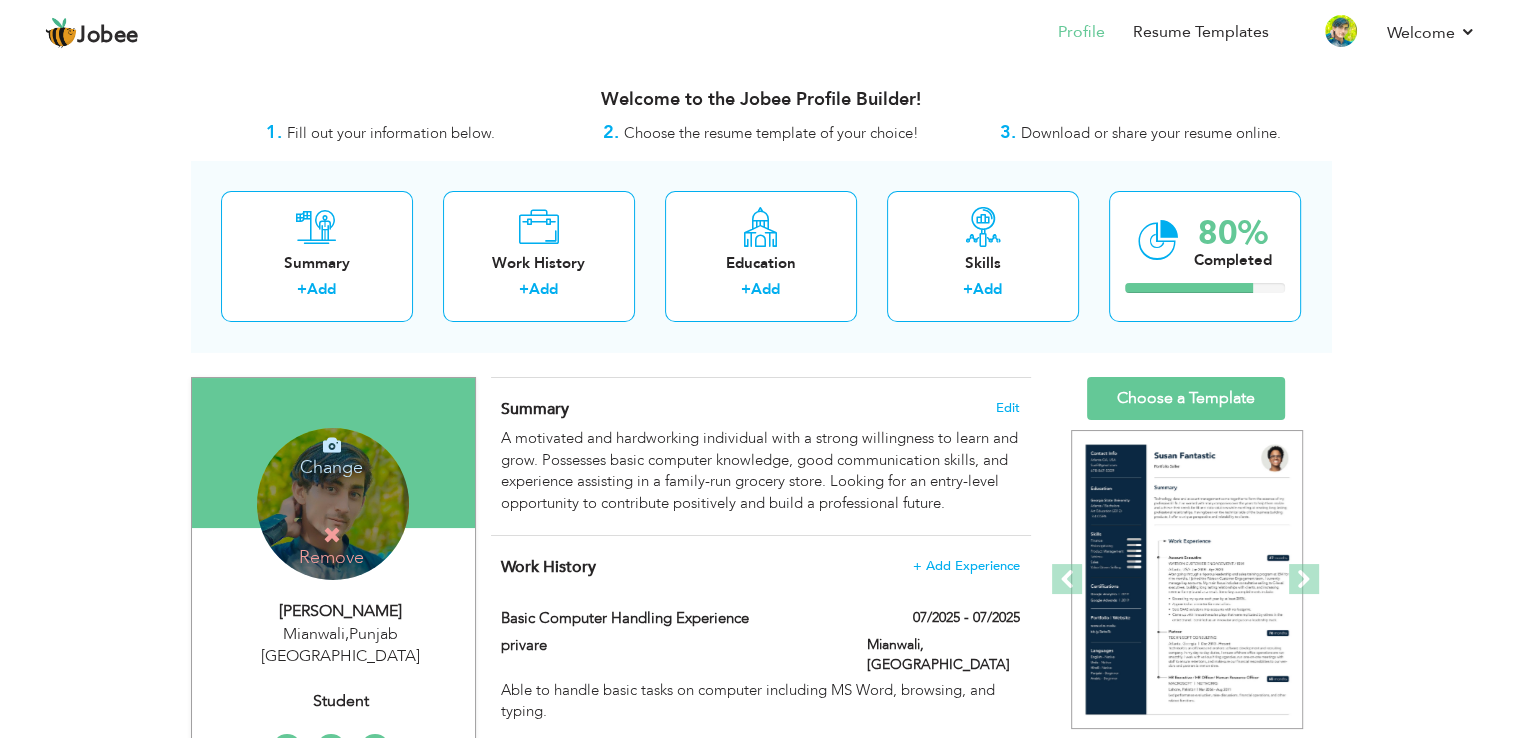 click on "Remove" at bounding box center (331, 546) 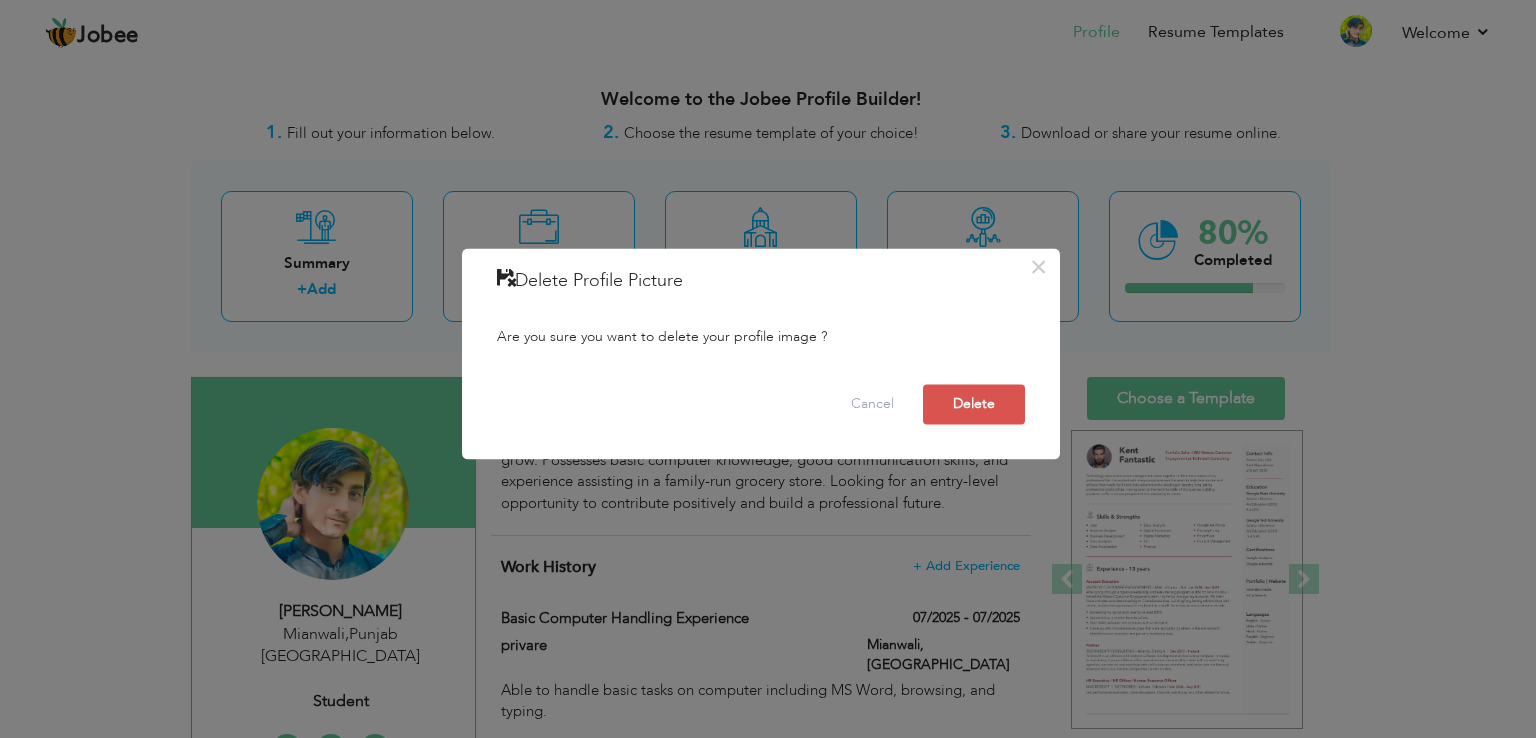 click on "×
Delete Profile Picture
Are you sure you want to delete your profile image ?
Cancel
Delete" at bounding box center [768, 369] 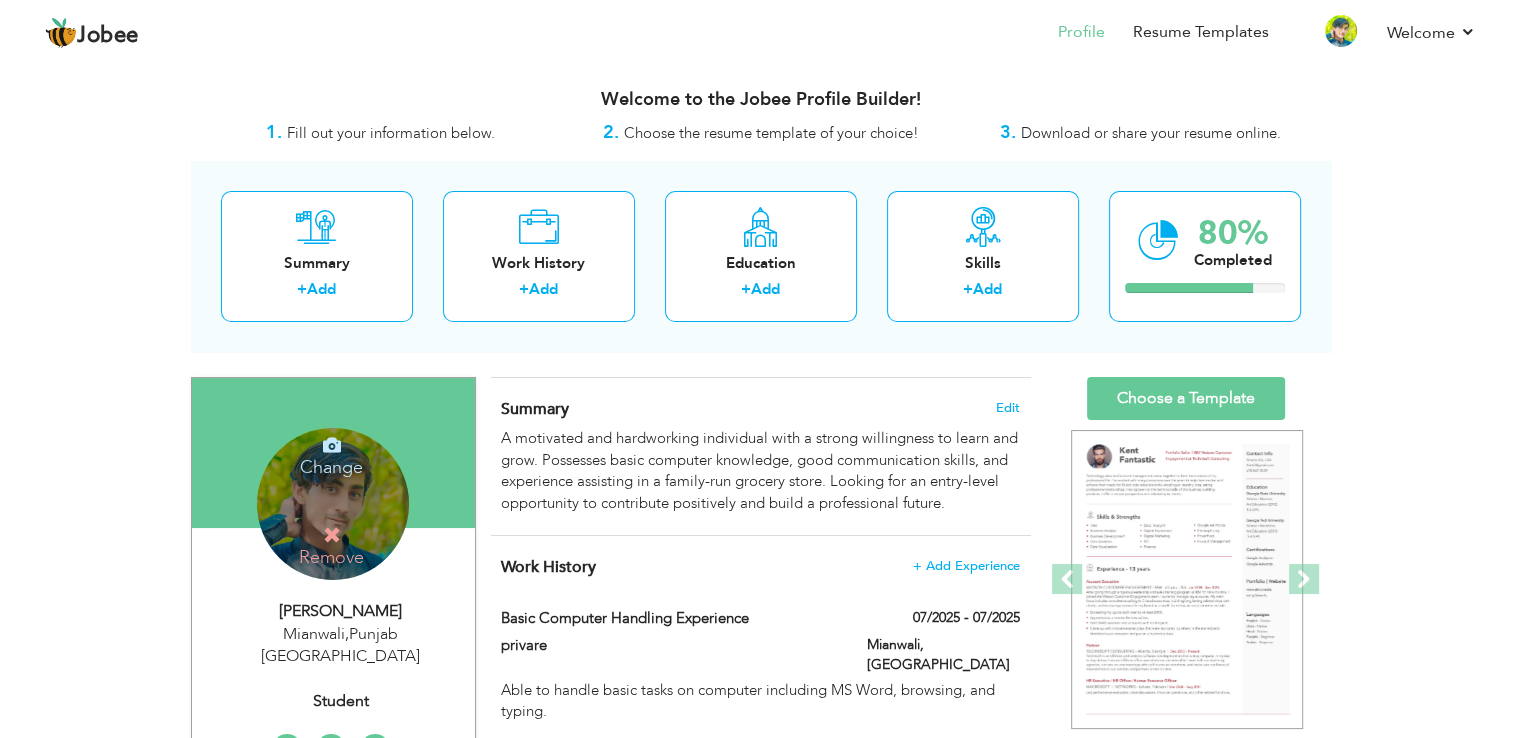 click at bounding box center (332, 445) 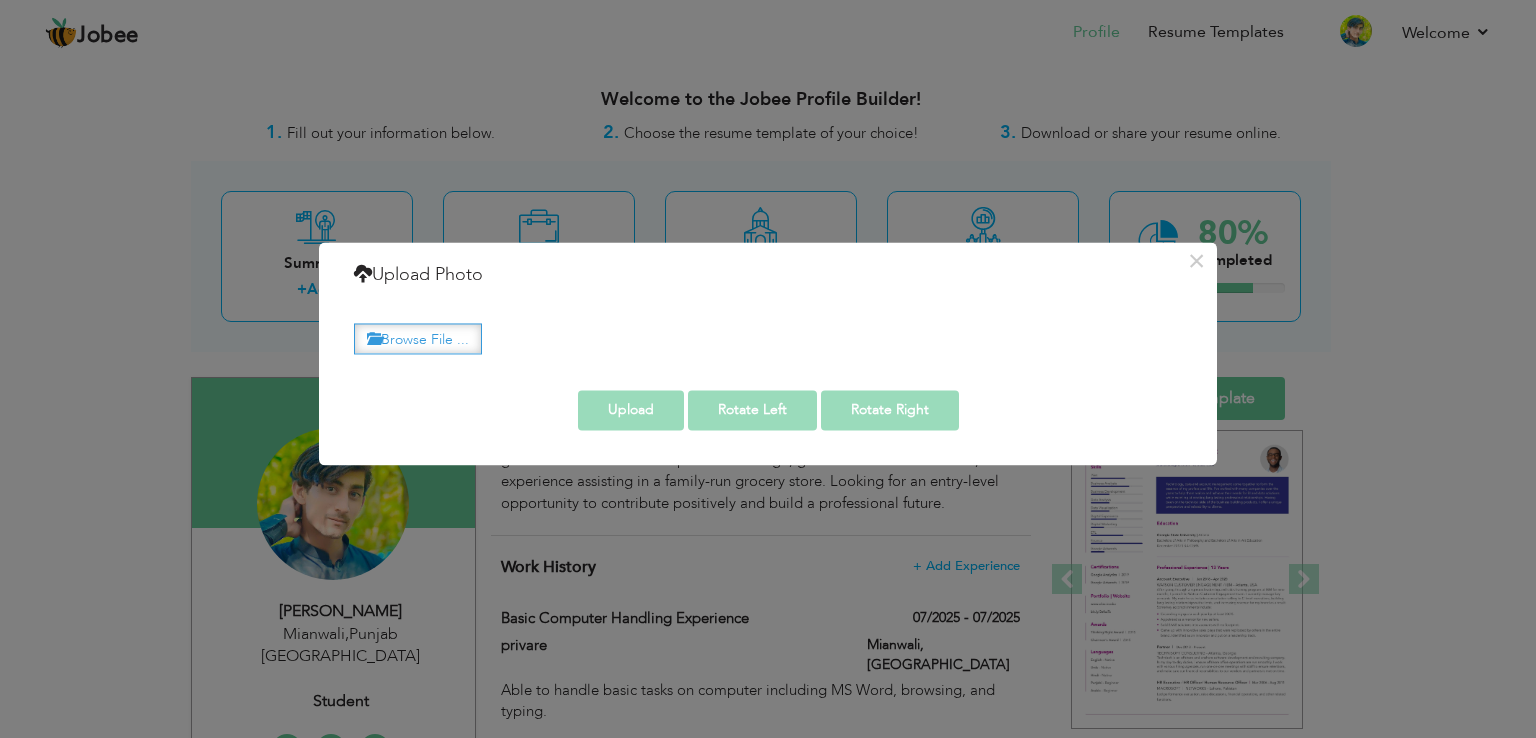 click on "Browse File ..." at bounding box center (418, 338) 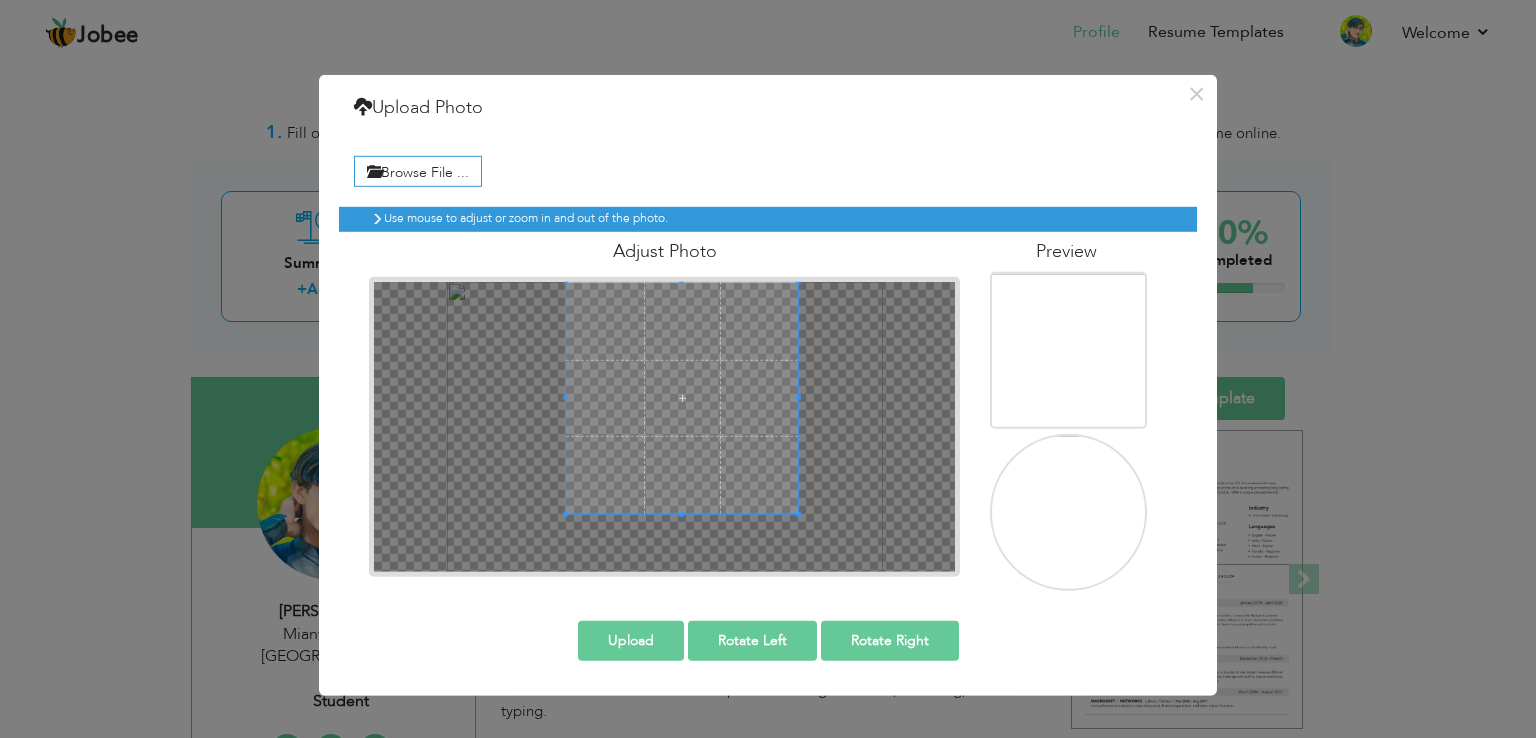 click at bounding box center [682, 398] 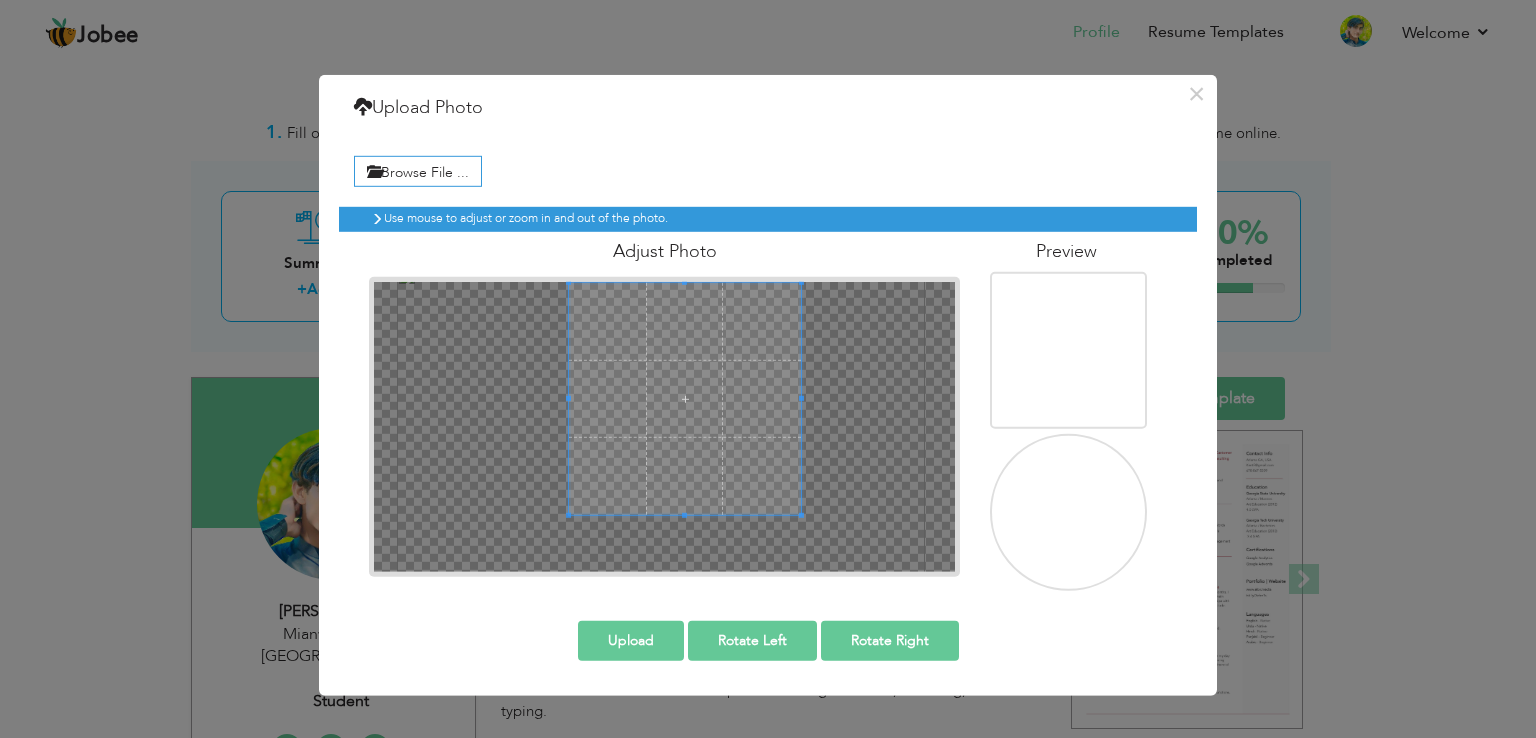 click at bounding box center (685, 399) 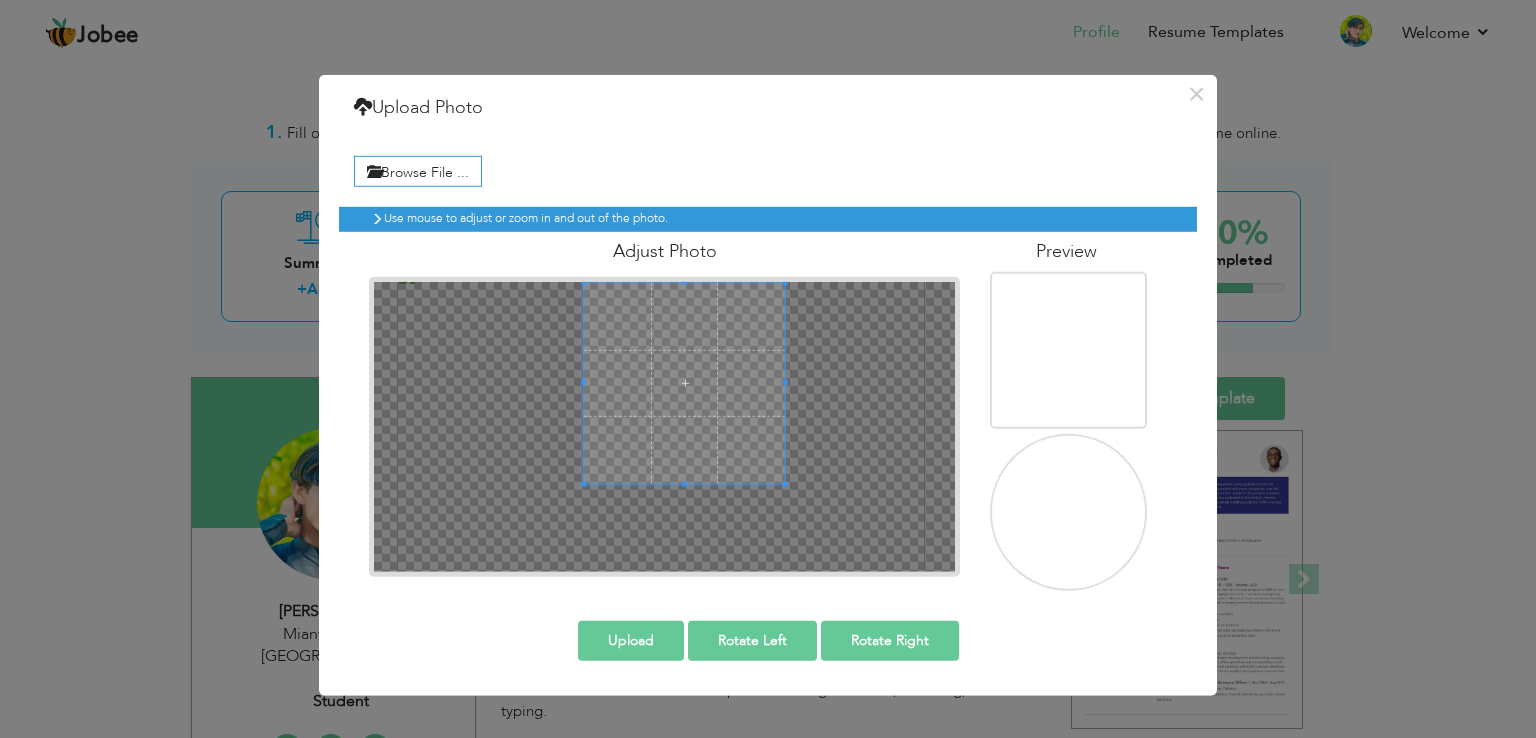 click at bounding box center (684, 383) 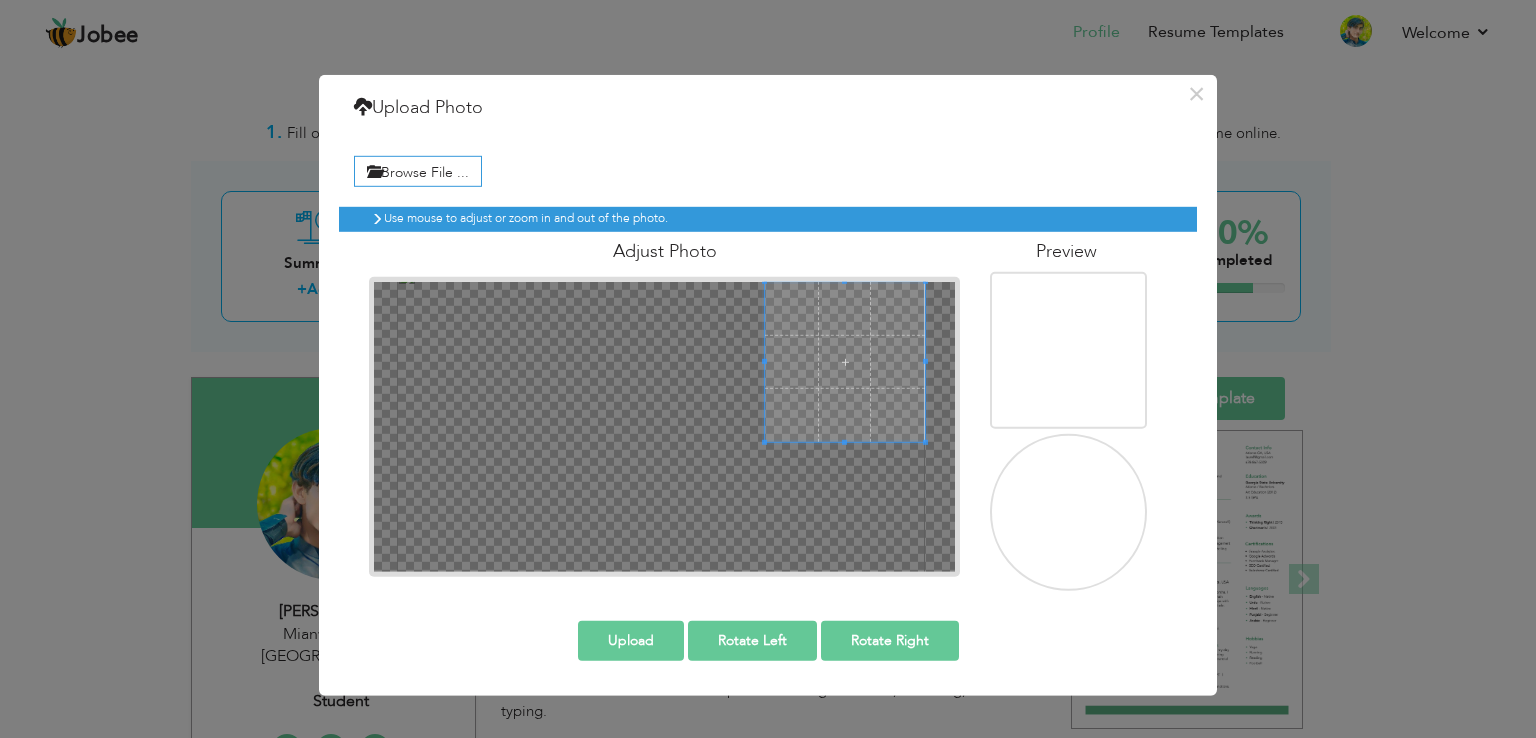 click at bounding box center [664, 427] 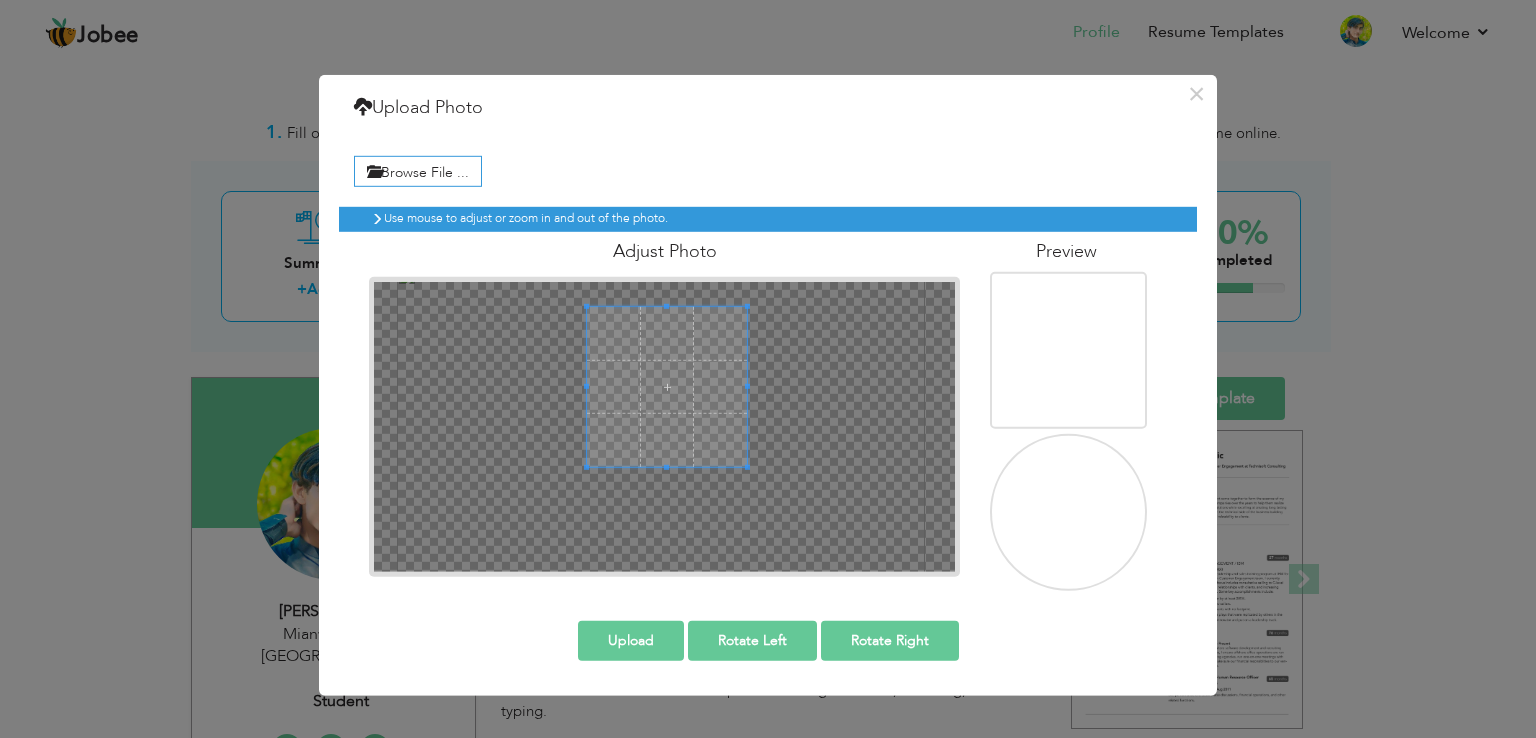 click at bounding box center (667, 387) 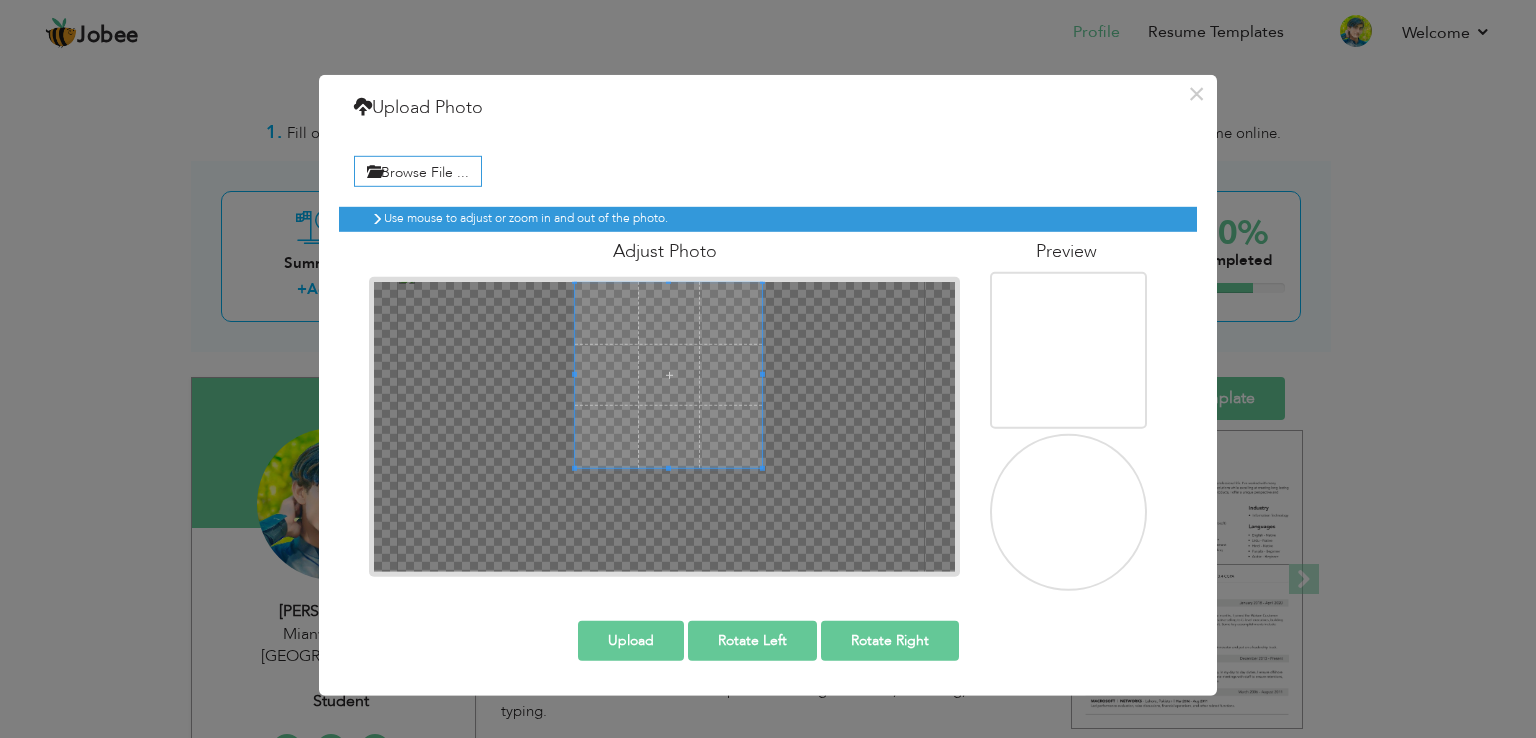 click on "Adjust Photo" at bounding box center [664, 404] 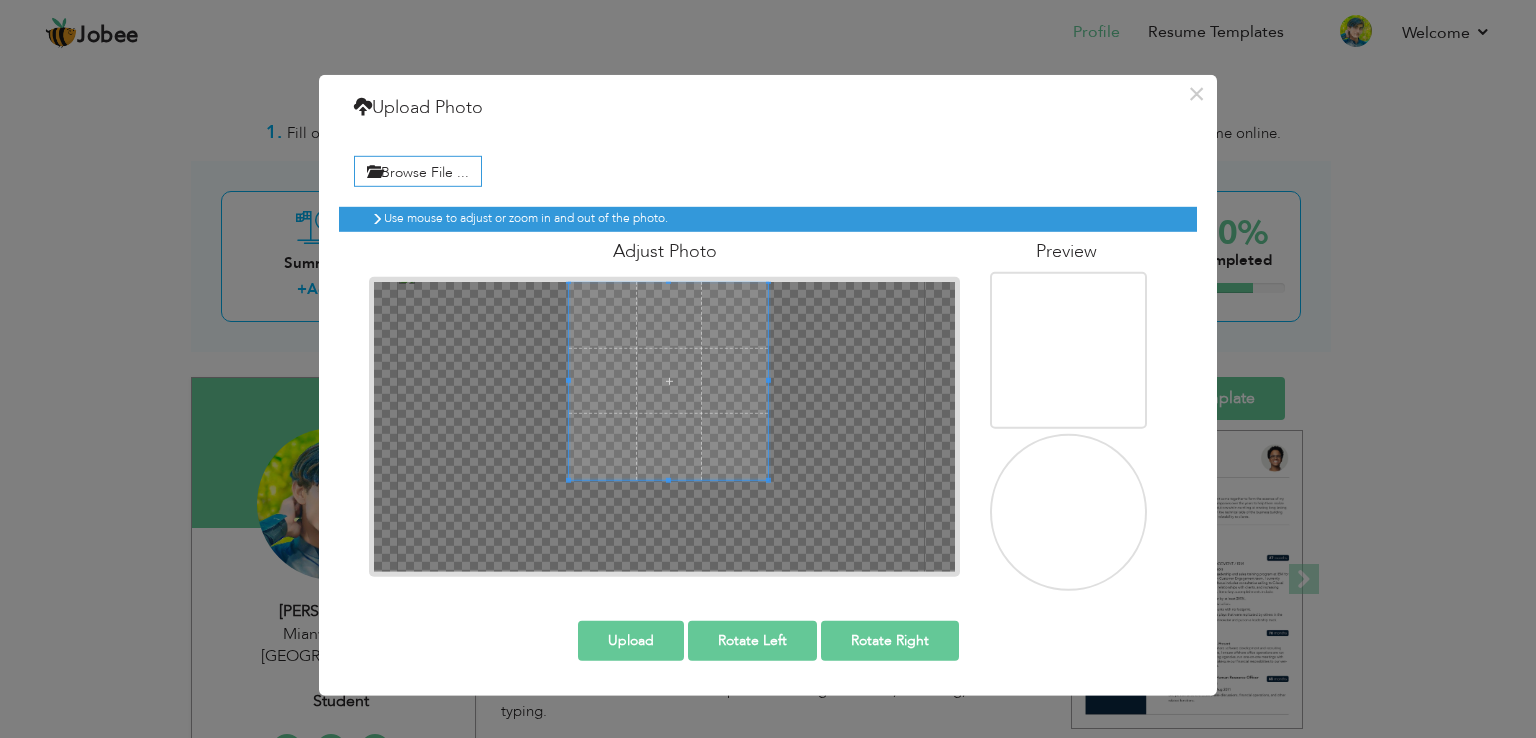 click at bounding box center (668, 480) 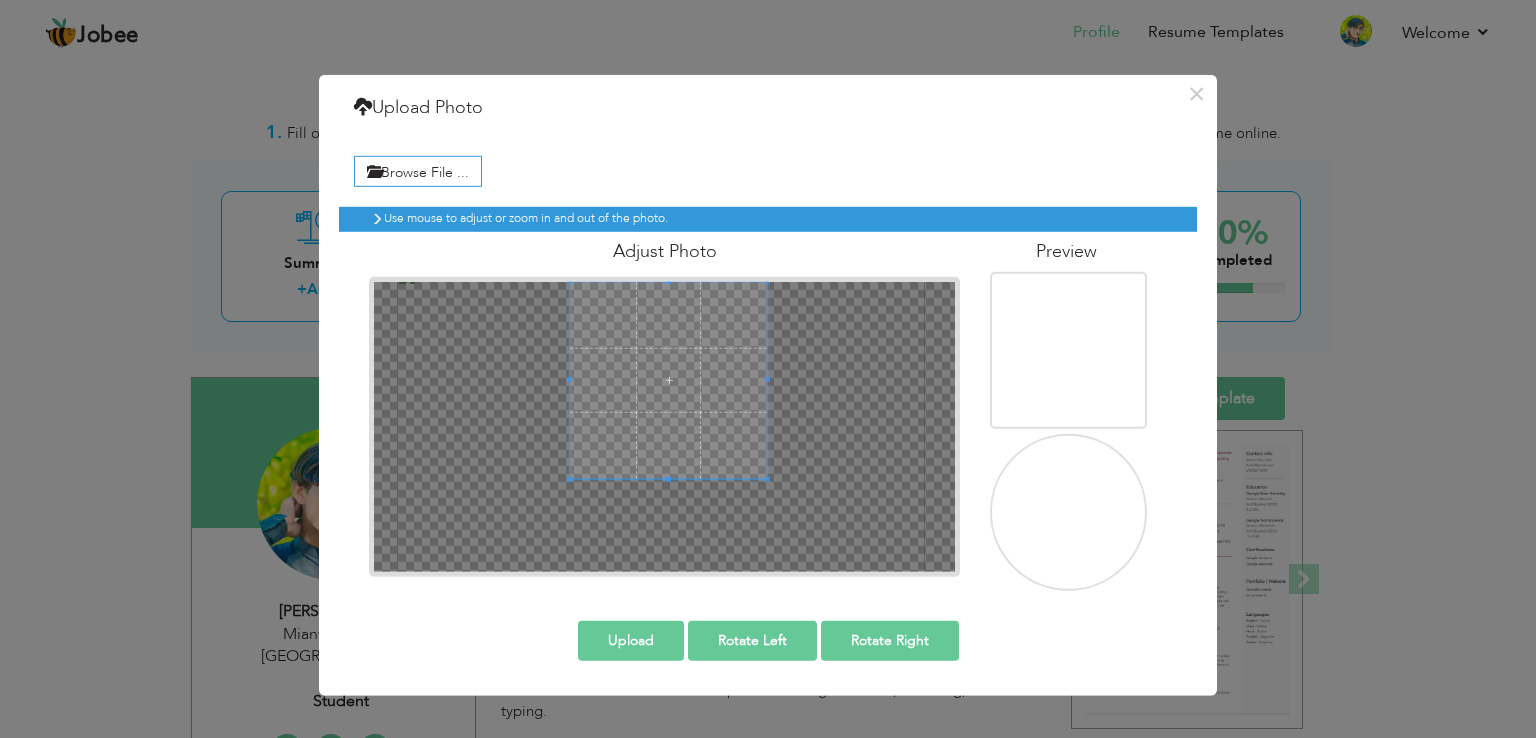 click on "Upload" at bounding box center [631, 640] 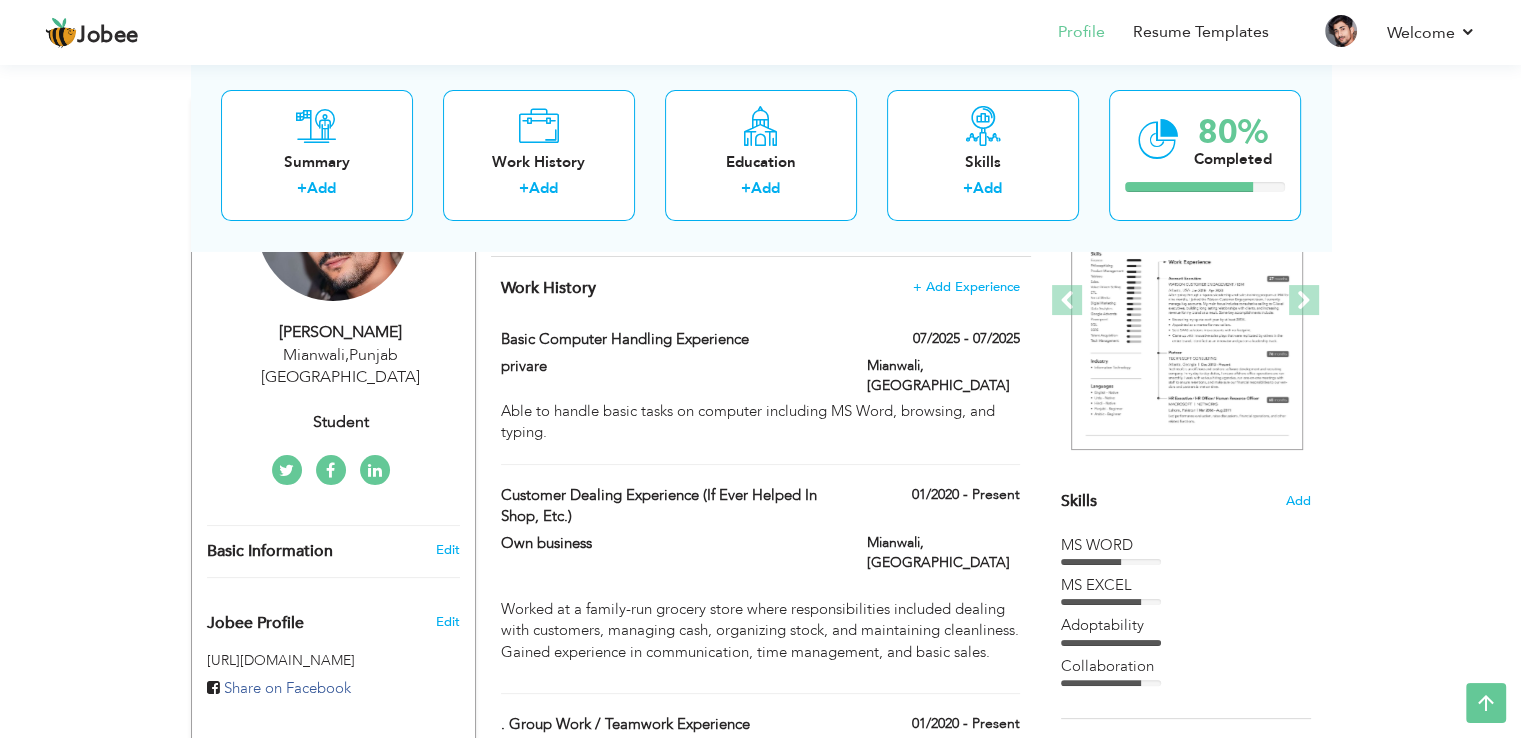 scroll, scrollTop: 0, scrollLeft: 0, axis: both 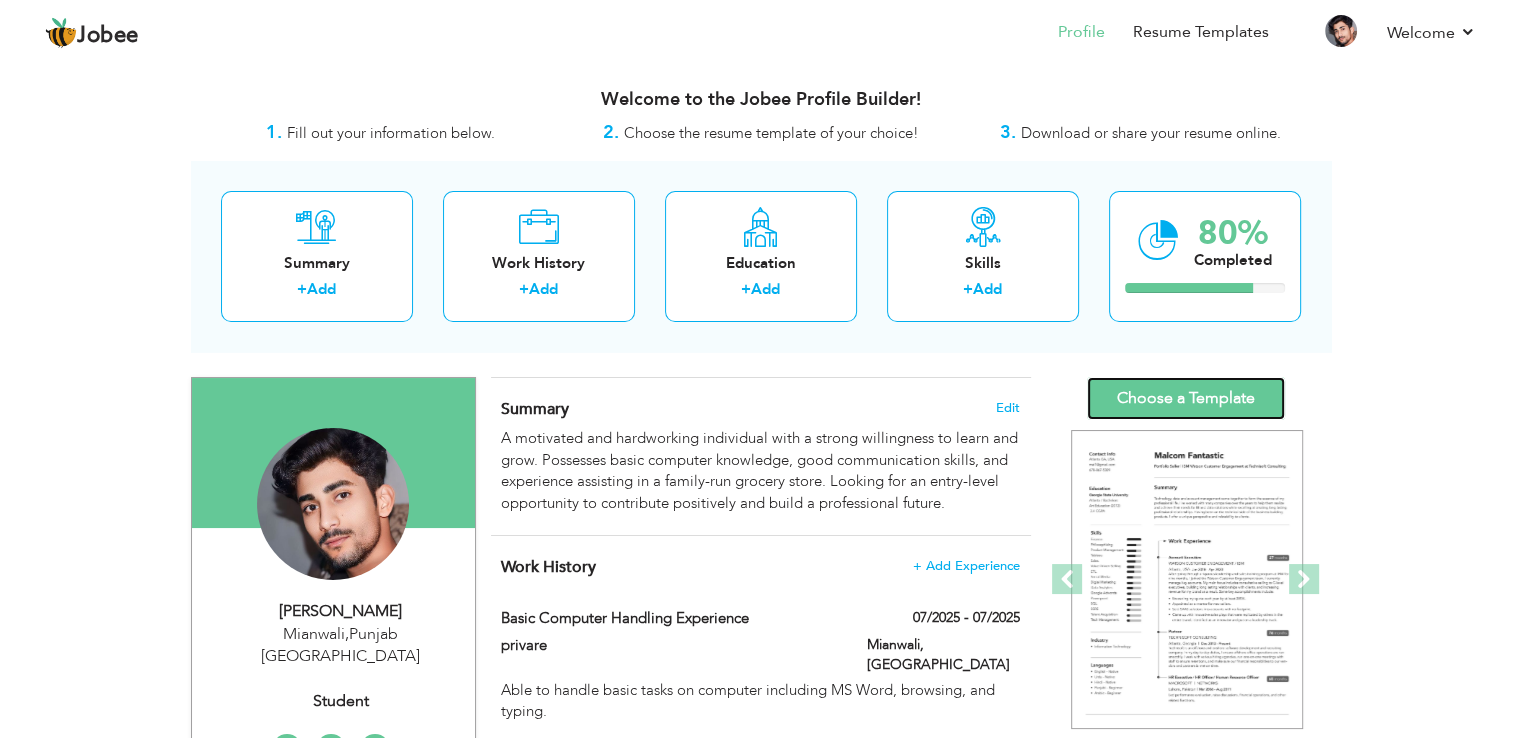 click on "Choose a Template" at bounding box center [1186, 398] 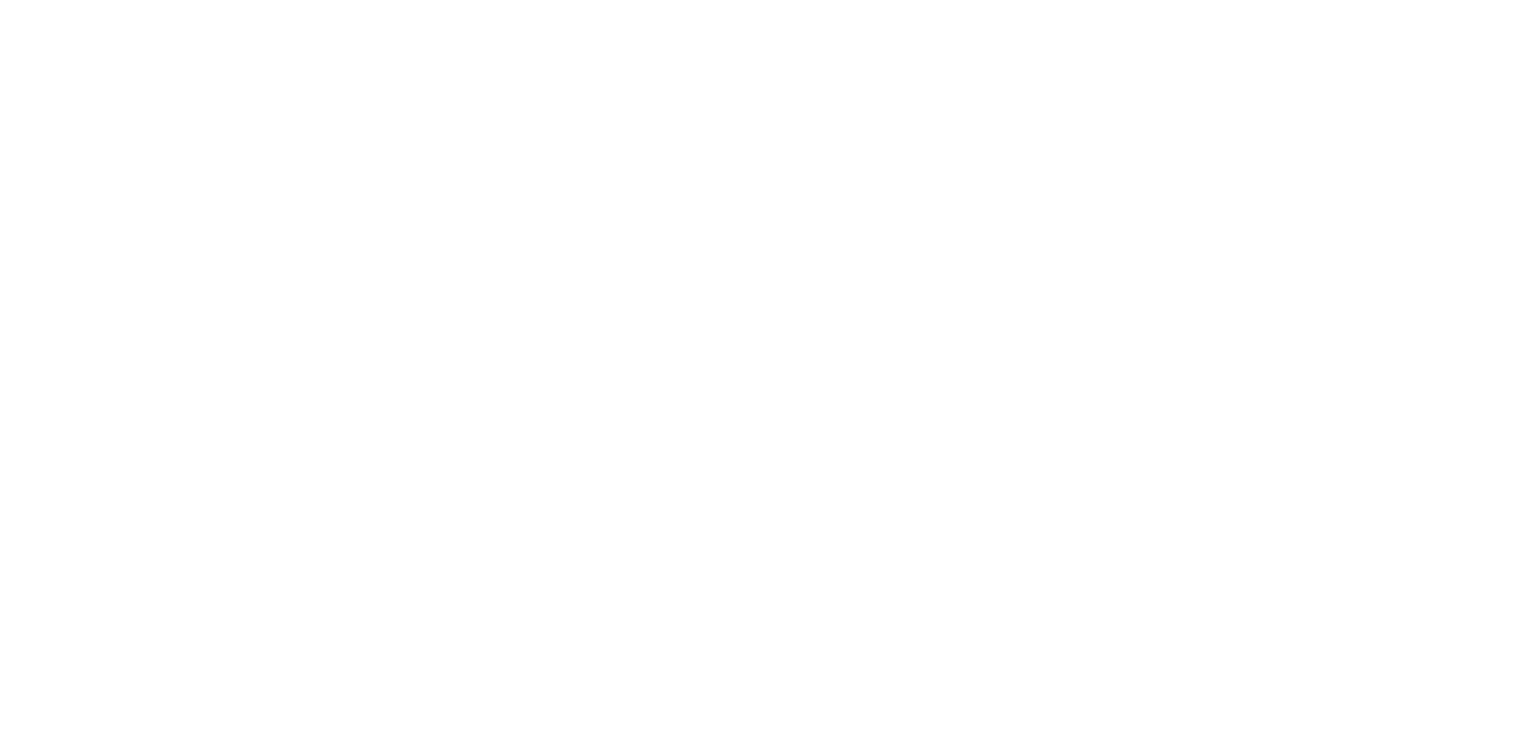 scroll, scrollTop: 0, scrollLeft: 0, axis: both 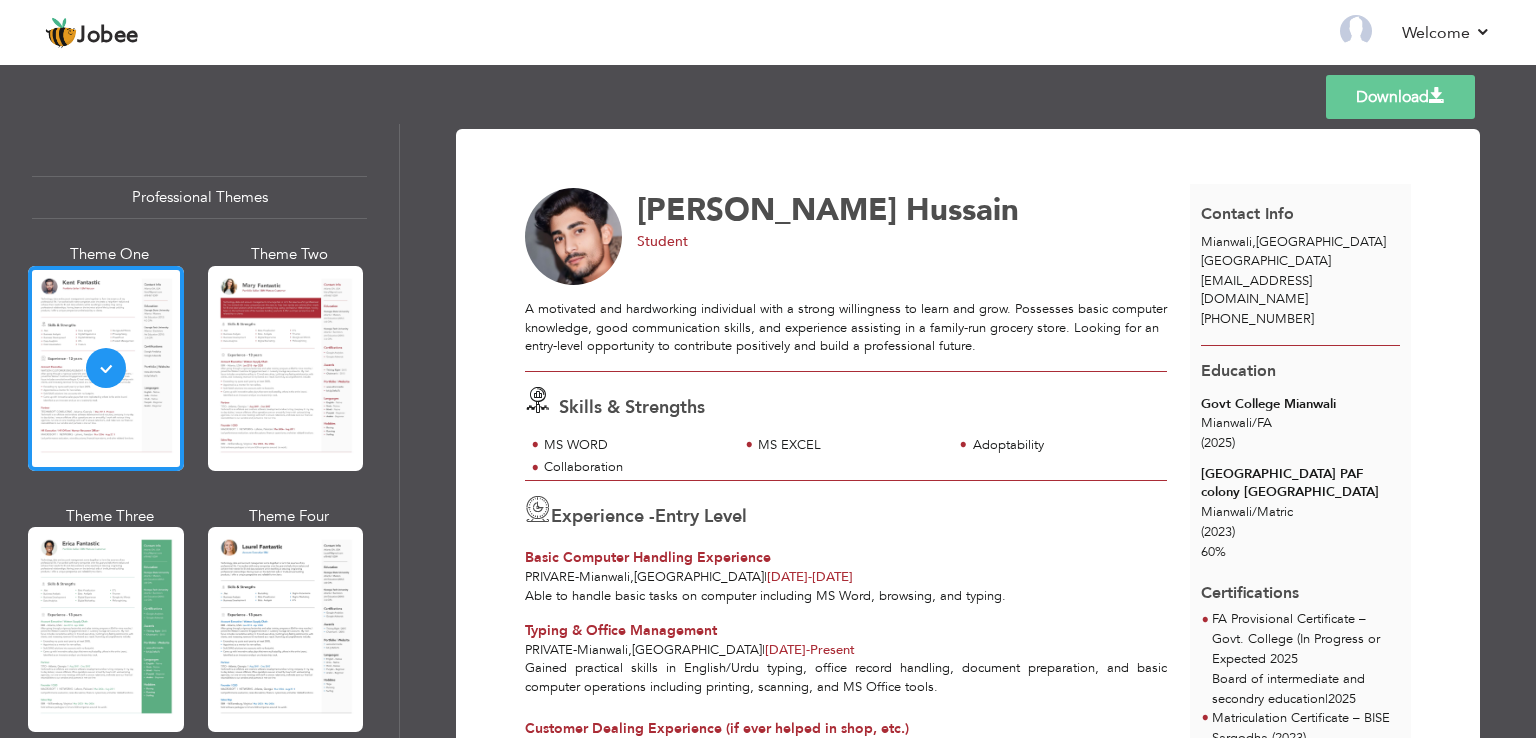 click on "Theme Three" at bounding box center [110, 626] 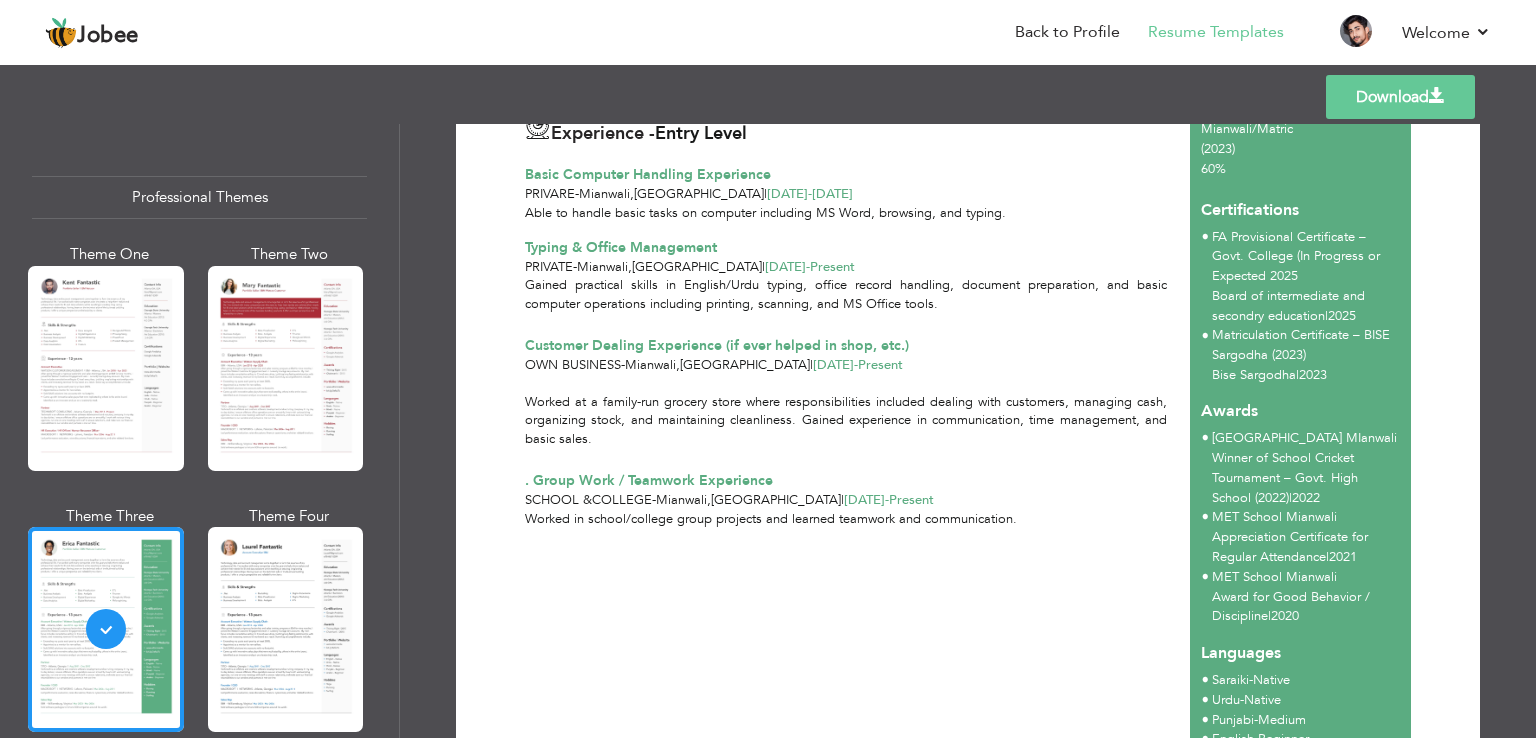 scroll, scrollTop: 581, scrollLeft: 0, axis: vertical 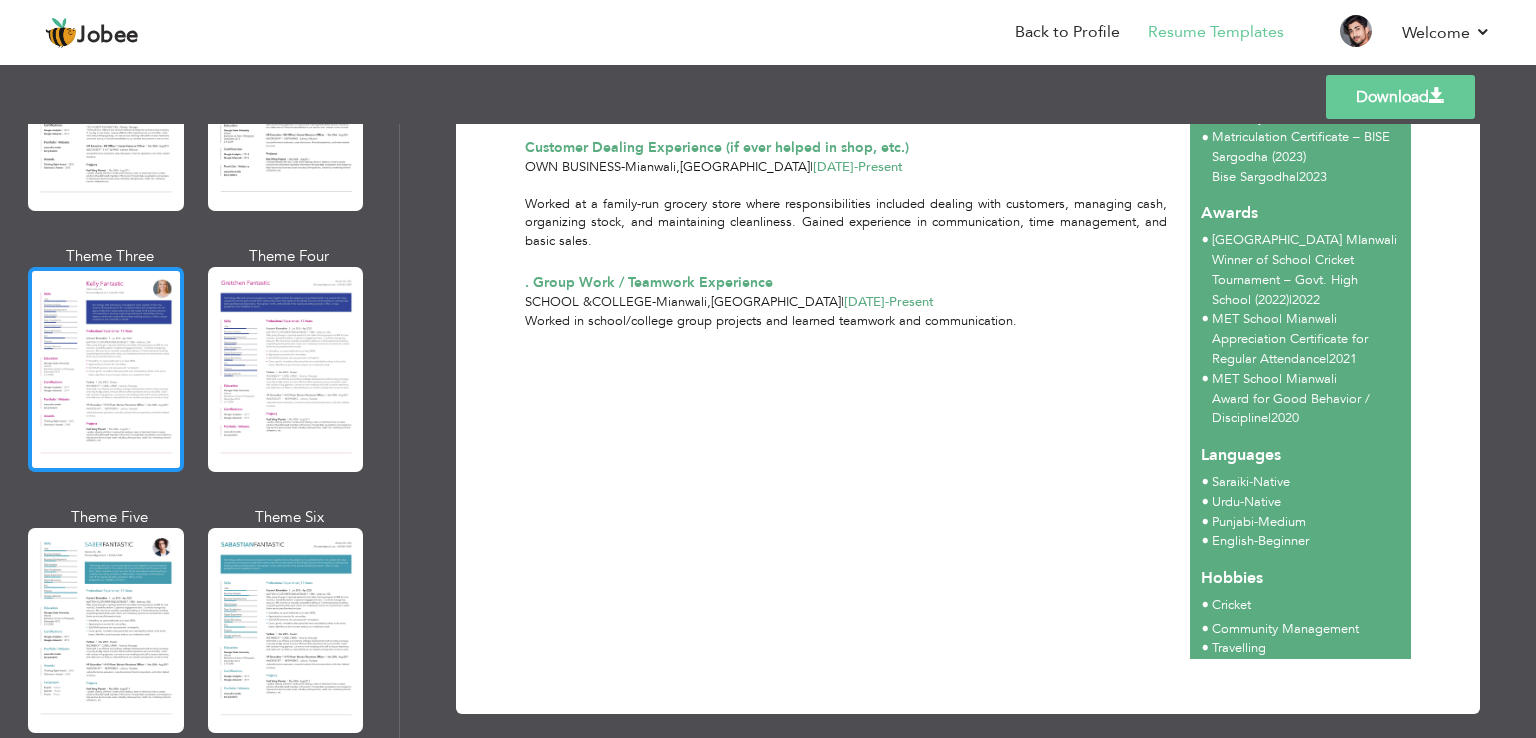 click at bounding box center (106, 369) 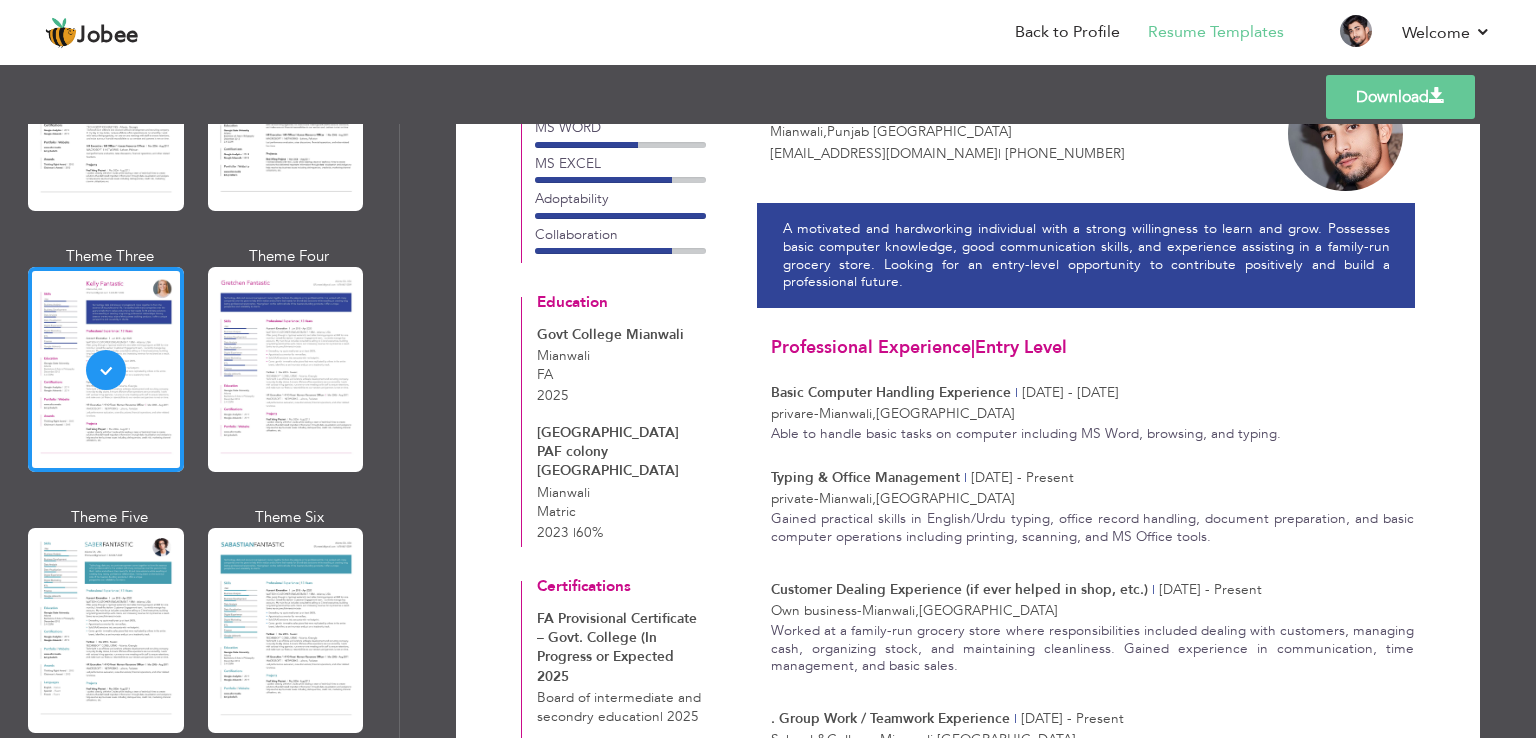 scroll, scrollTop: 0, scrollLeft: 0, axis: both 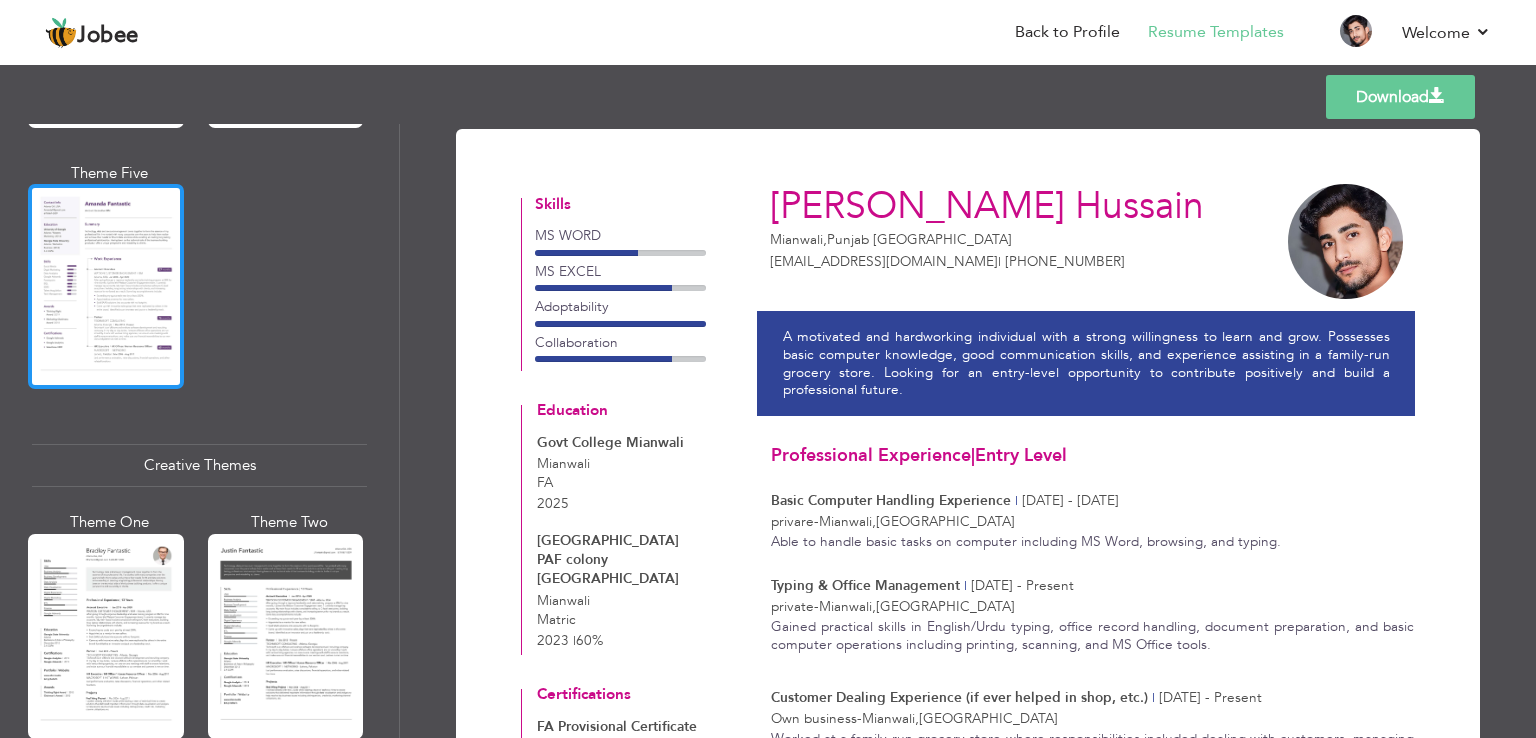 click at bounding box center (106, 286) 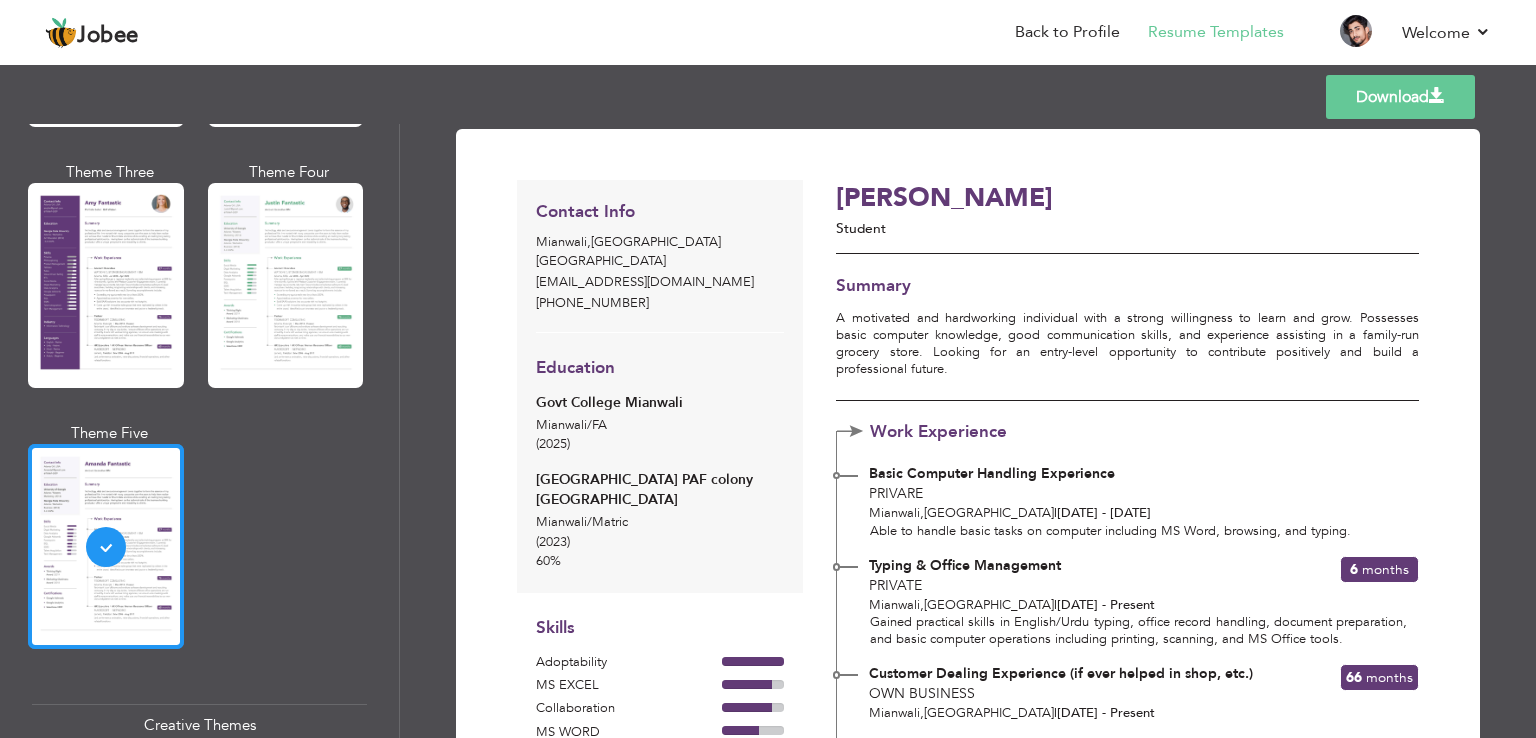 scroll, scrollTop: 1748, scrollLeft: 0, axis: vertical 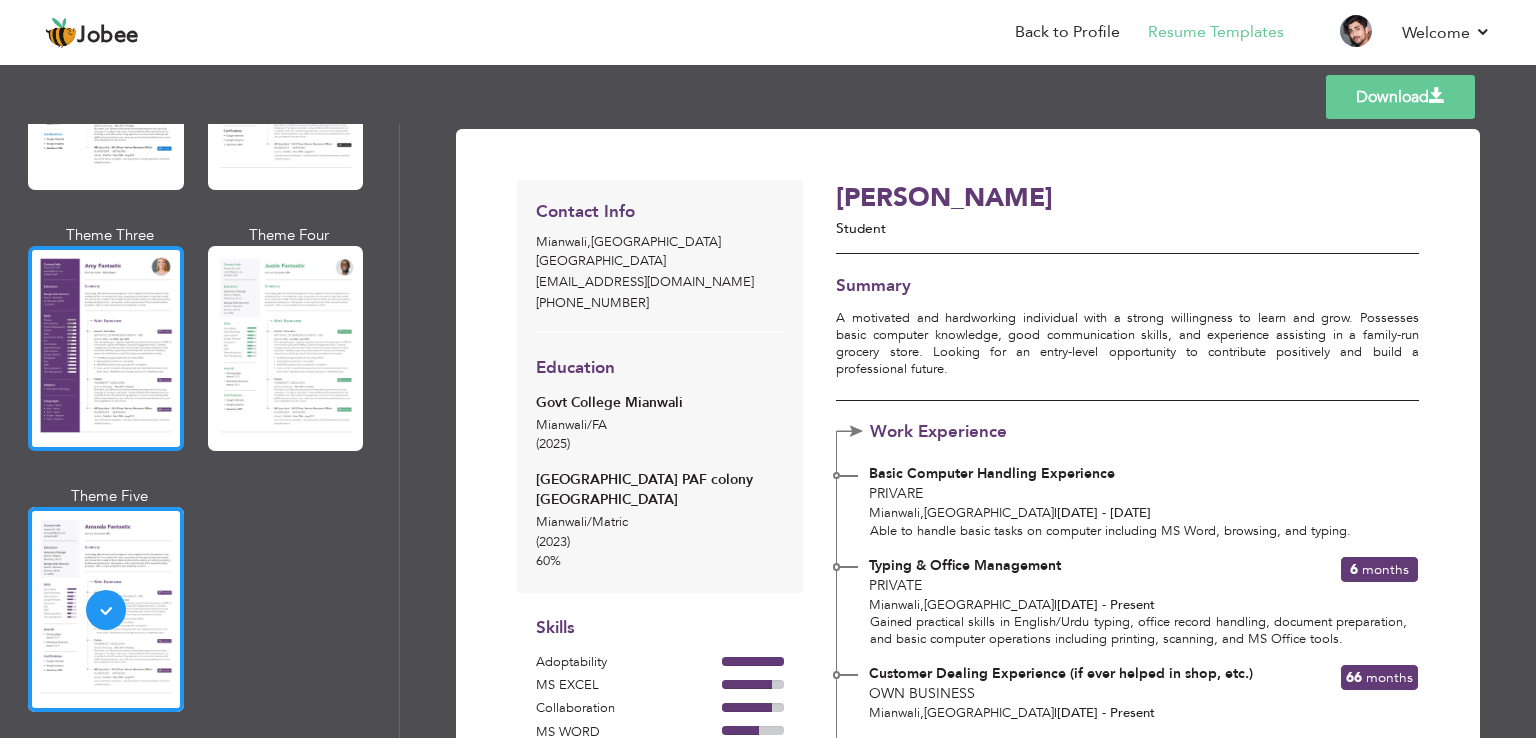 click at bounding box center (106, 348) 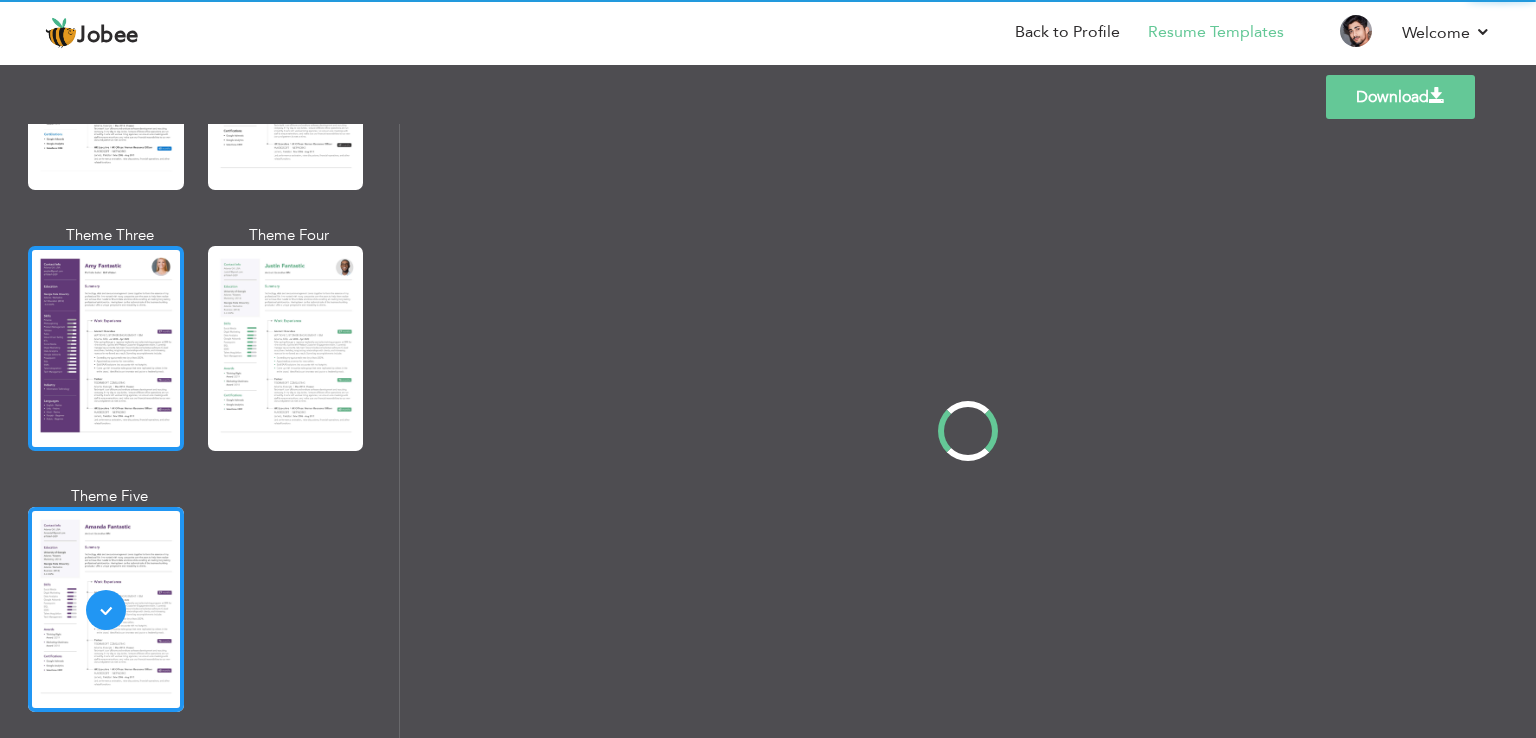scroll, scrollTop: 1748, scrollLeft: 0, axis: vertical 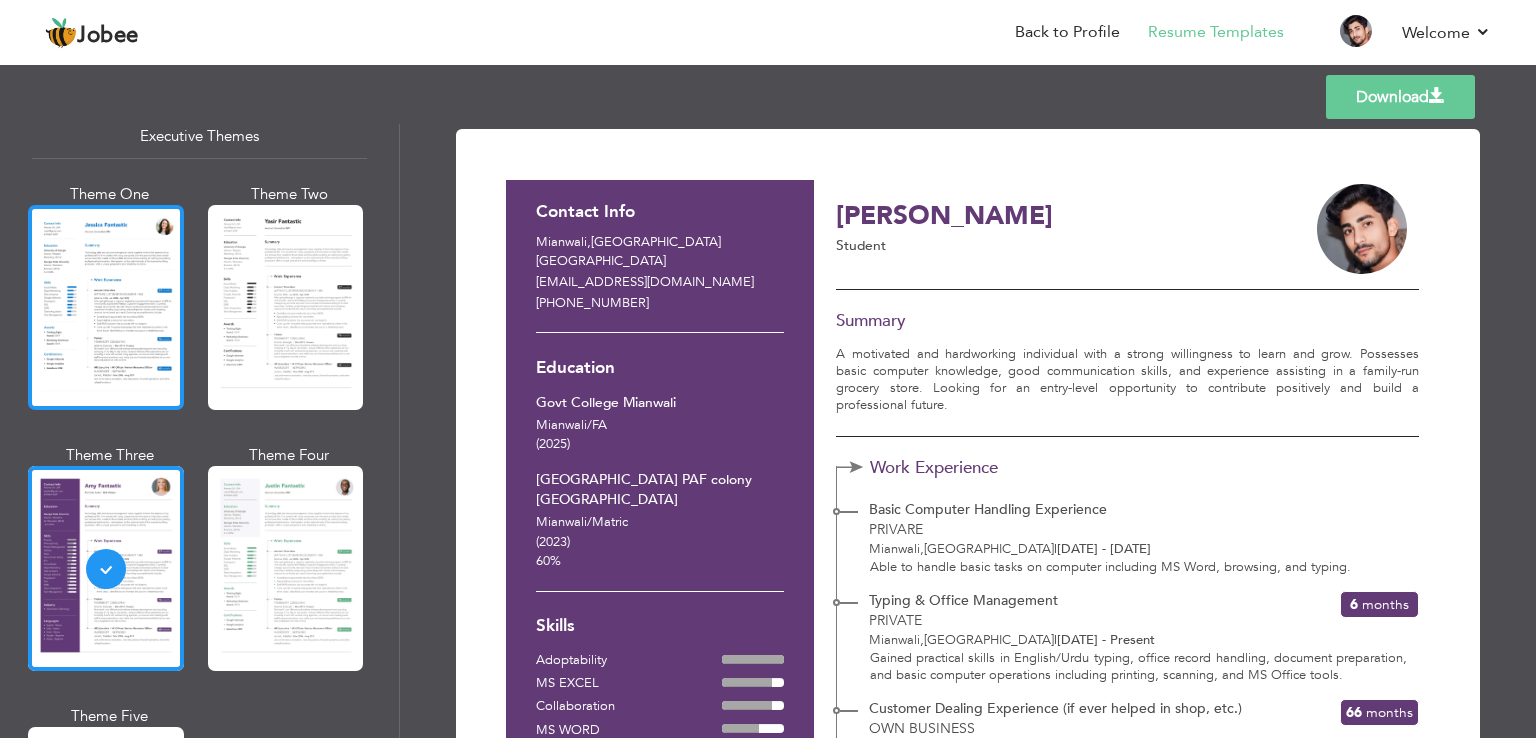 click at bounding box center [106, 307] 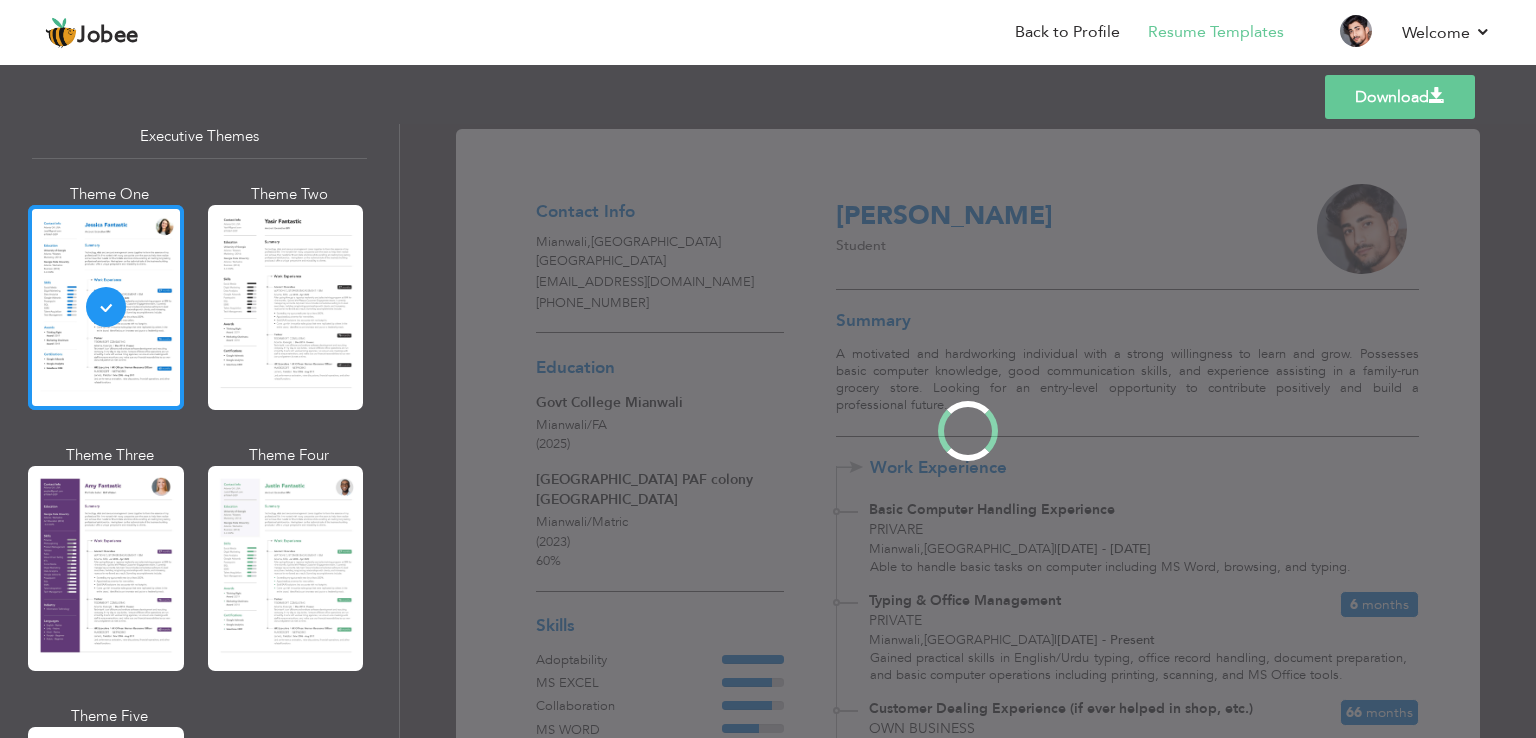 scroll, scrollTop: 1525, scrollLeft: 0, axis: vertical 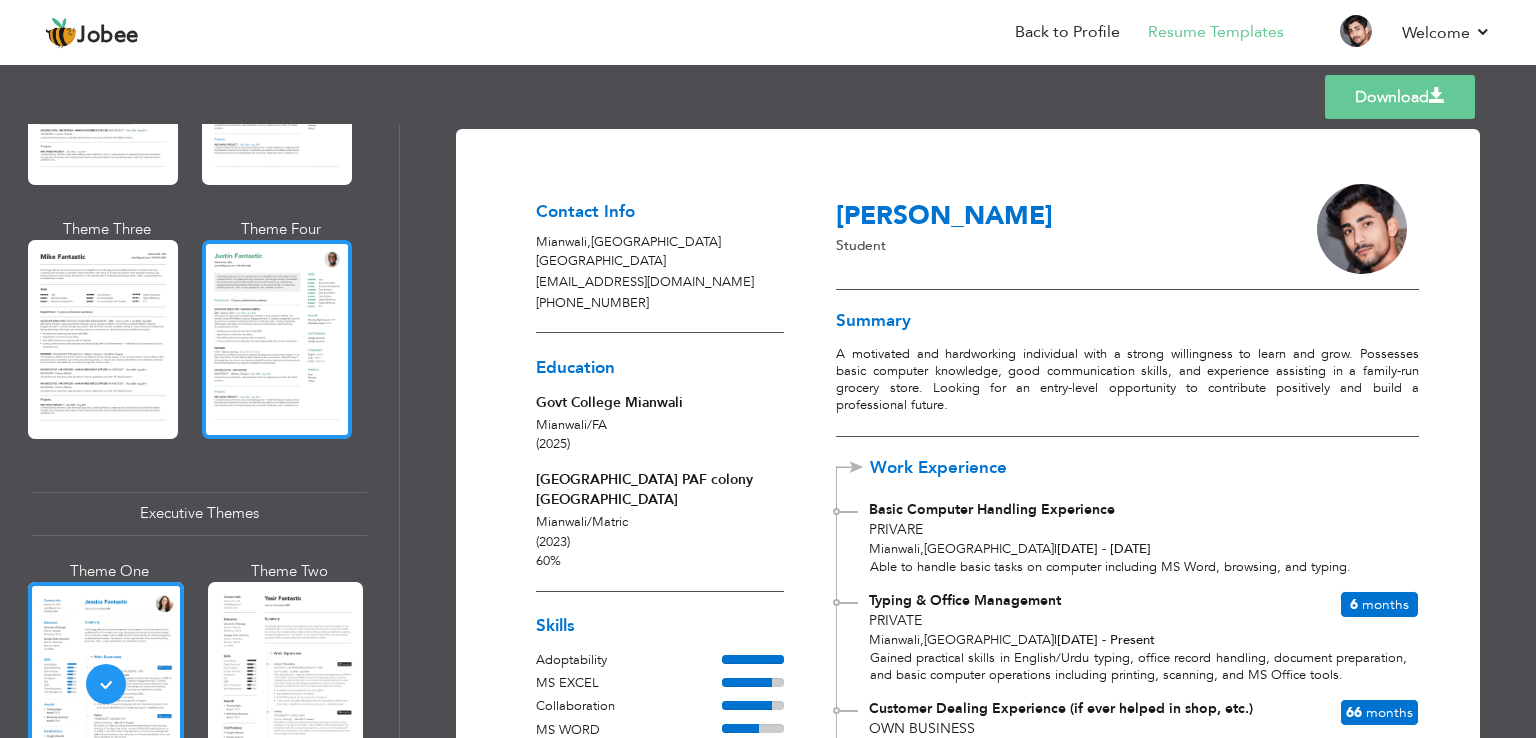 click at bounding box center (277, 339) 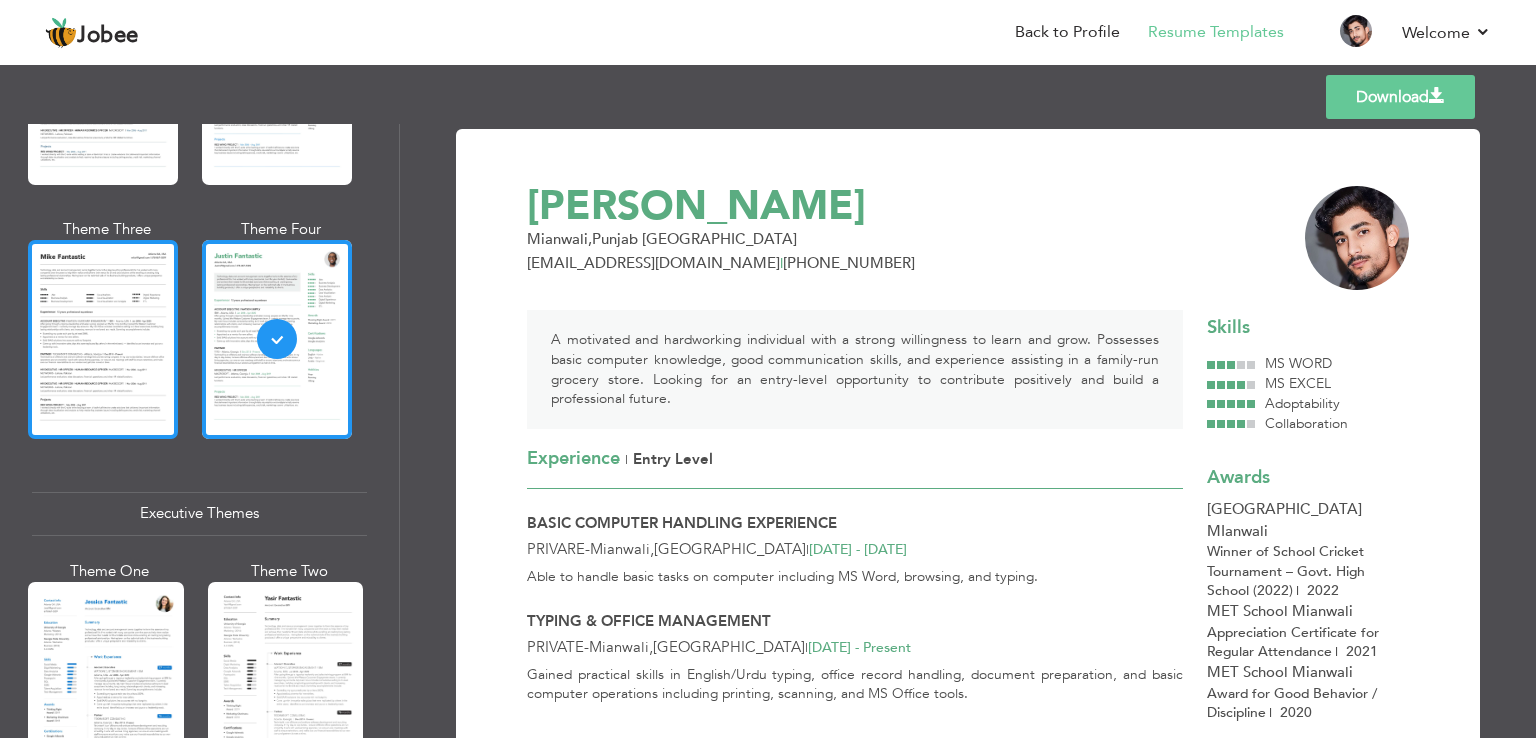 click at bounding box center [103, 339] 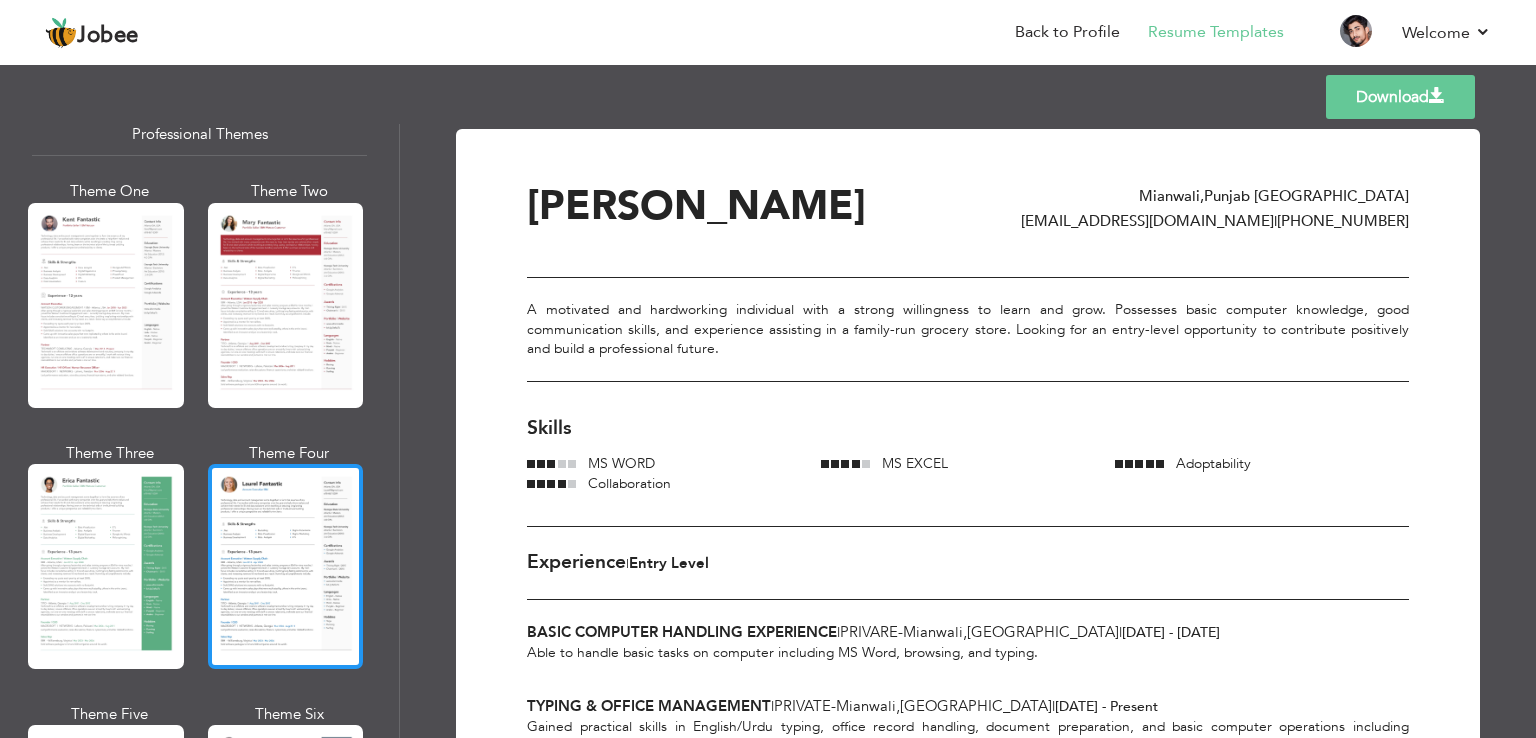 scroll, scrollTop: 0, scrollLeft: 0, axis: both 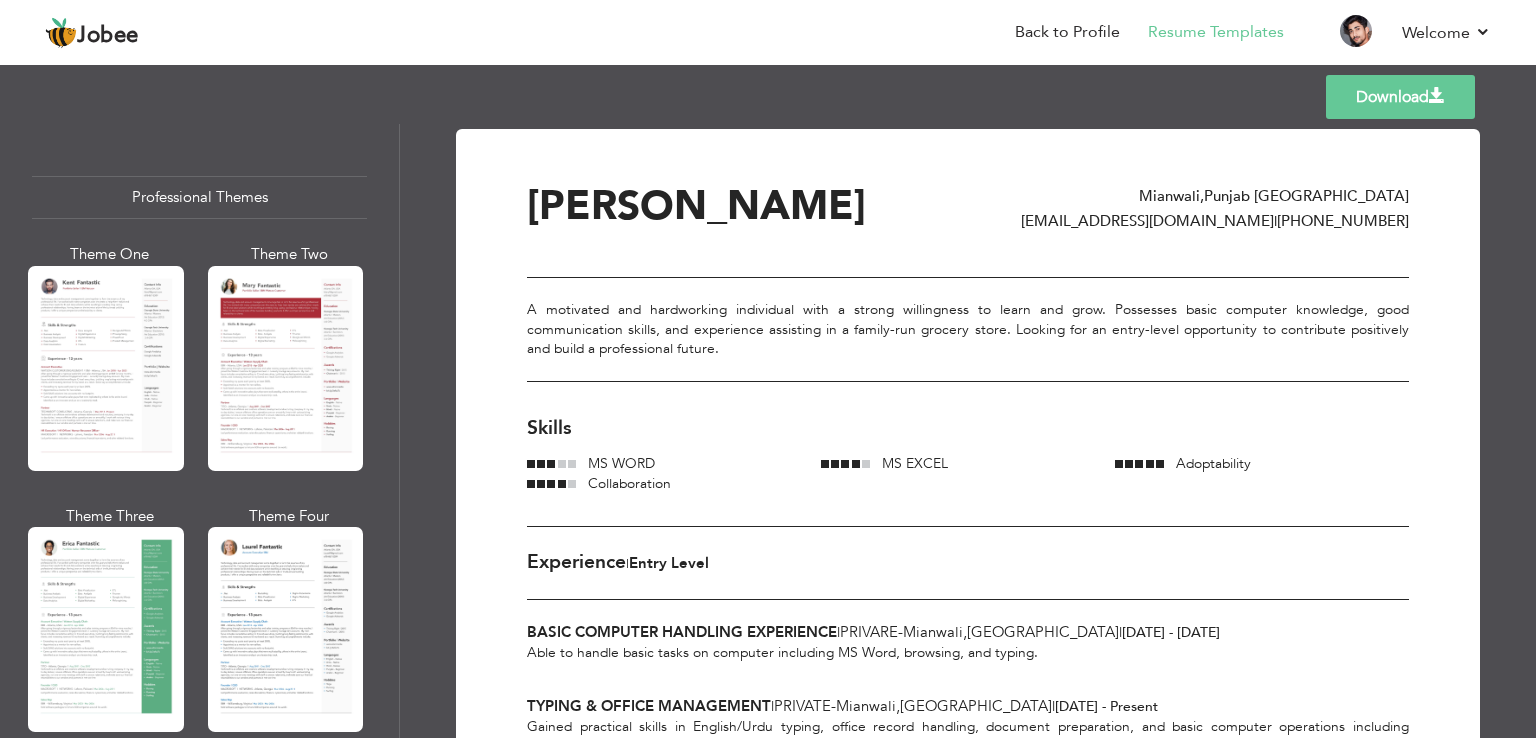 click on "Professional Themes" at bounding box center [199, 197] 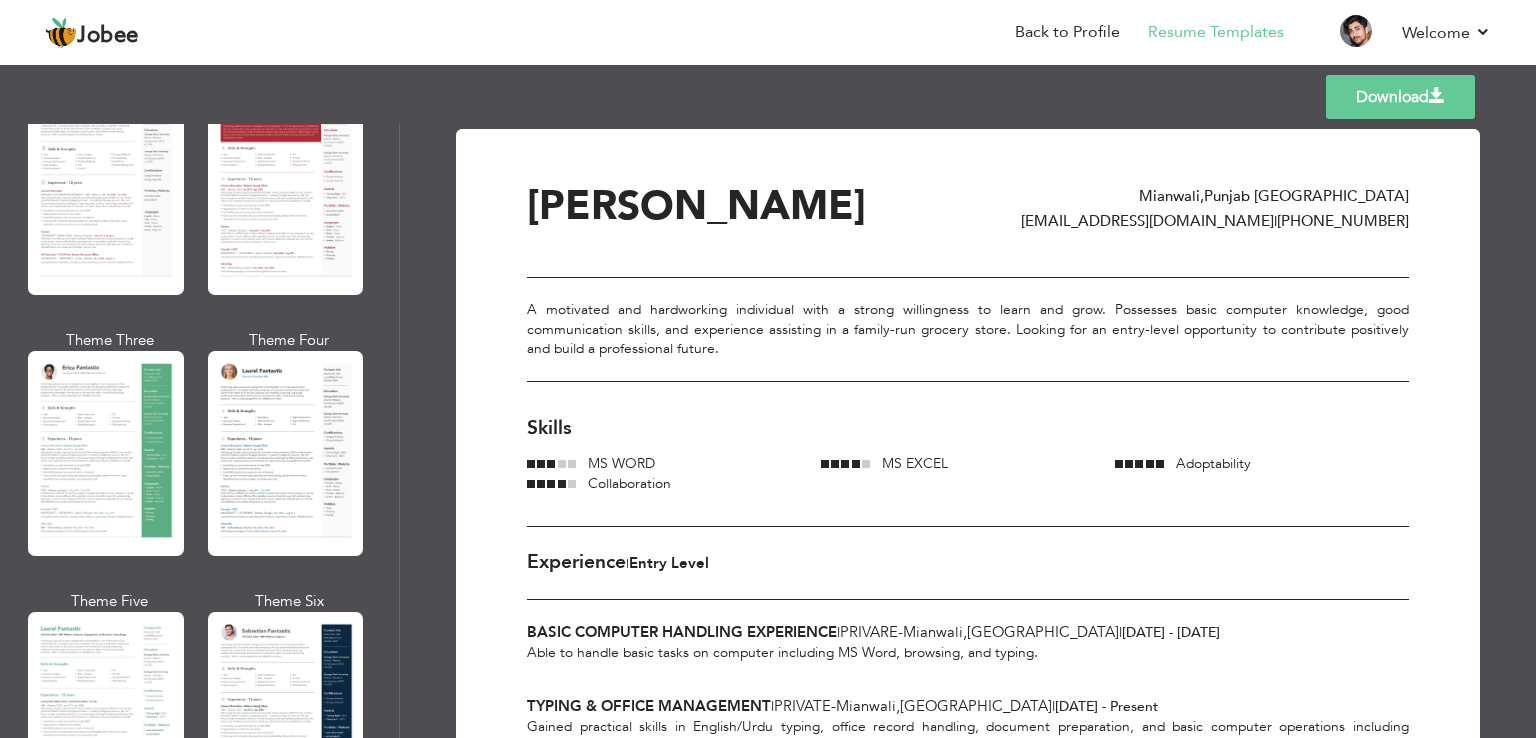 scroll, scrollTop: 0, scrollLeft: 0, axis: both 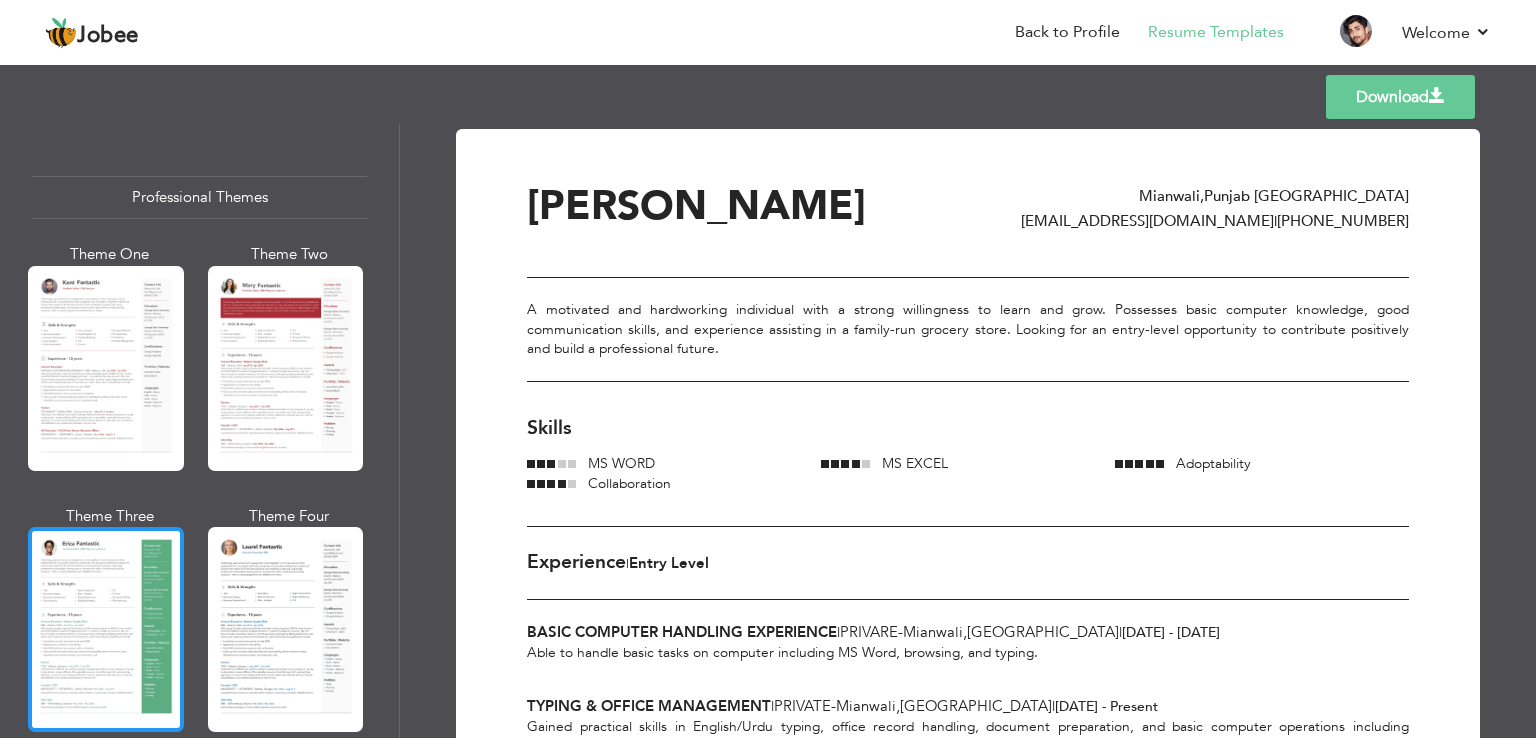 click at bounding box center [106, 629] 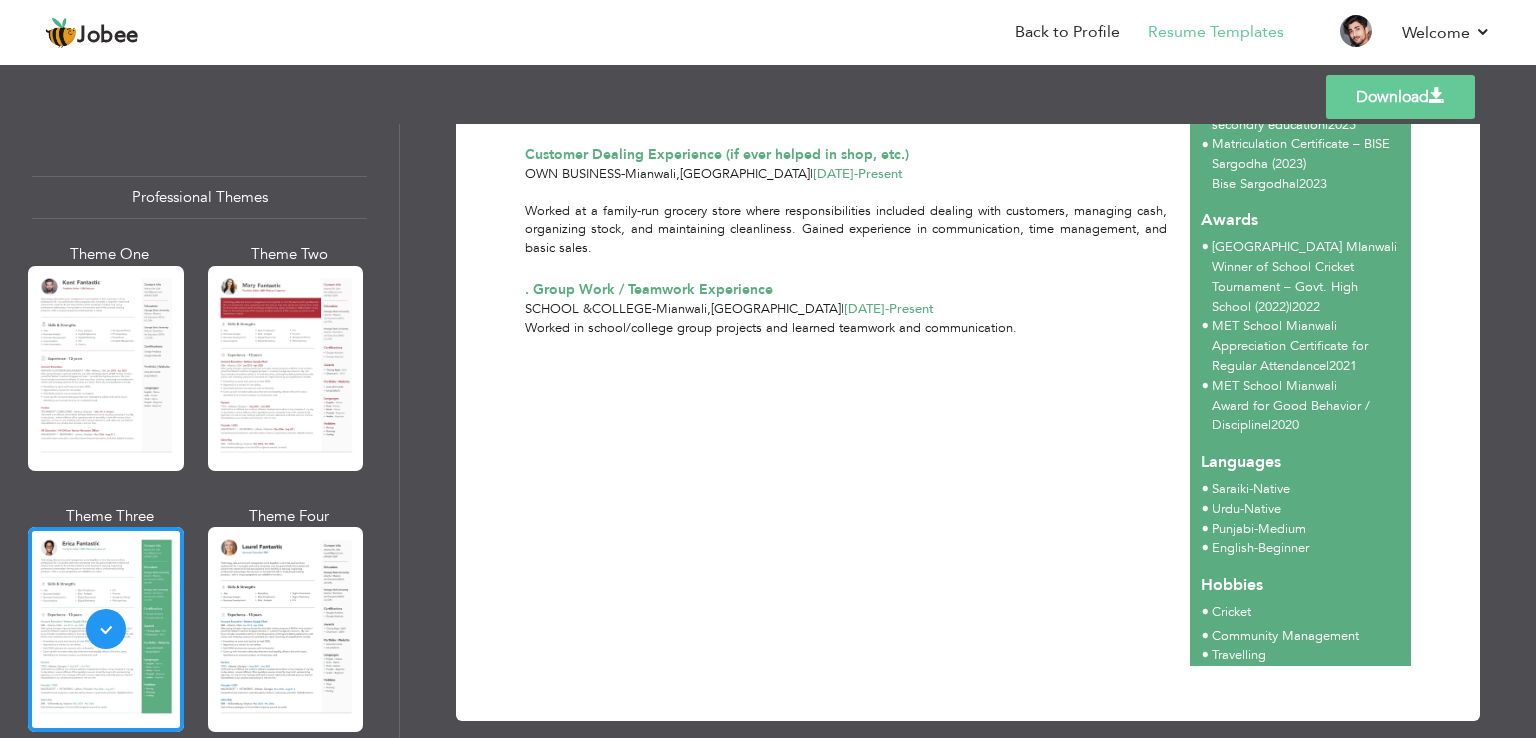scroll, scrollTop: 0, scrollLeft: 0, axis: both 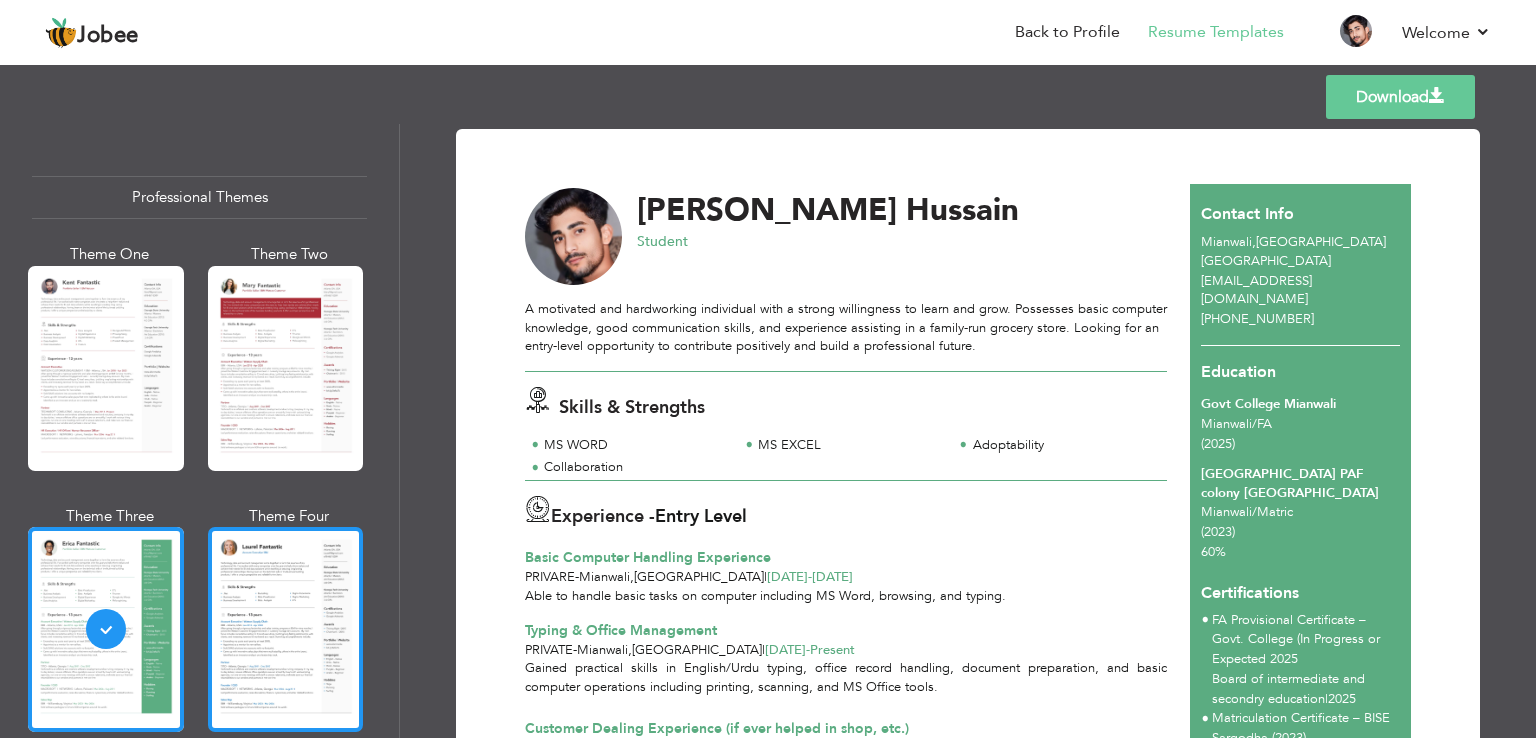 click at bounding box center [286, 629] 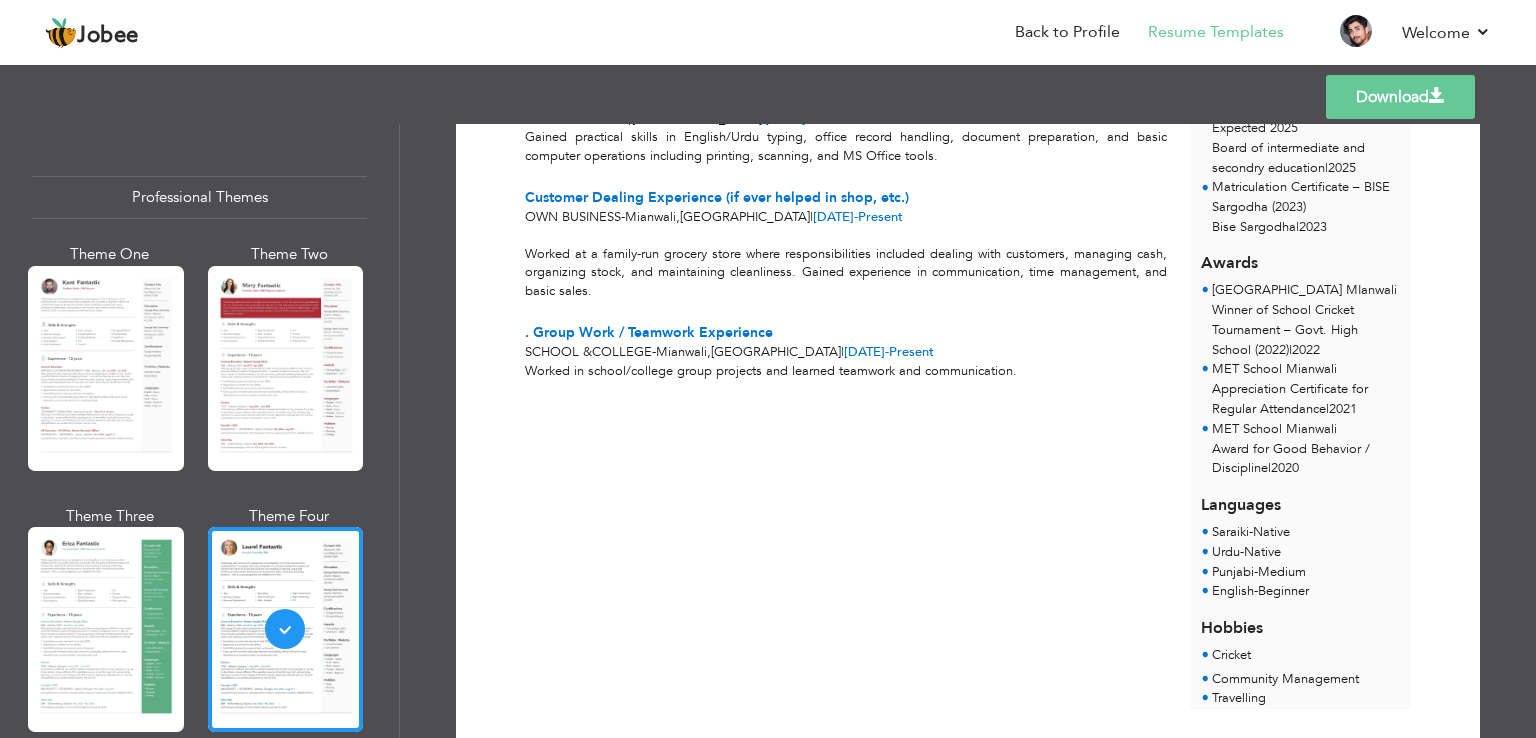 scroll, scrollTop: 581, scrollLeft: 0, axis: vertical 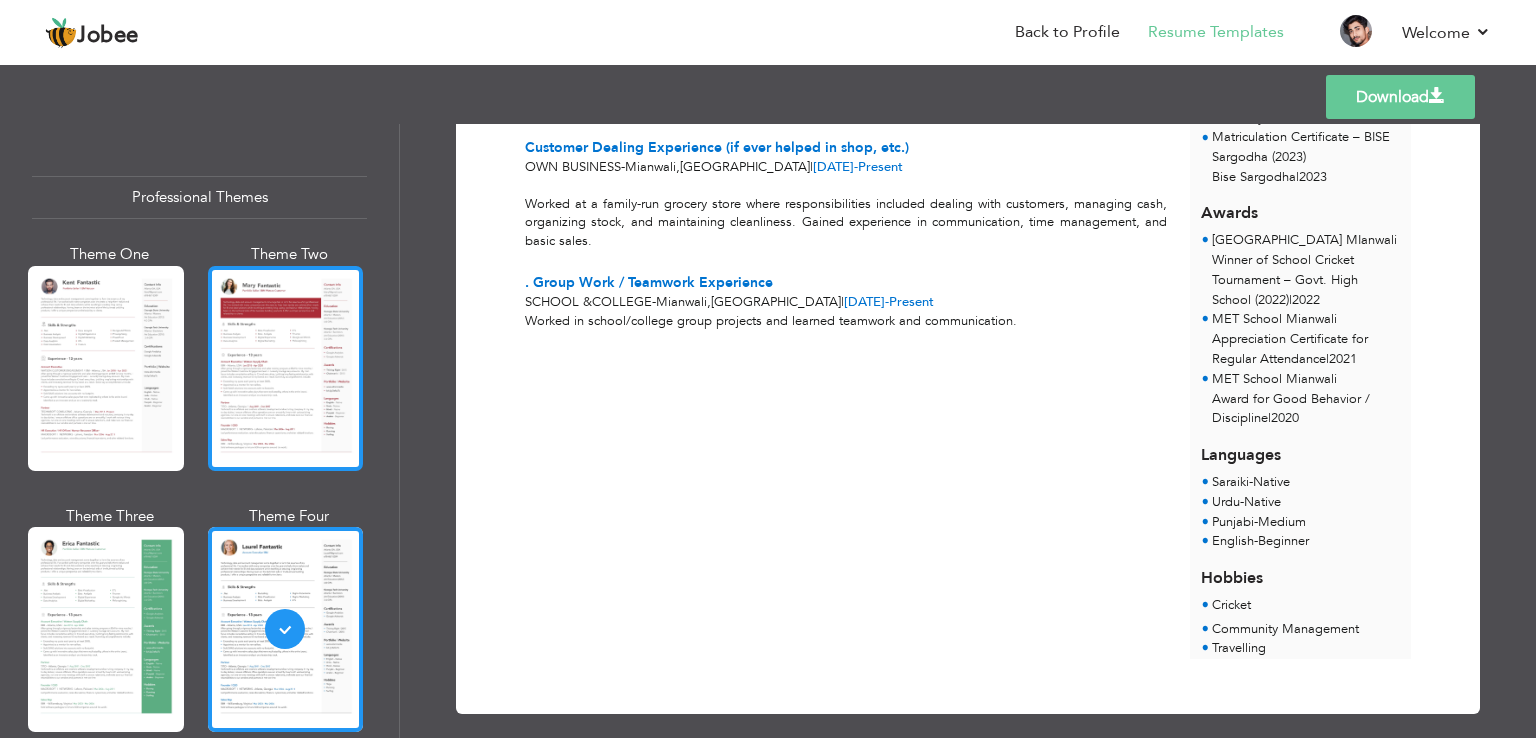 click at bounding box center [286, 368] 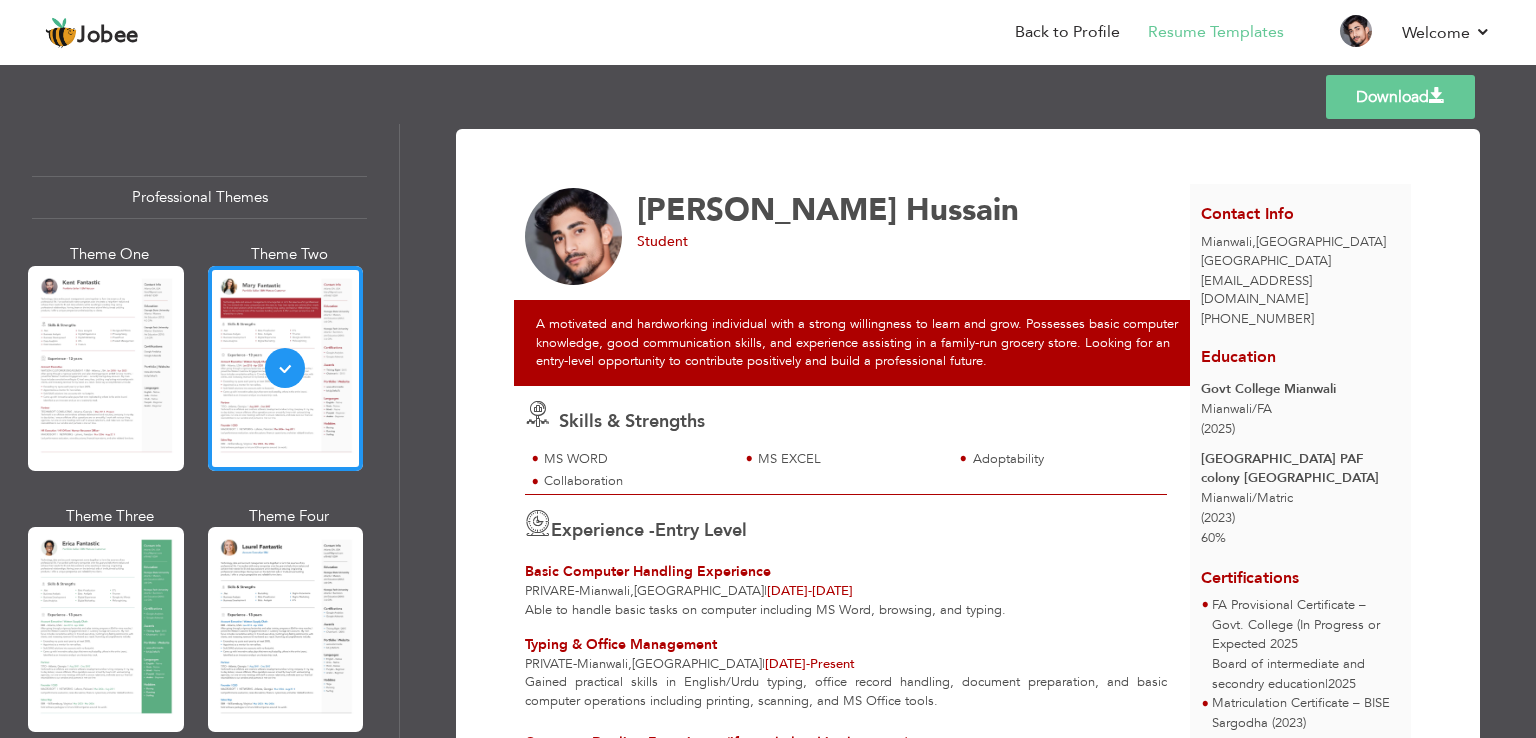 scroll, scrollTop: 566, scrollLeft: 0, axis: vertical 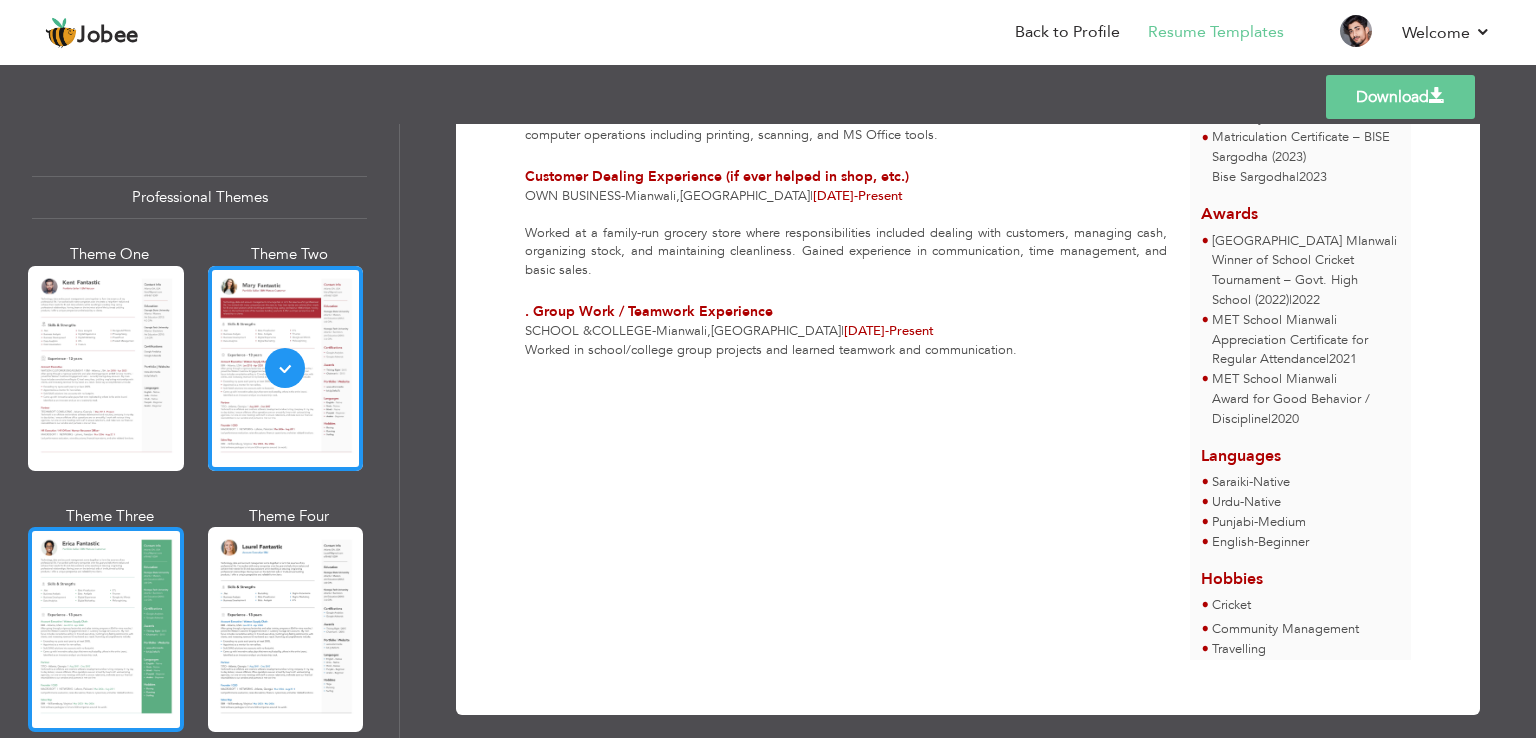 click at bounding box center (106, 629) 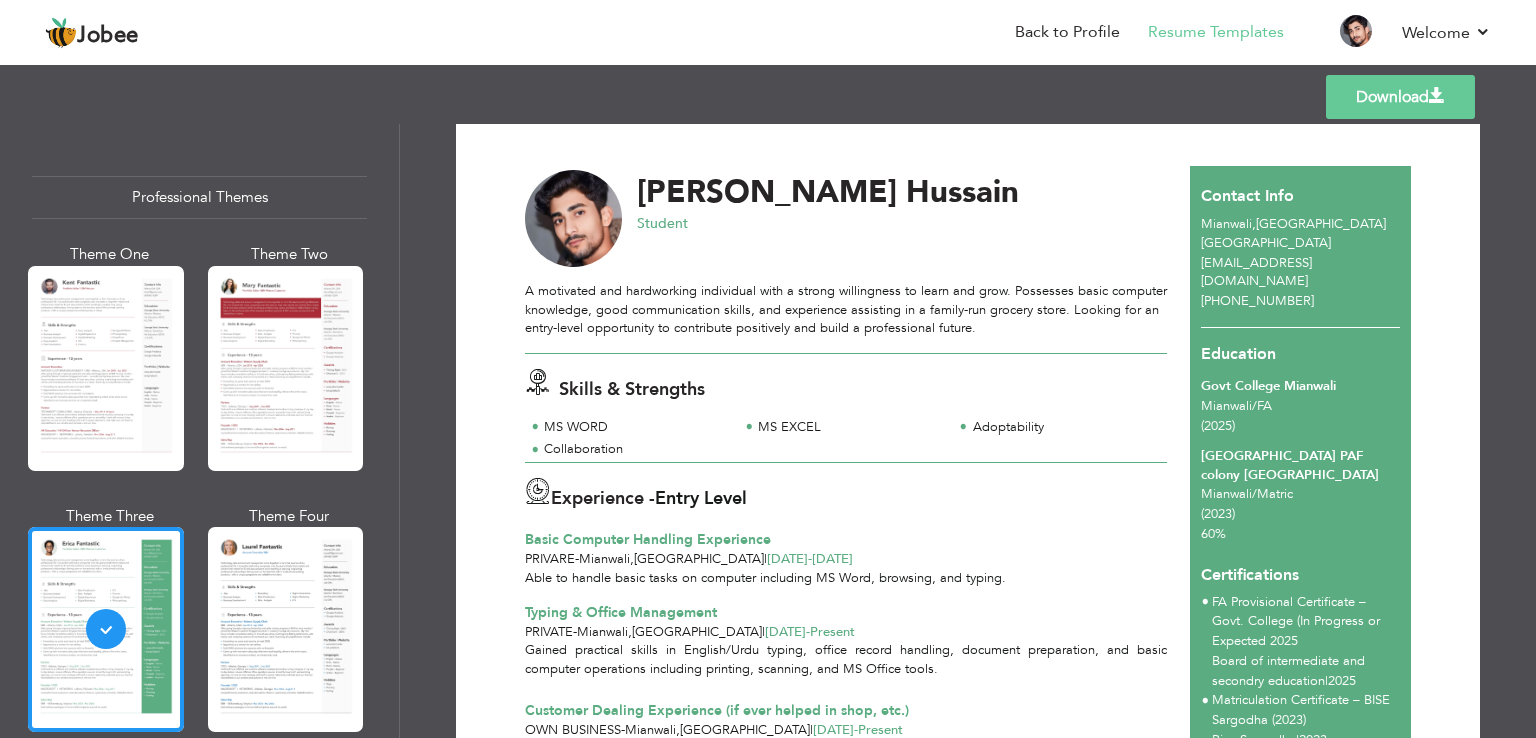scroll, scrollTop: 0, scrollLeft: 0, axis: both 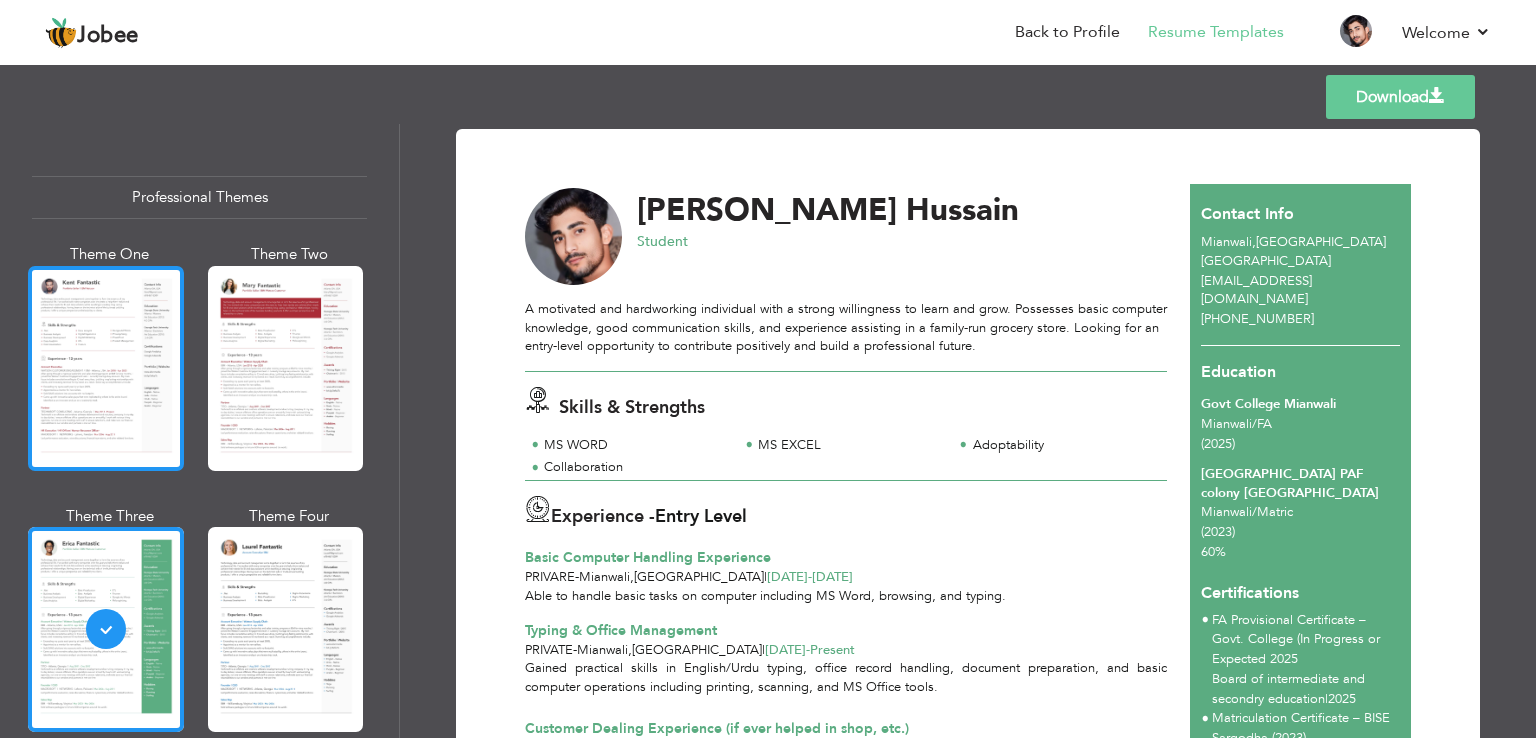 click at bounding box center (106, 368) 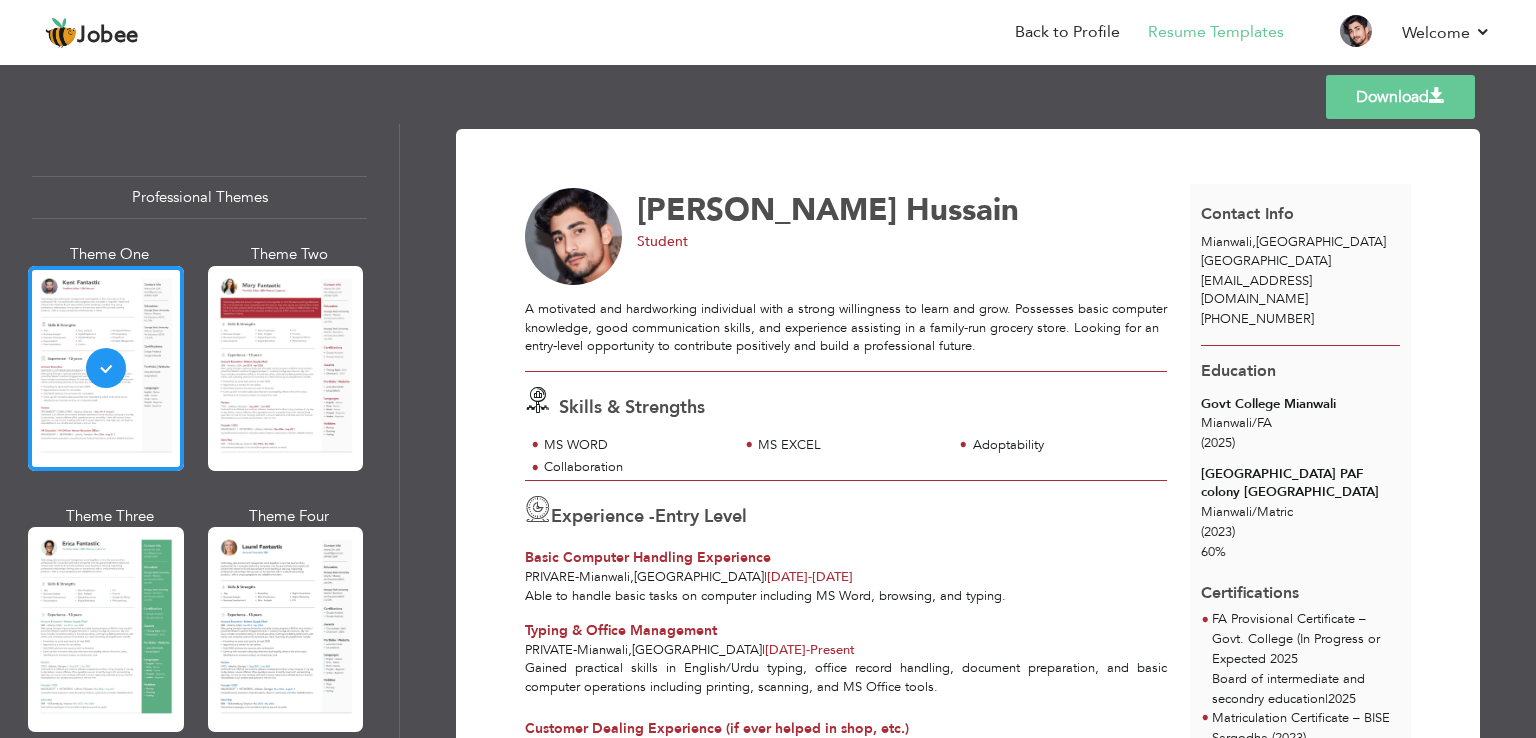 scroll, scrollTop: 580, scrollLeft: 0, axis: vertical 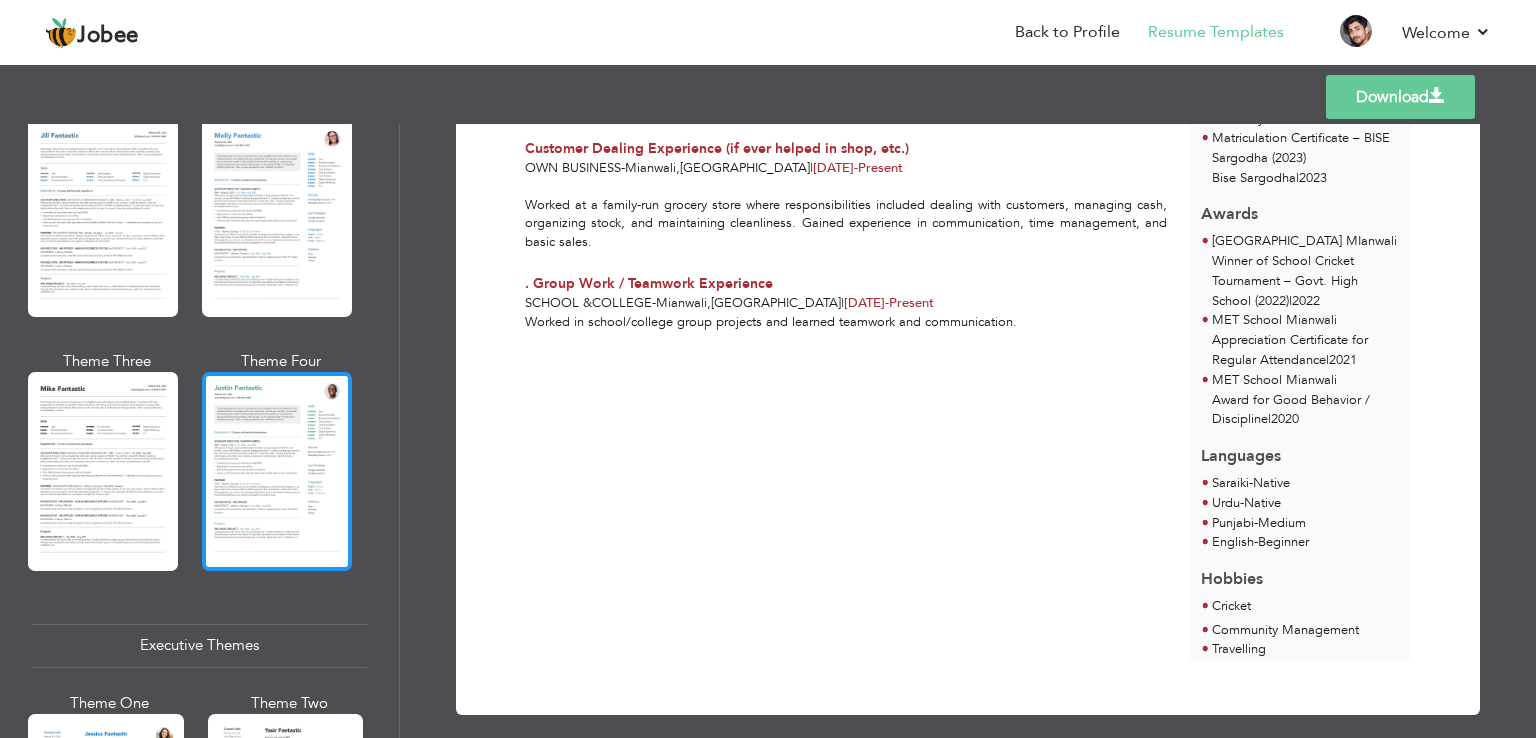 click at bounding box center (277, 471) 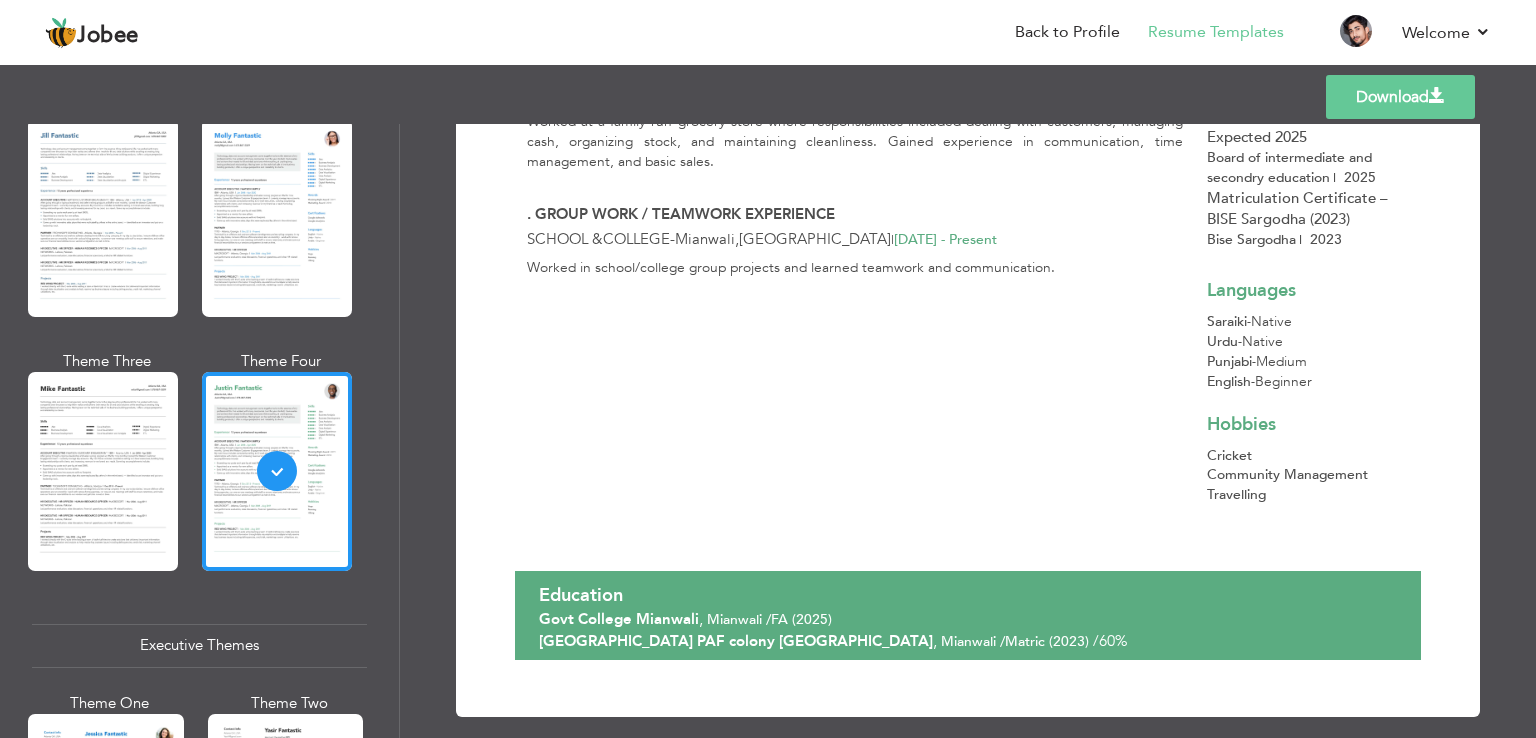 scroll, scrollTop: 0, scrollLeft: 0, axis: both 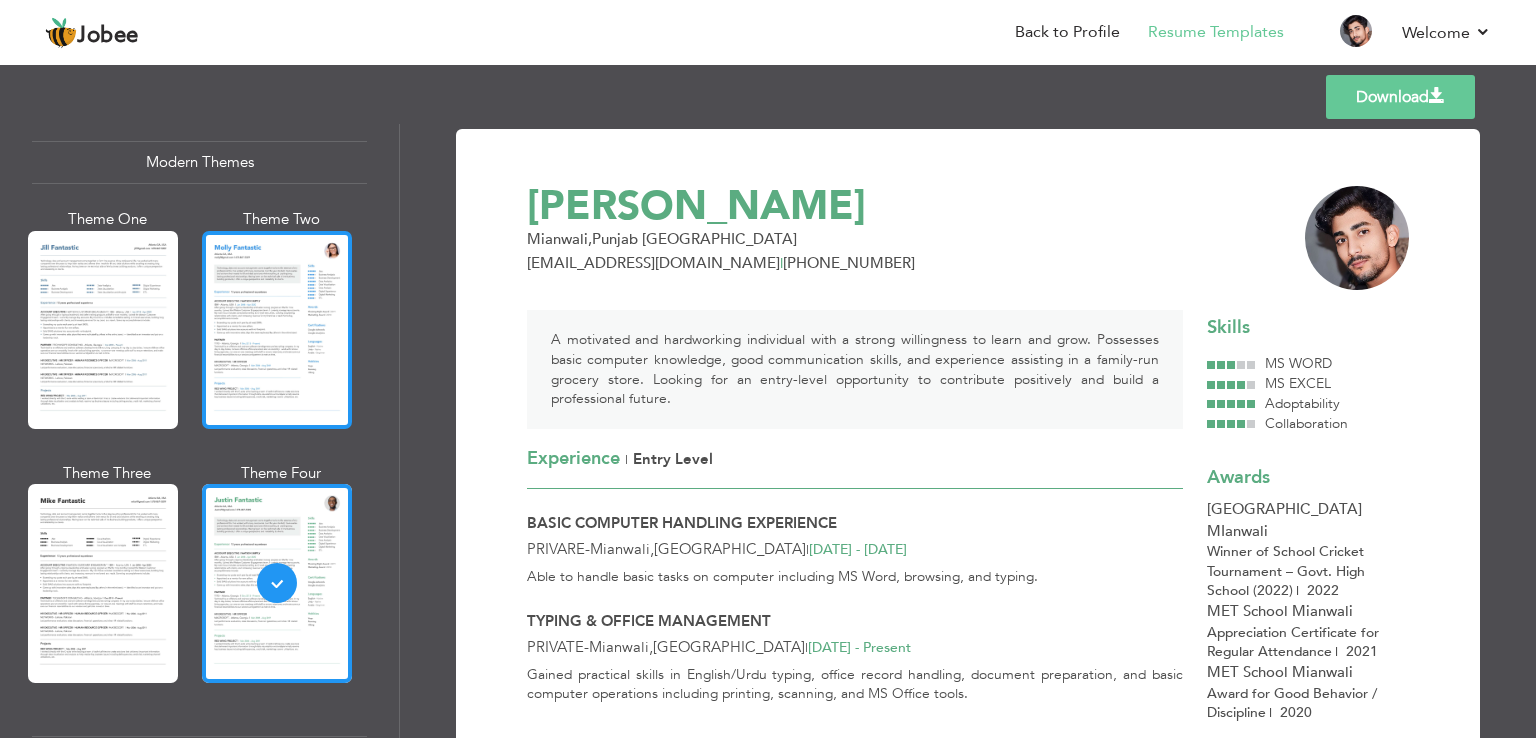 click at bounding box center (277, 330) 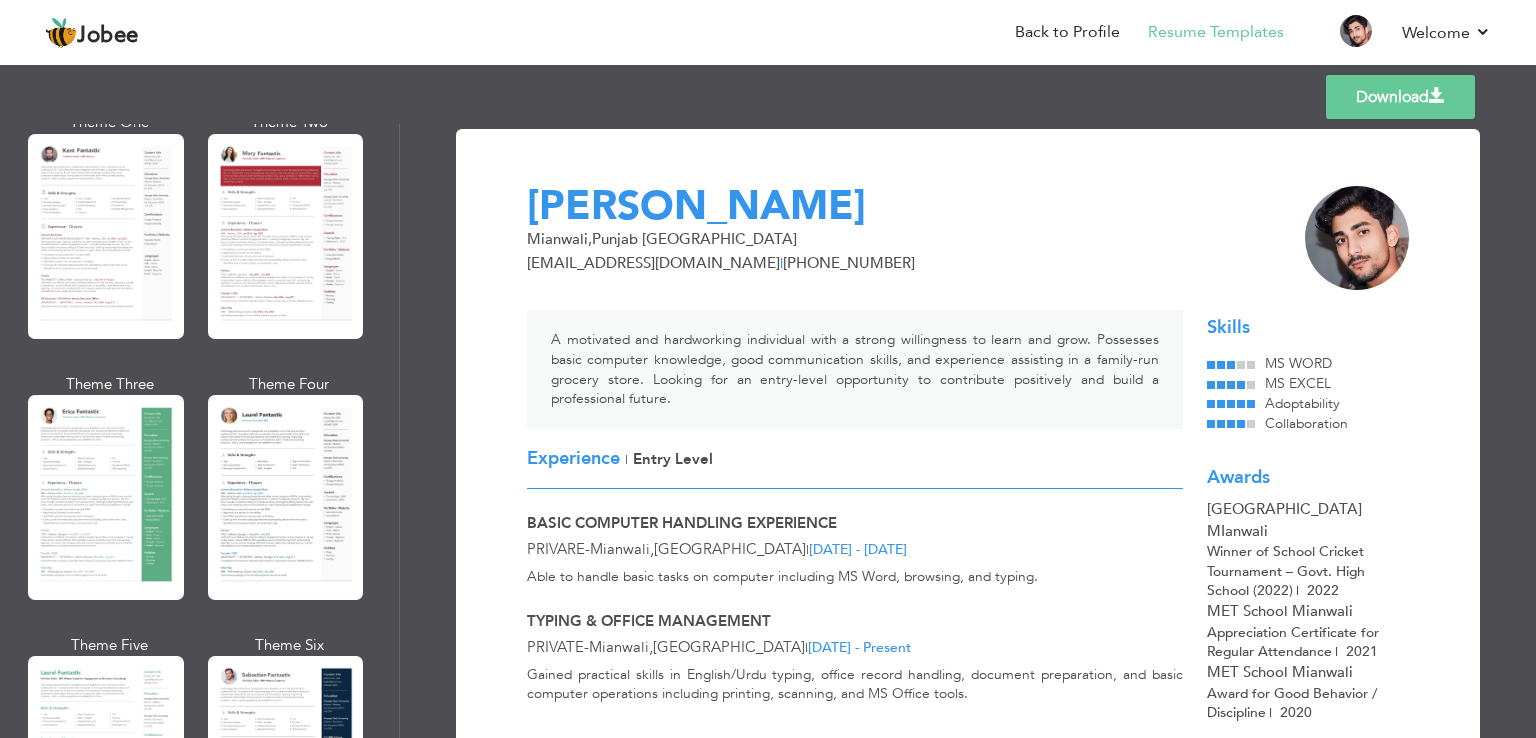 scroll, scrollTop: 0, scrollLeft: 0, axis: both 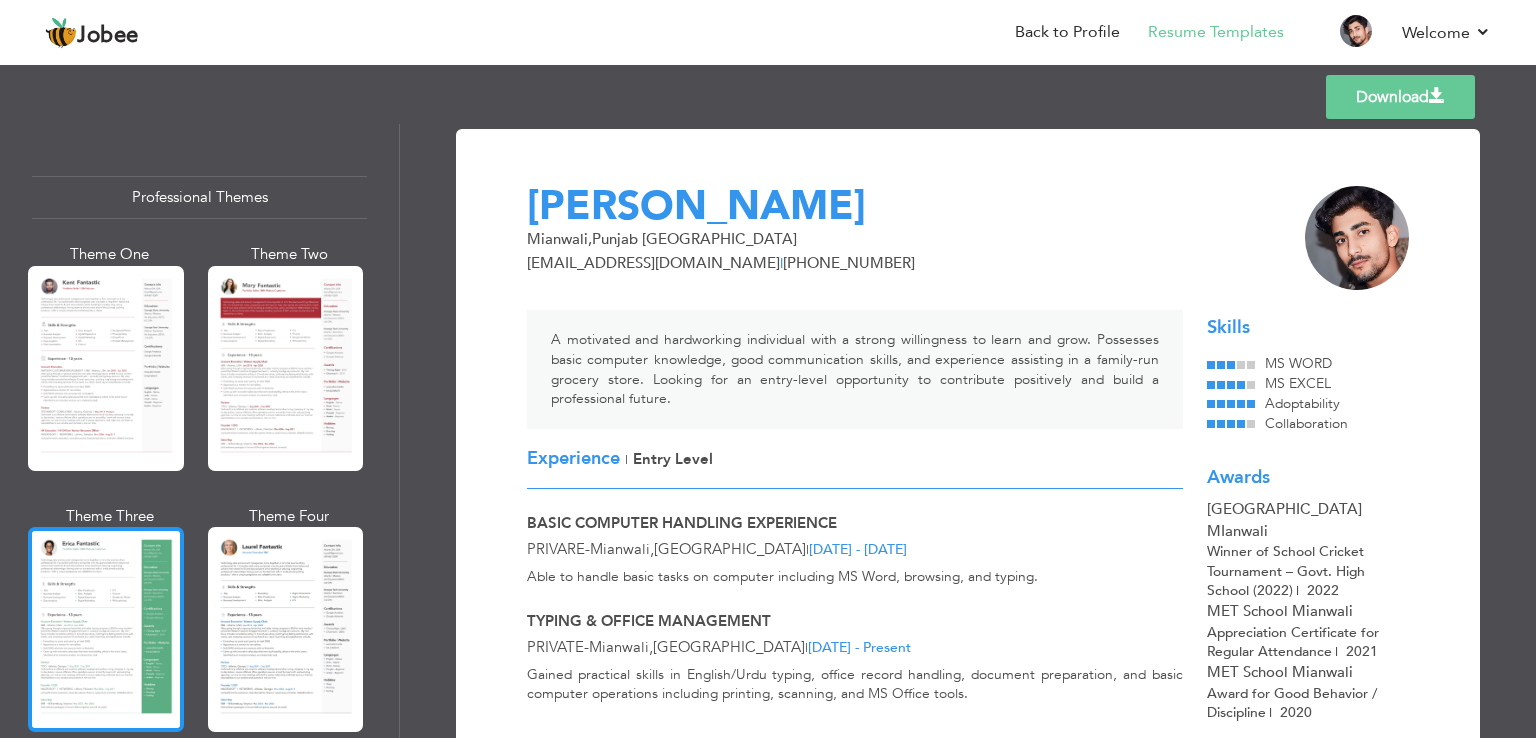 click at bounding box center [106, 629] 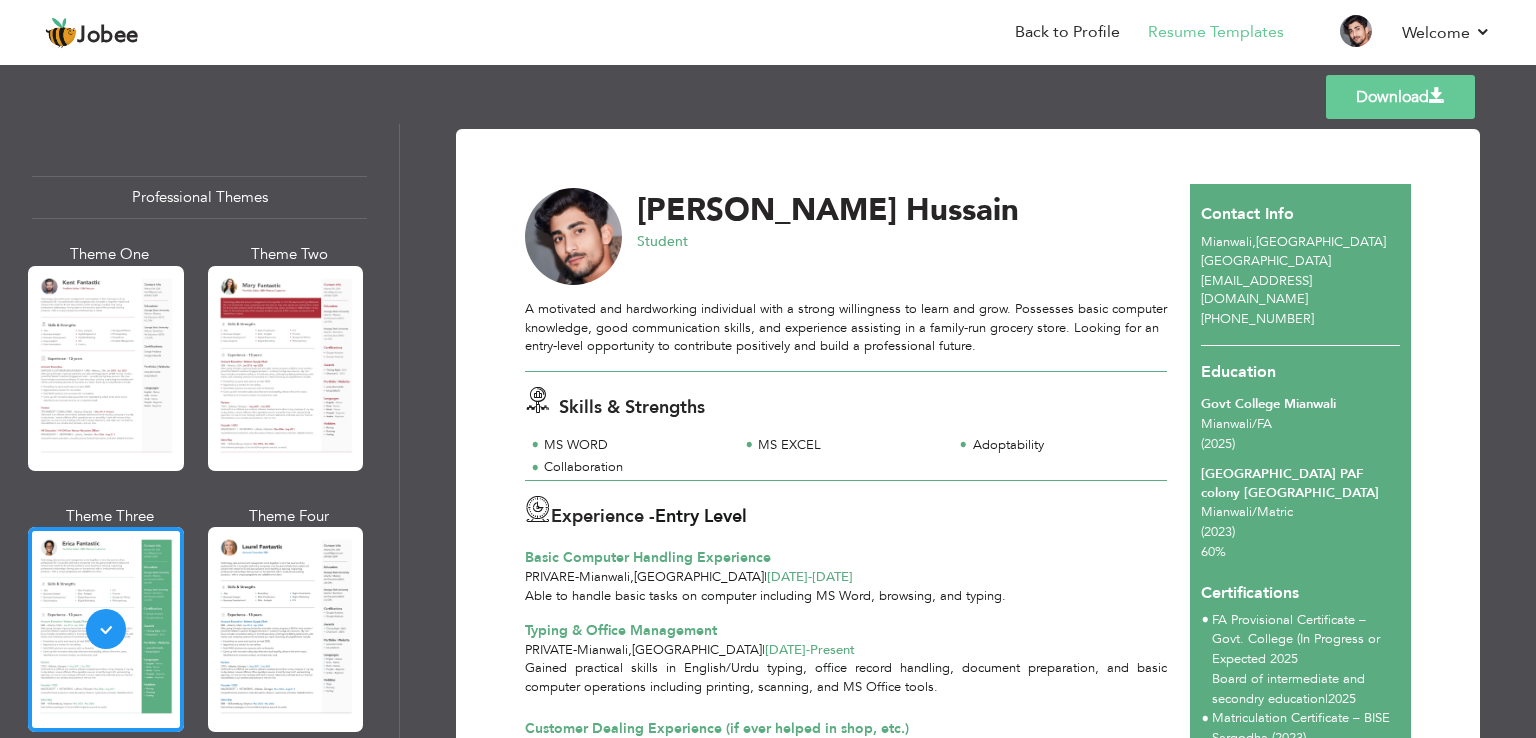 click on "Download" at bounding box center [1400, 97] 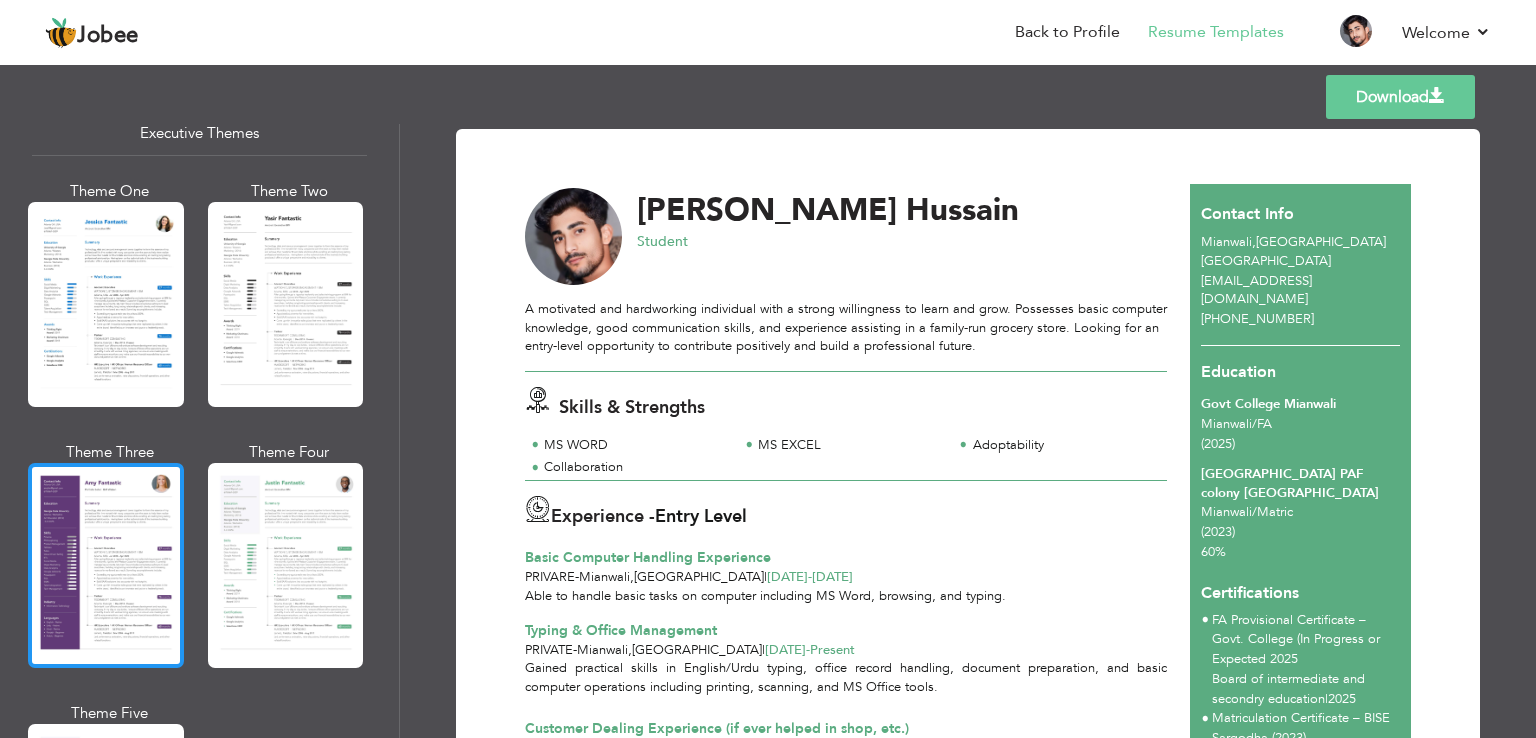 scroll, scrollTop: 1548, scrollLeft: 0, axis: vertical 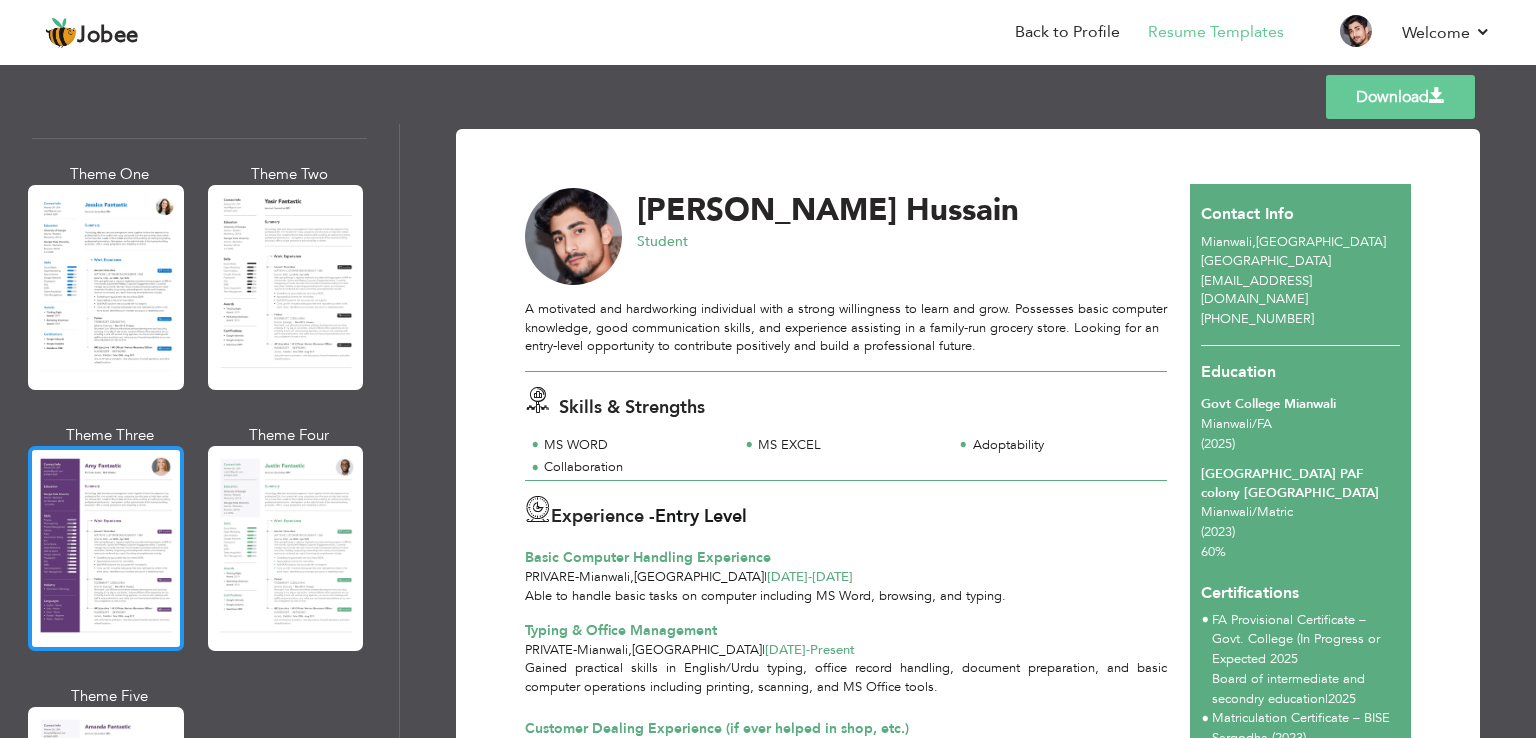 click at bounding box center [106, 548] 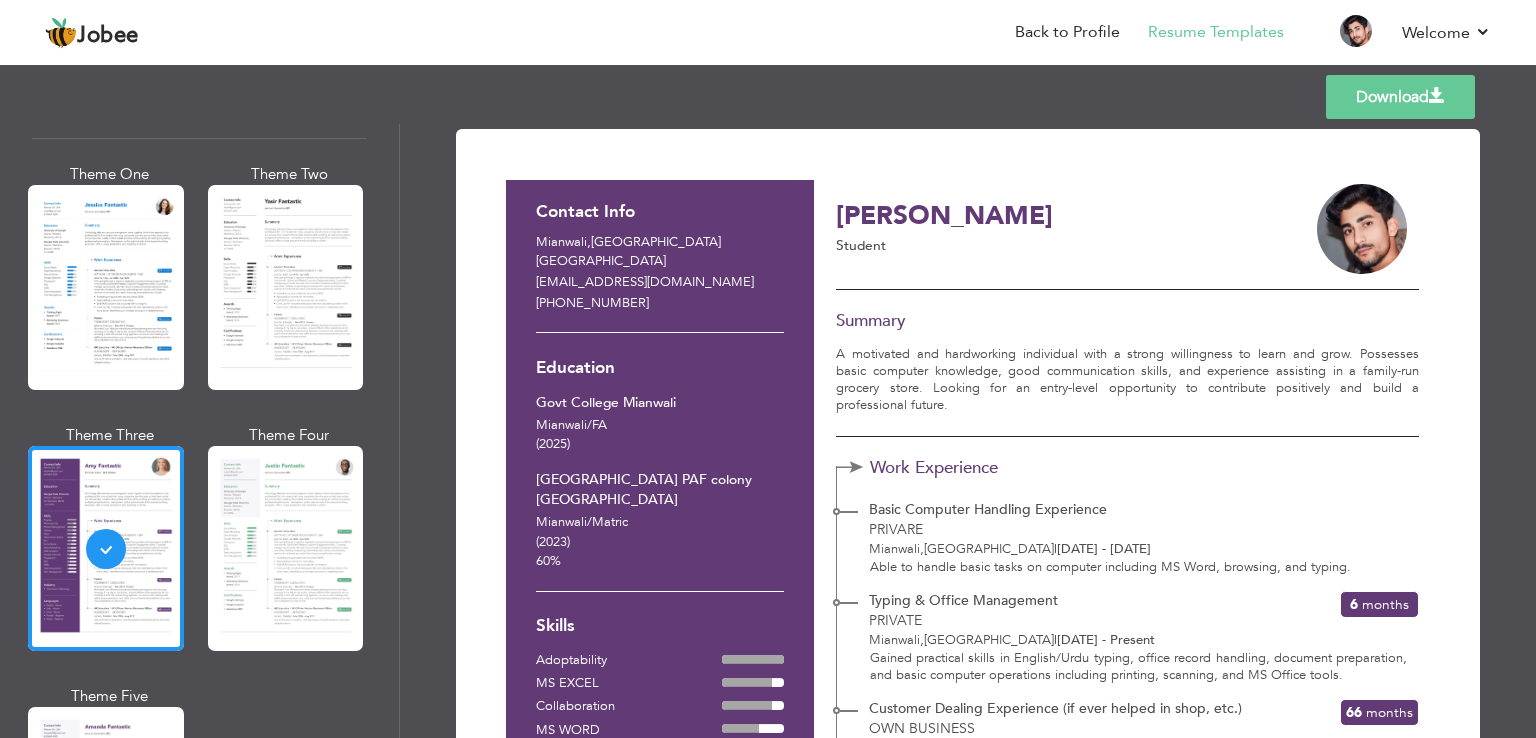click on "Download" at bounding box center [1400, 97] 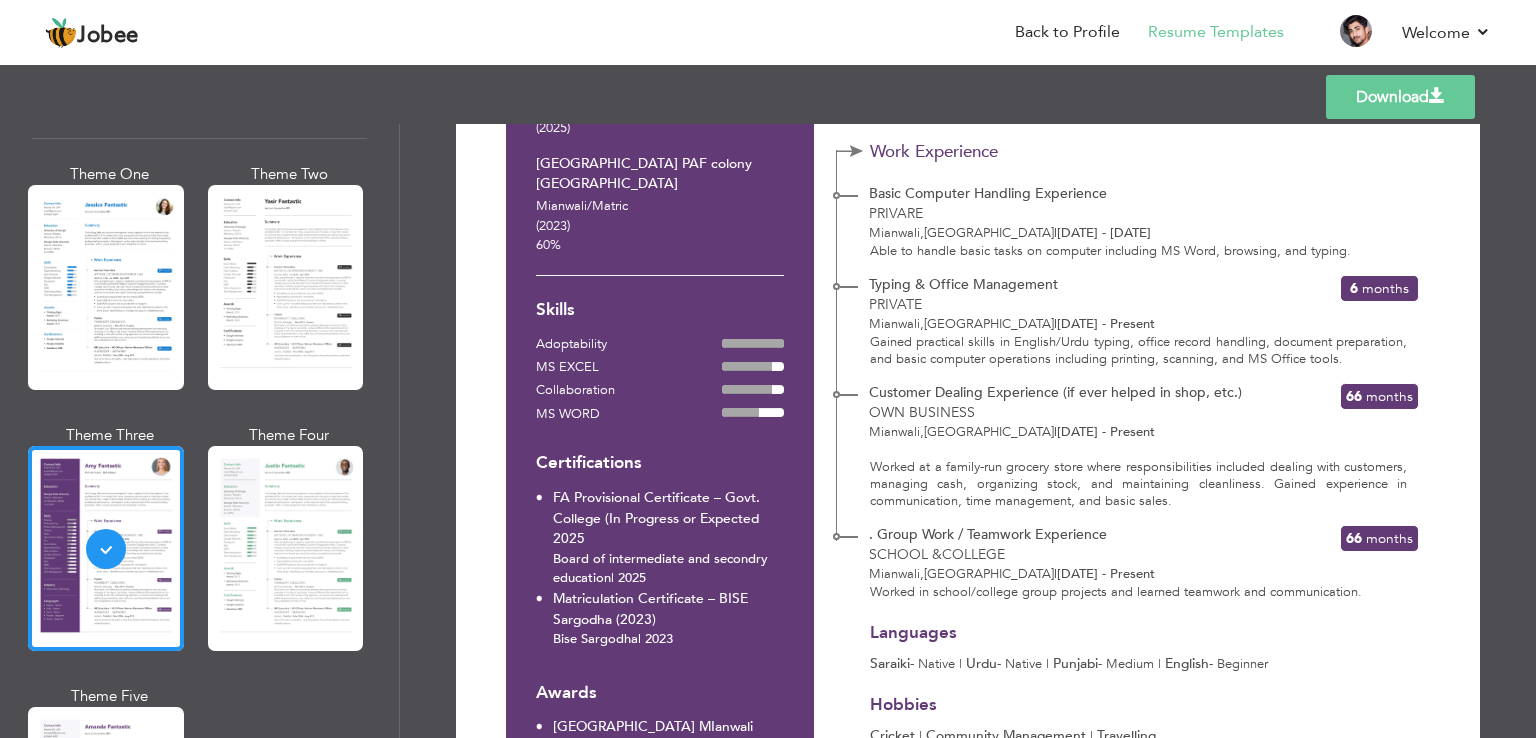 scroll, scrollTop: 318, scrollLeft: 0, axis: vertical 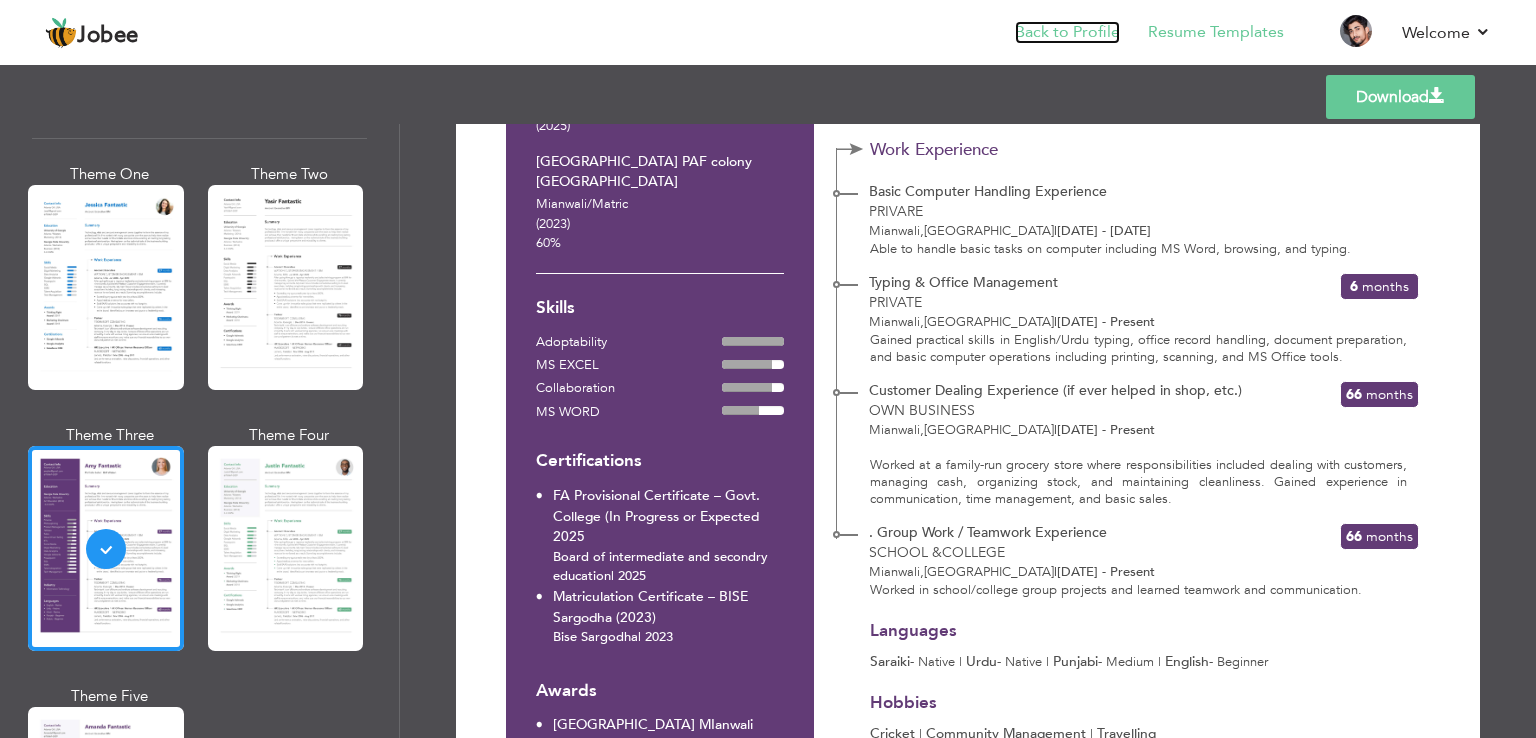 click on "Back to Profile" at bounding box center (1067, 32) 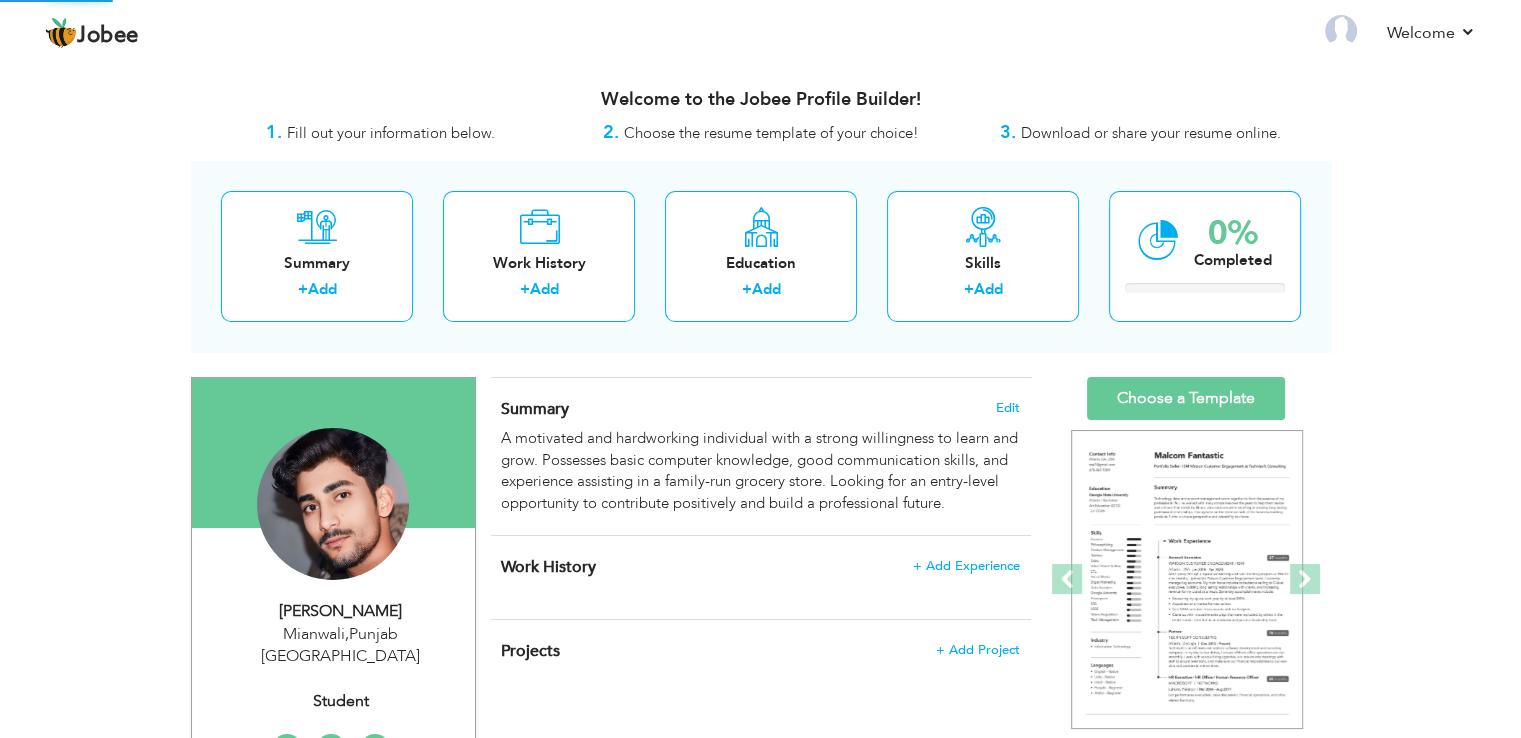 scroll, scrollTop: 0, scrollLeft: 0, axis: both 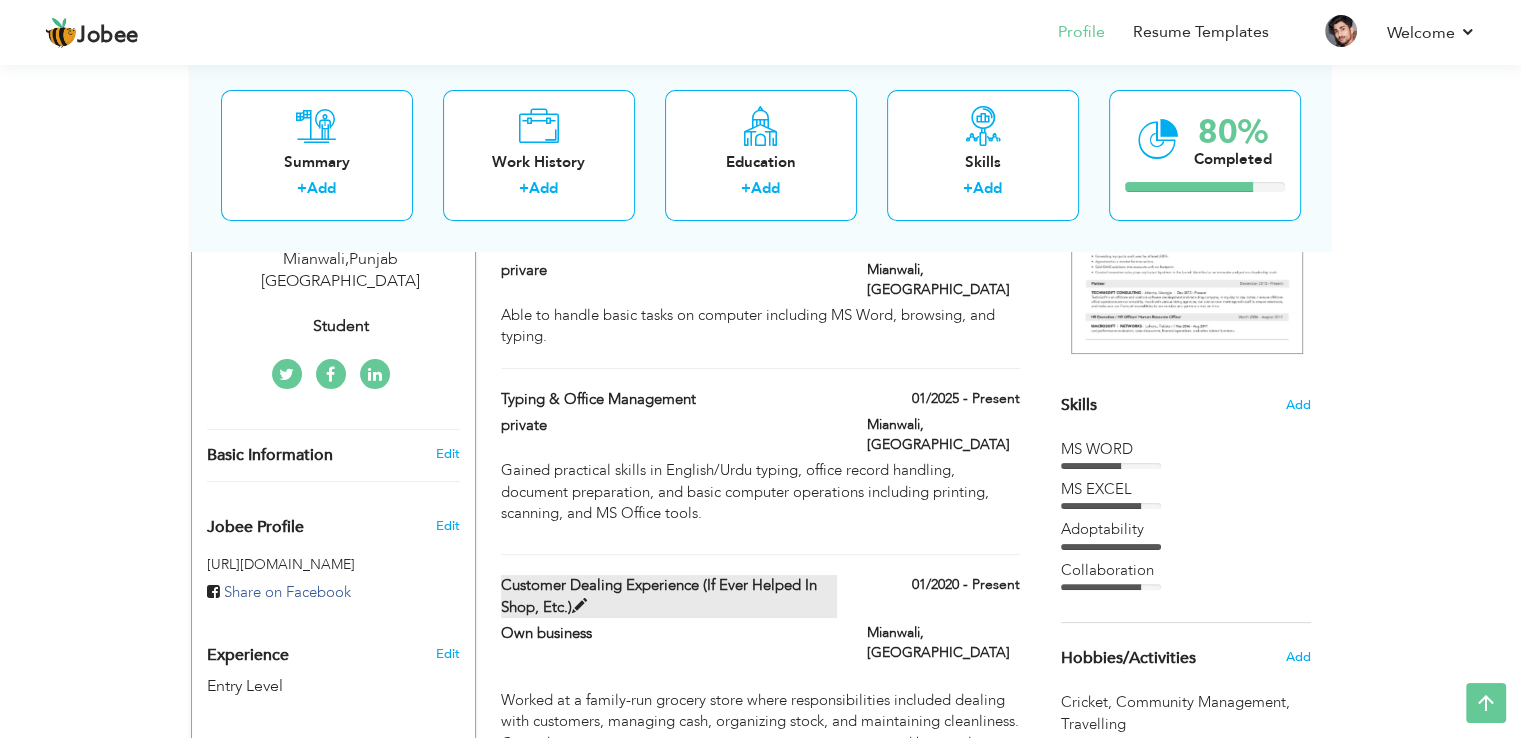 click at bounding box center [579, 606] 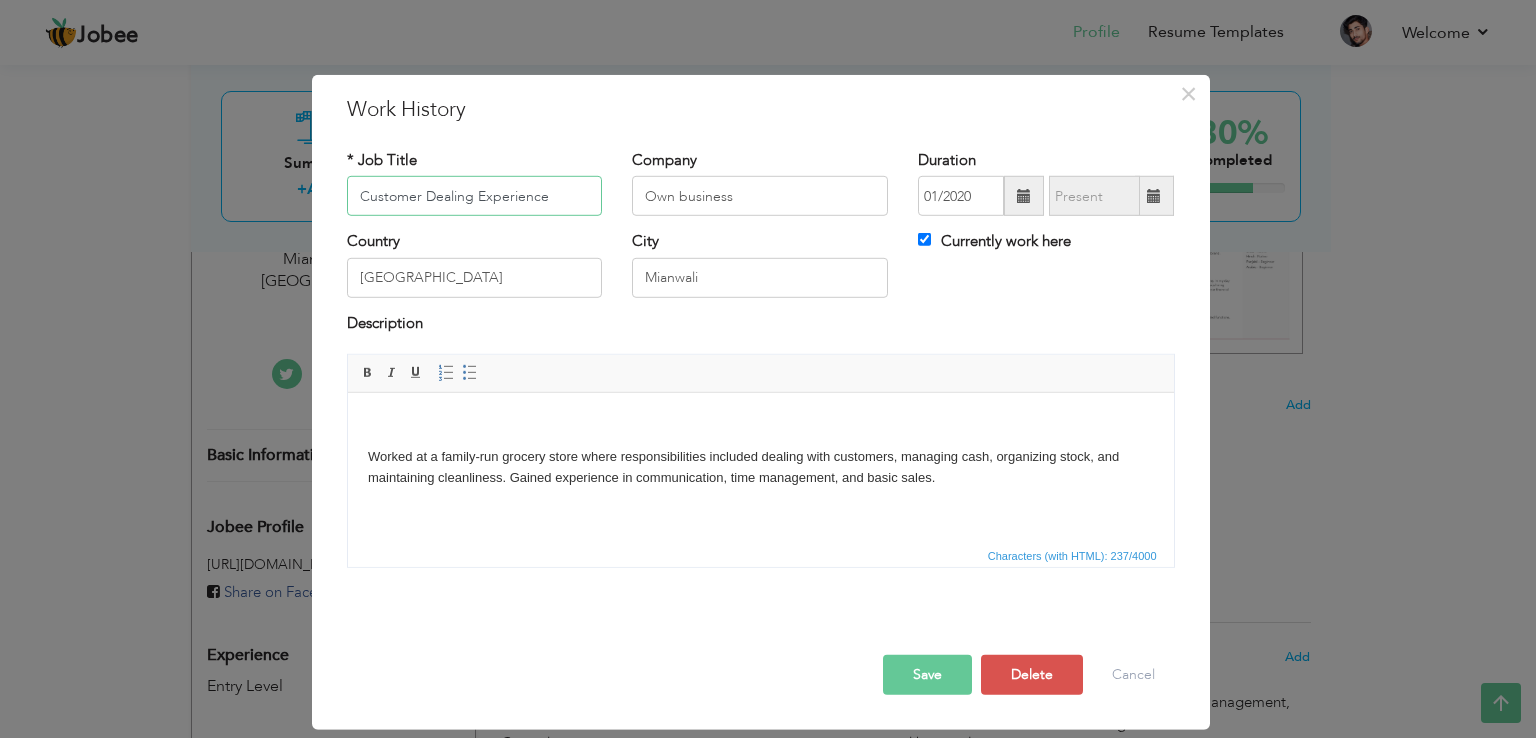 type on "Customer Dealing Experience" 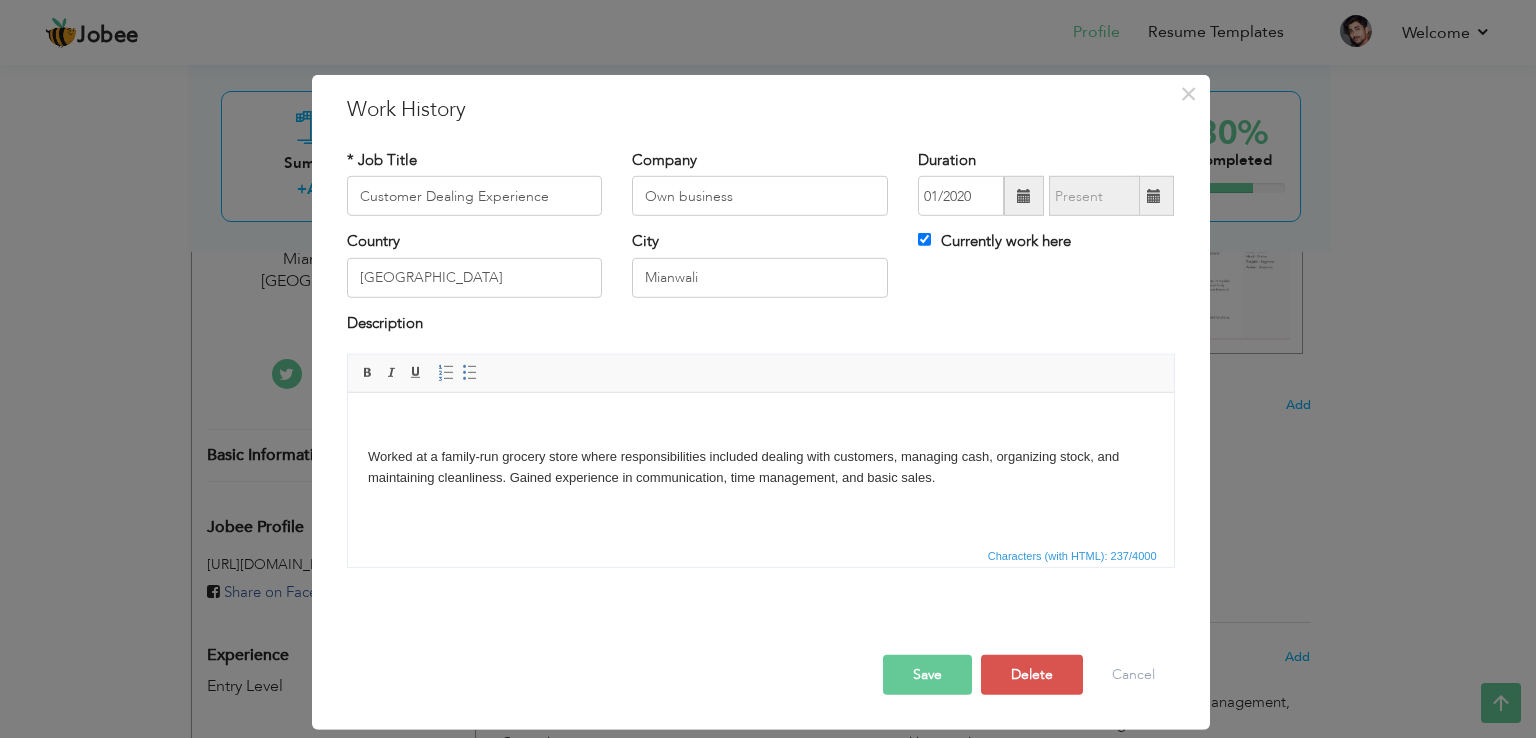 click on "Save" at bounding box center [927, 675] 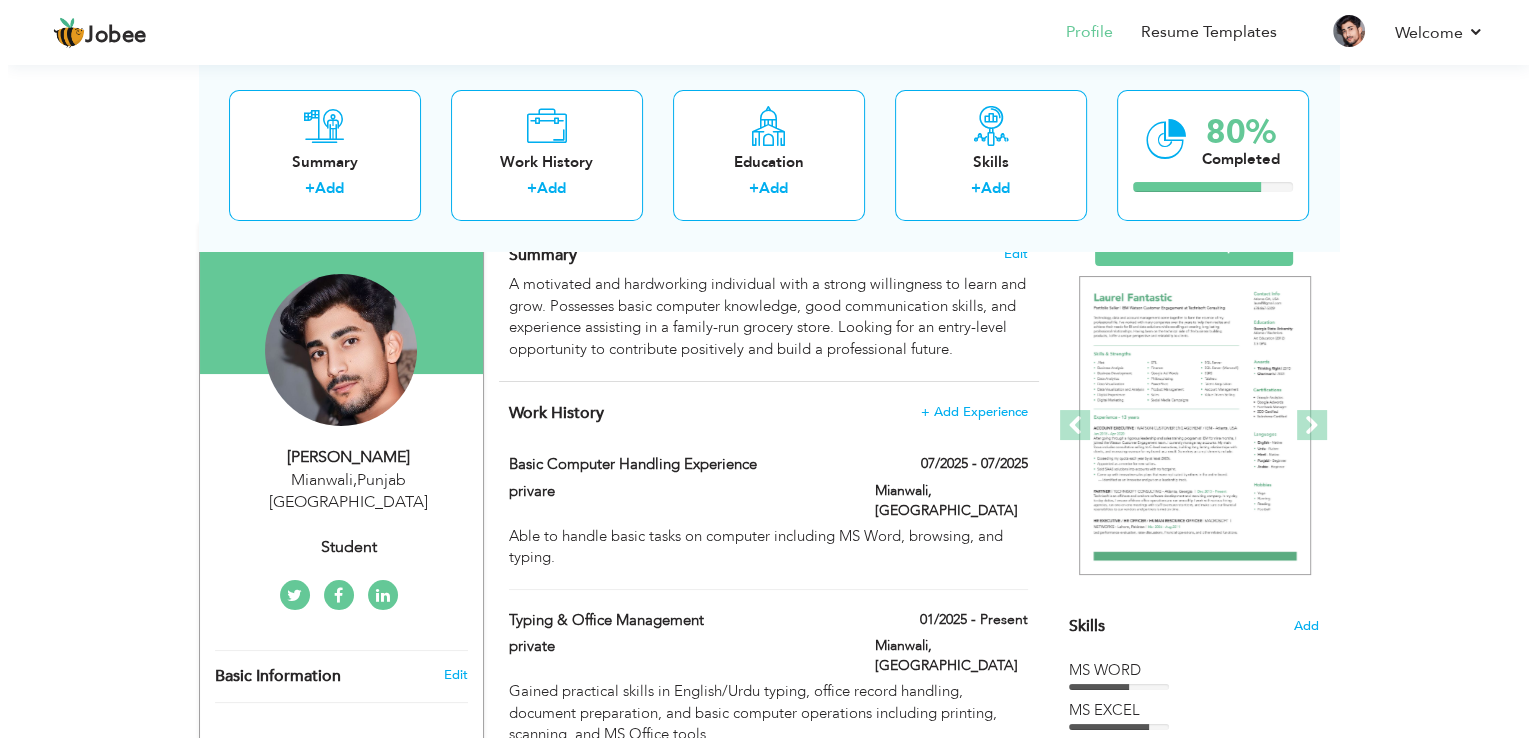 scroll, scrollTop: 159, scrollLeft: 0, axis: vertical 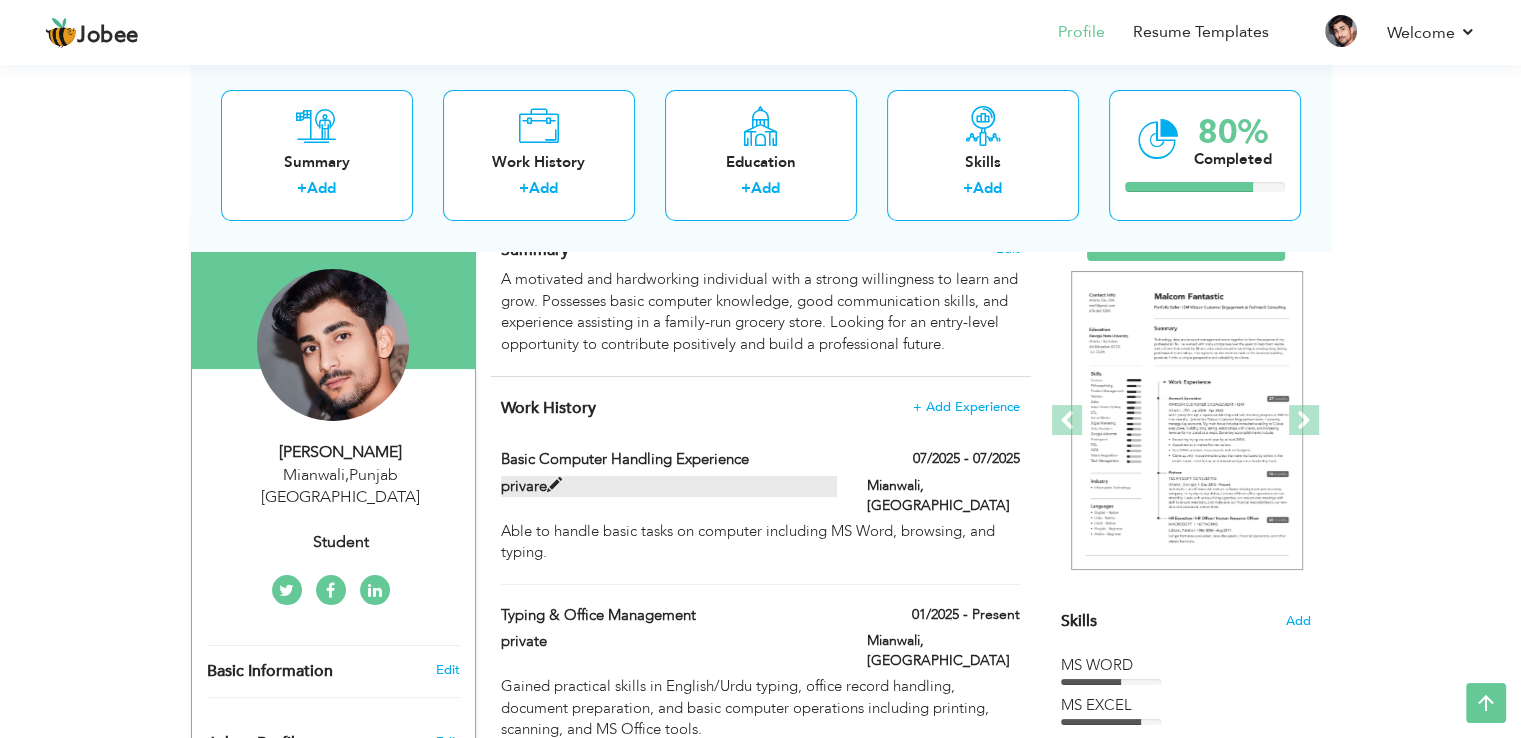 click at bounding box center (554, 485) 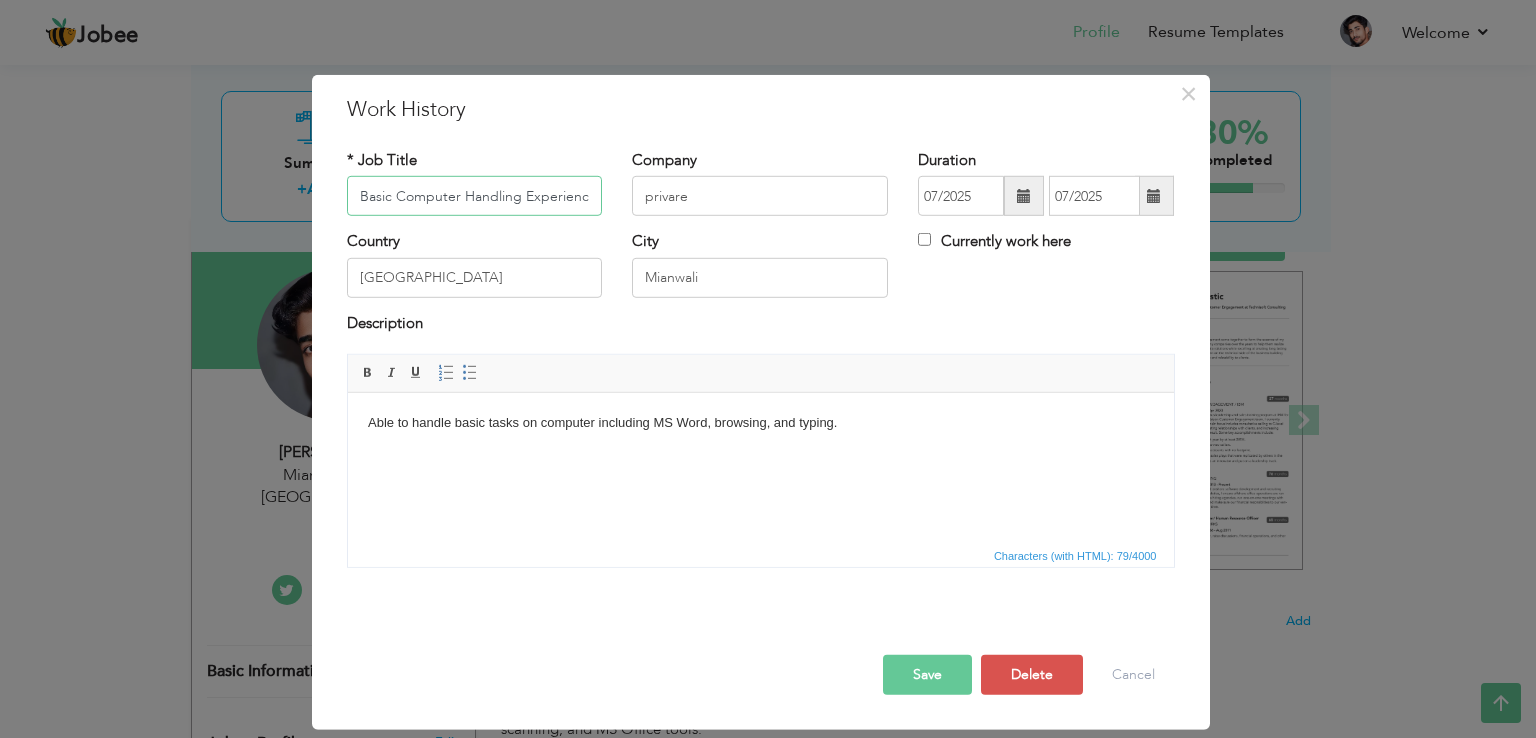scroll, scrollTop: 0, scrollLeft: 2, axis: horizontal 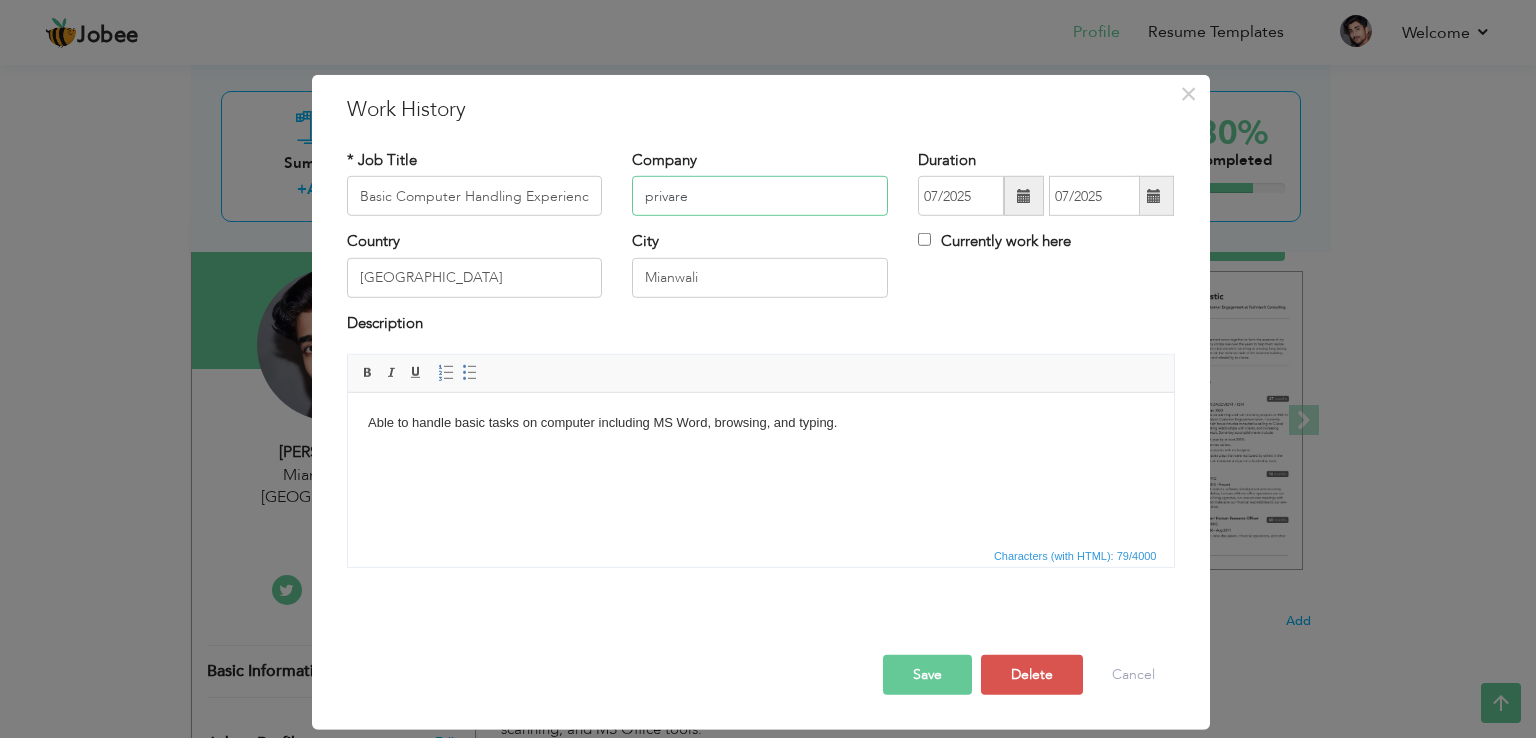 click on "privare" at bounding box center [760, 196] 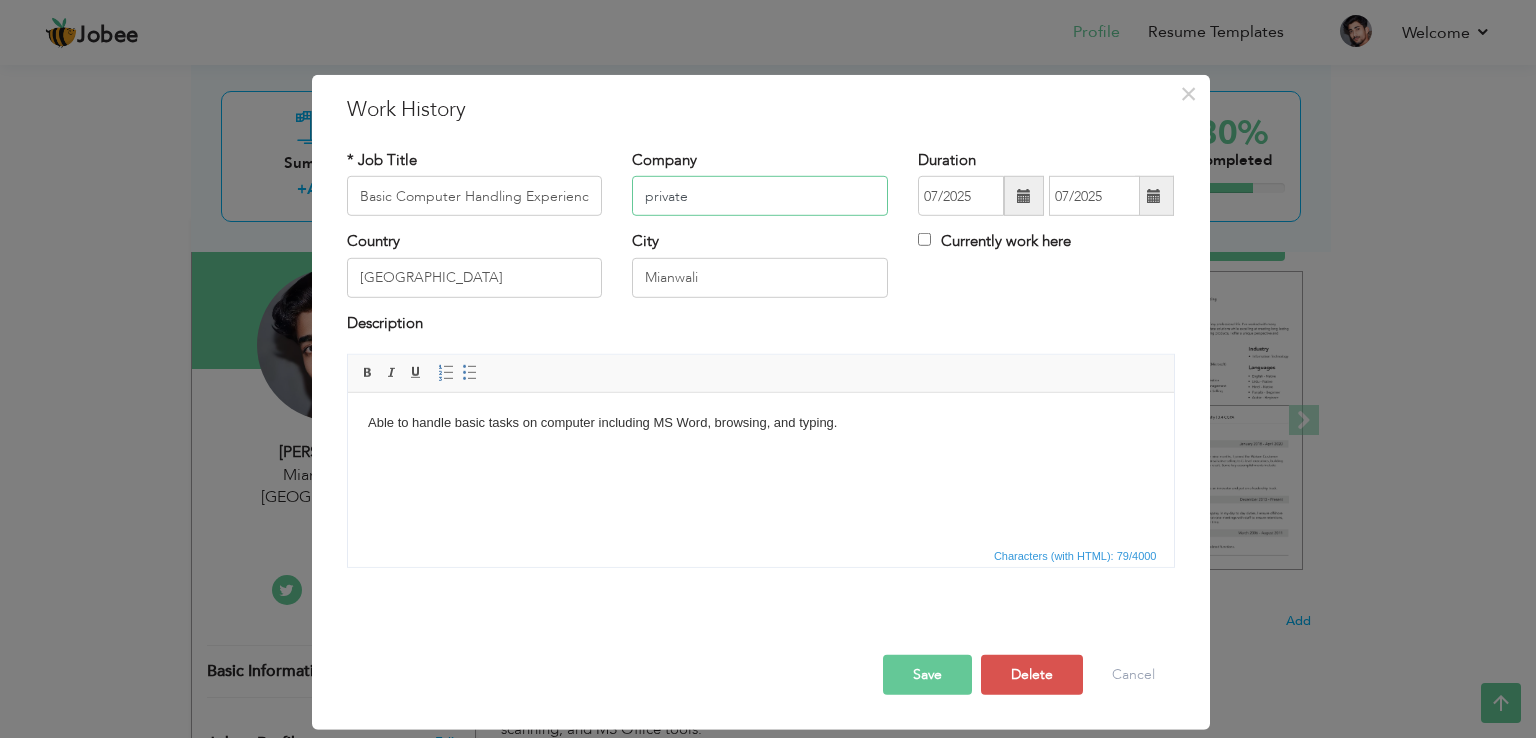 type on "private" 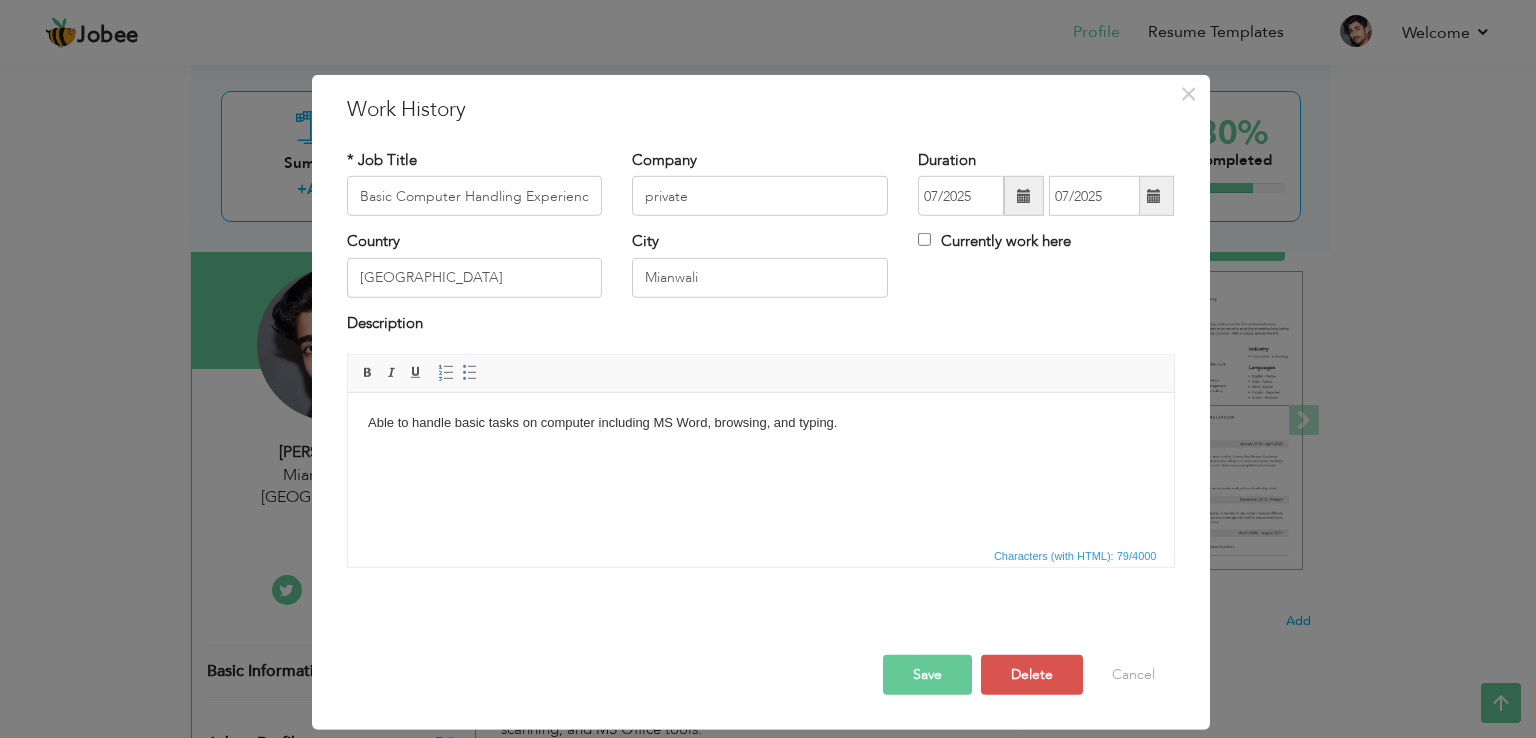 click on "Save" at bounding box center (927, 675) 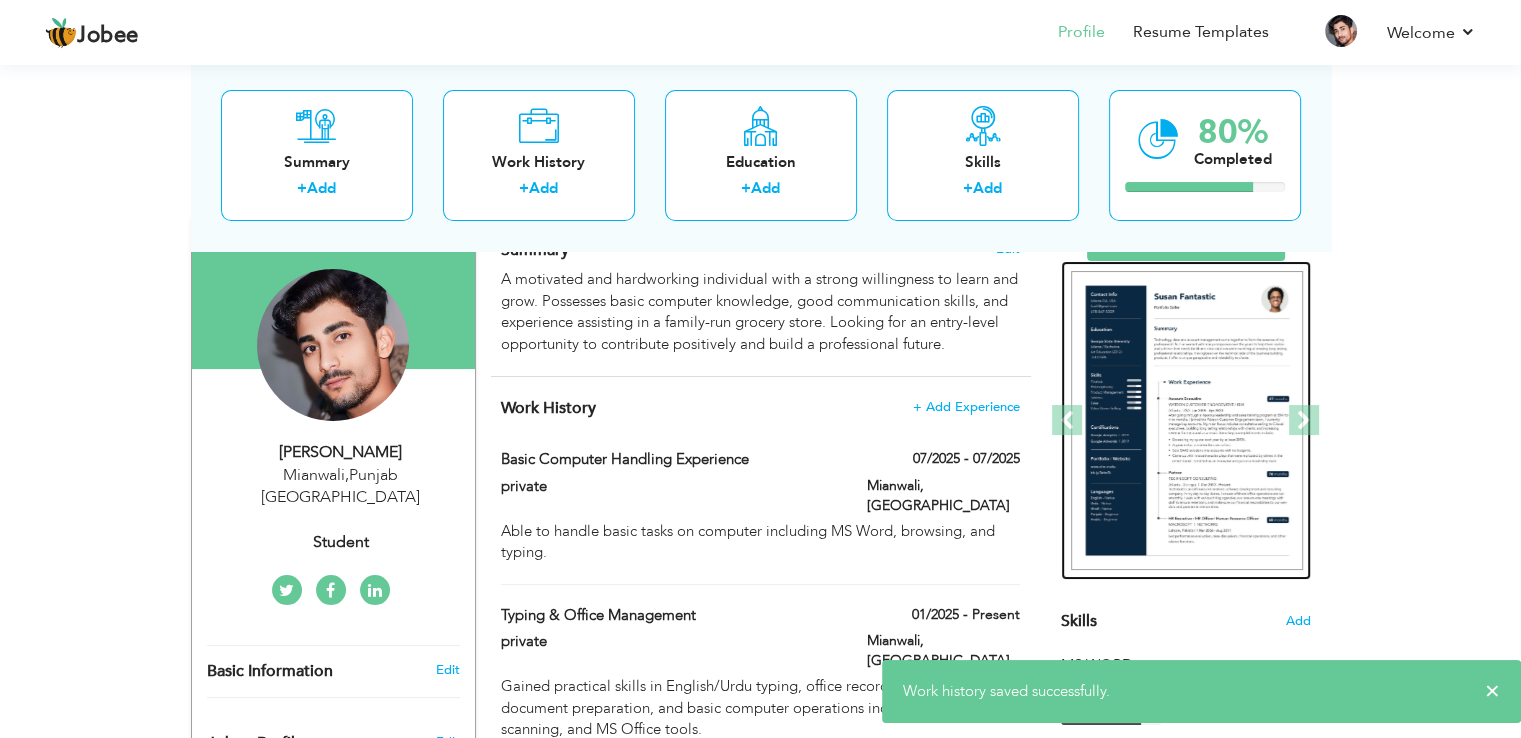 click at bounding box center [1187, 421] 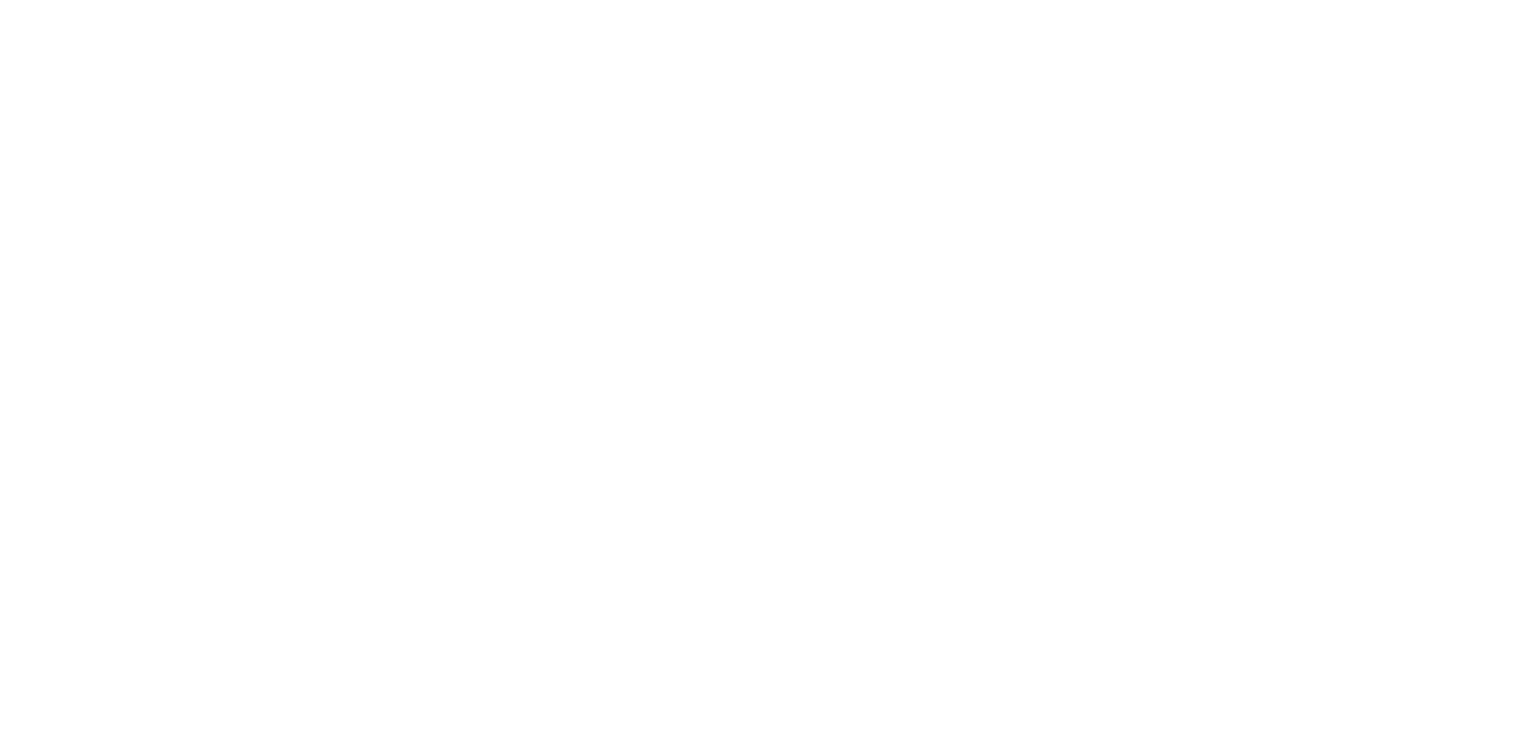 scroll, scrollTop: 0, scrollLeft: 0, axis: both 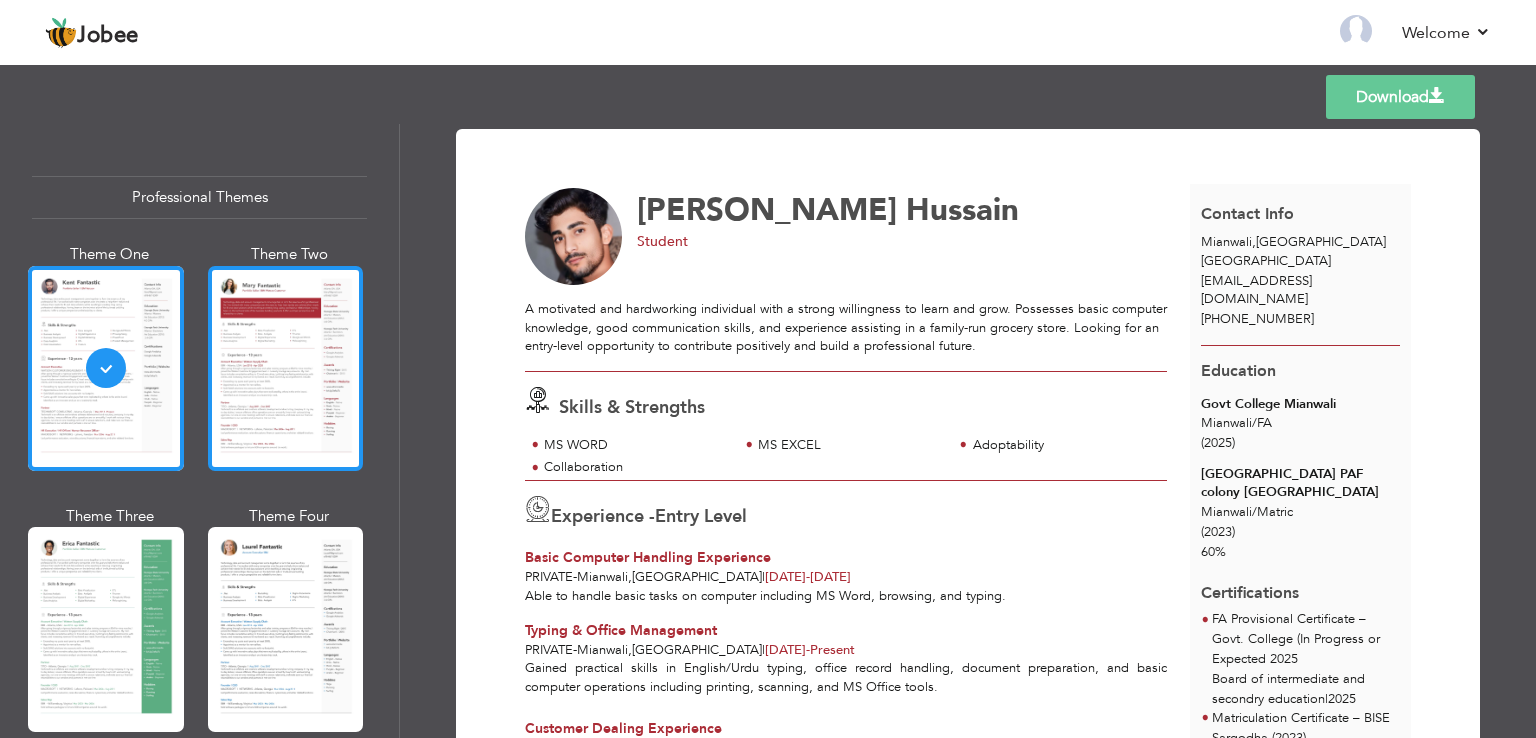 click at bounding box center [286, 368] 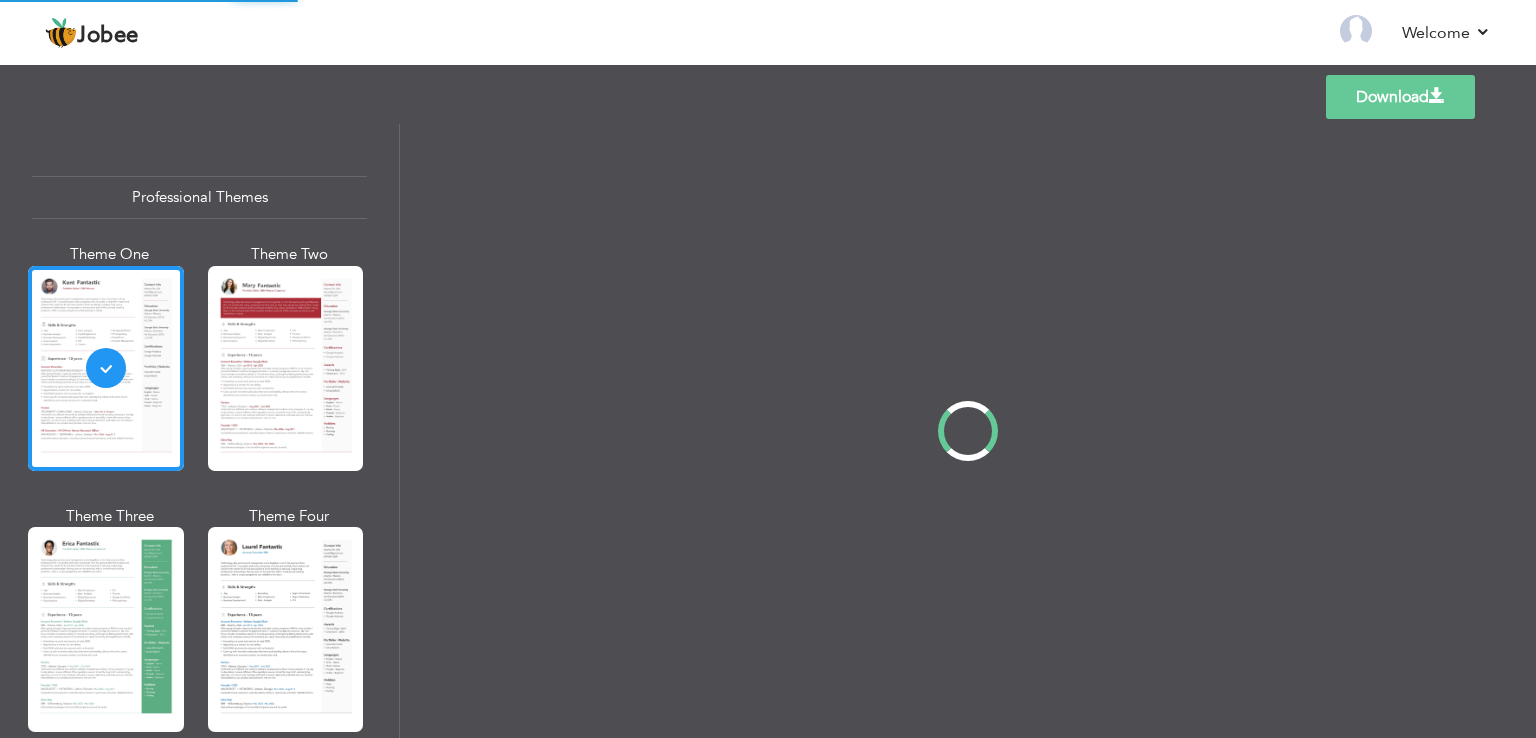 click on "Professional Themes
Theme One
Theme Two
Theme Three
Theme Four" at bounding box center [768, 431] 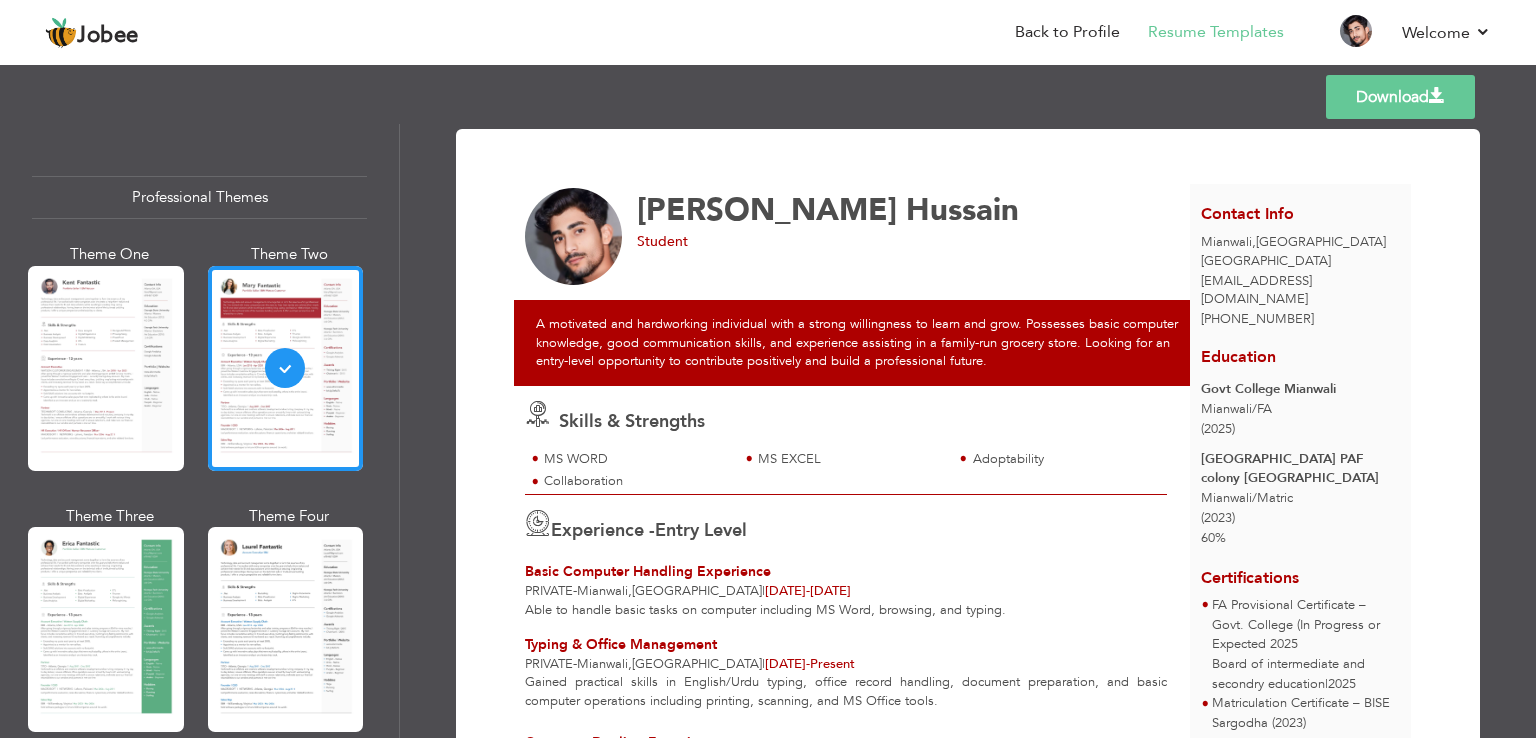 click at bounding box center (106, 629) 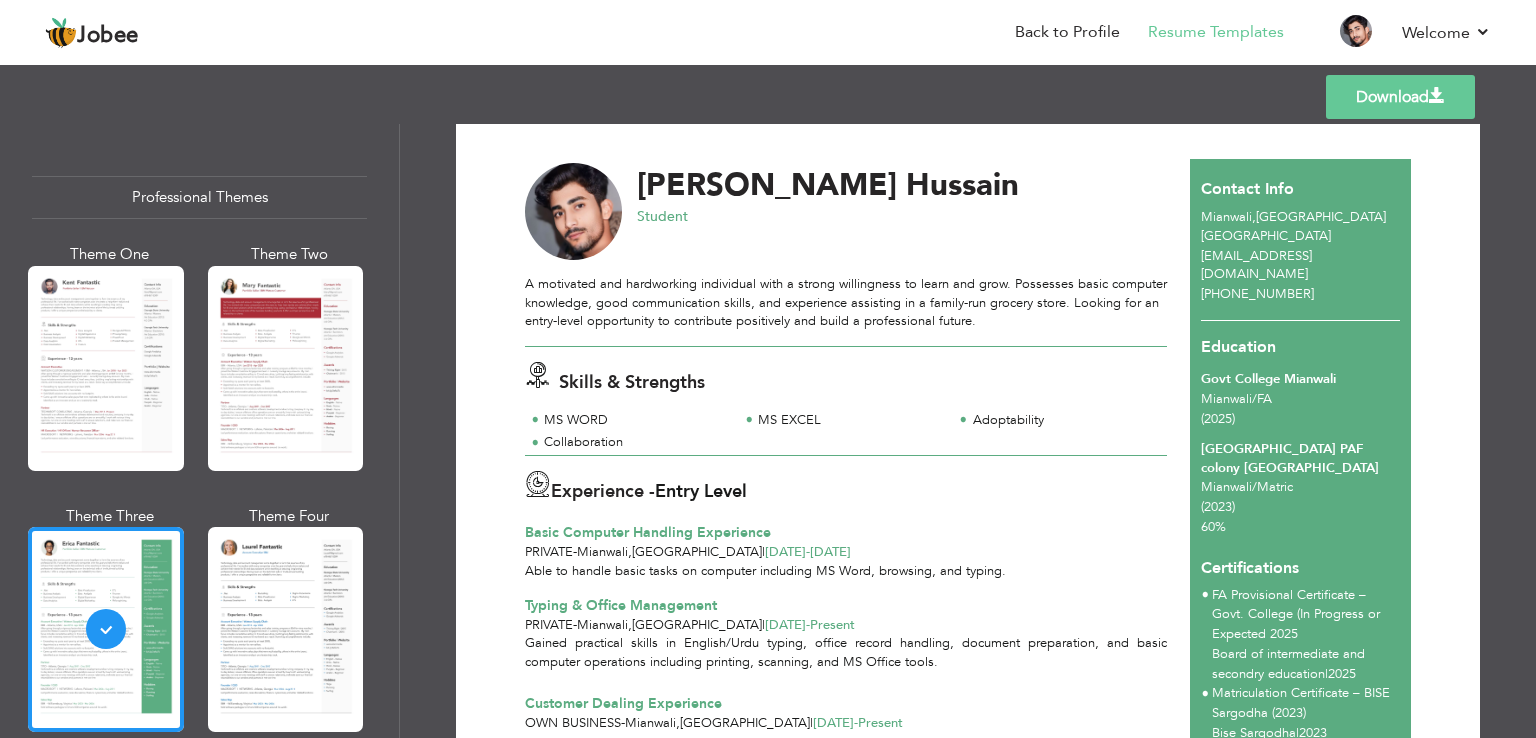 scroll, scrollTop: 0, scrollLeft: 0, axis: both 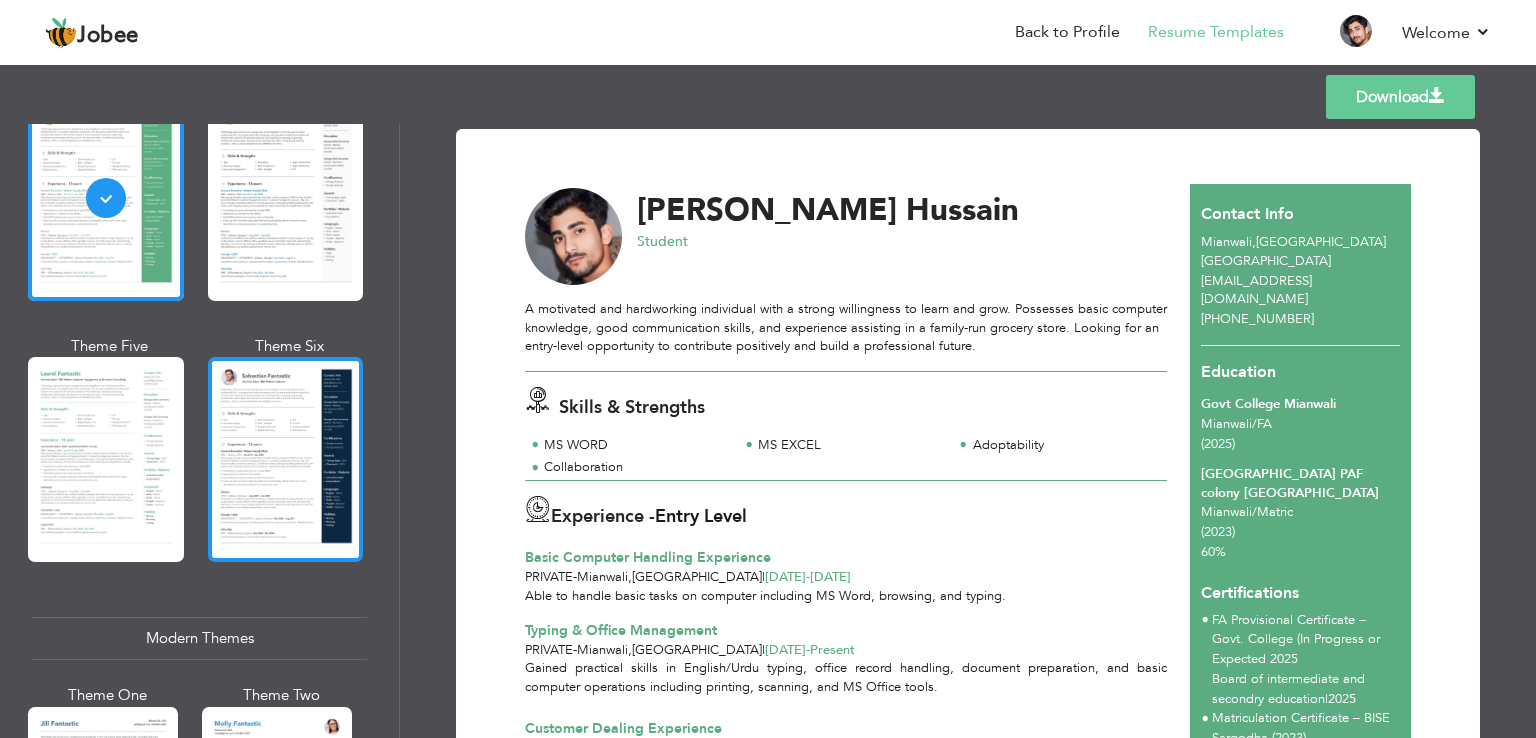 click at bounding box center (286, 459) 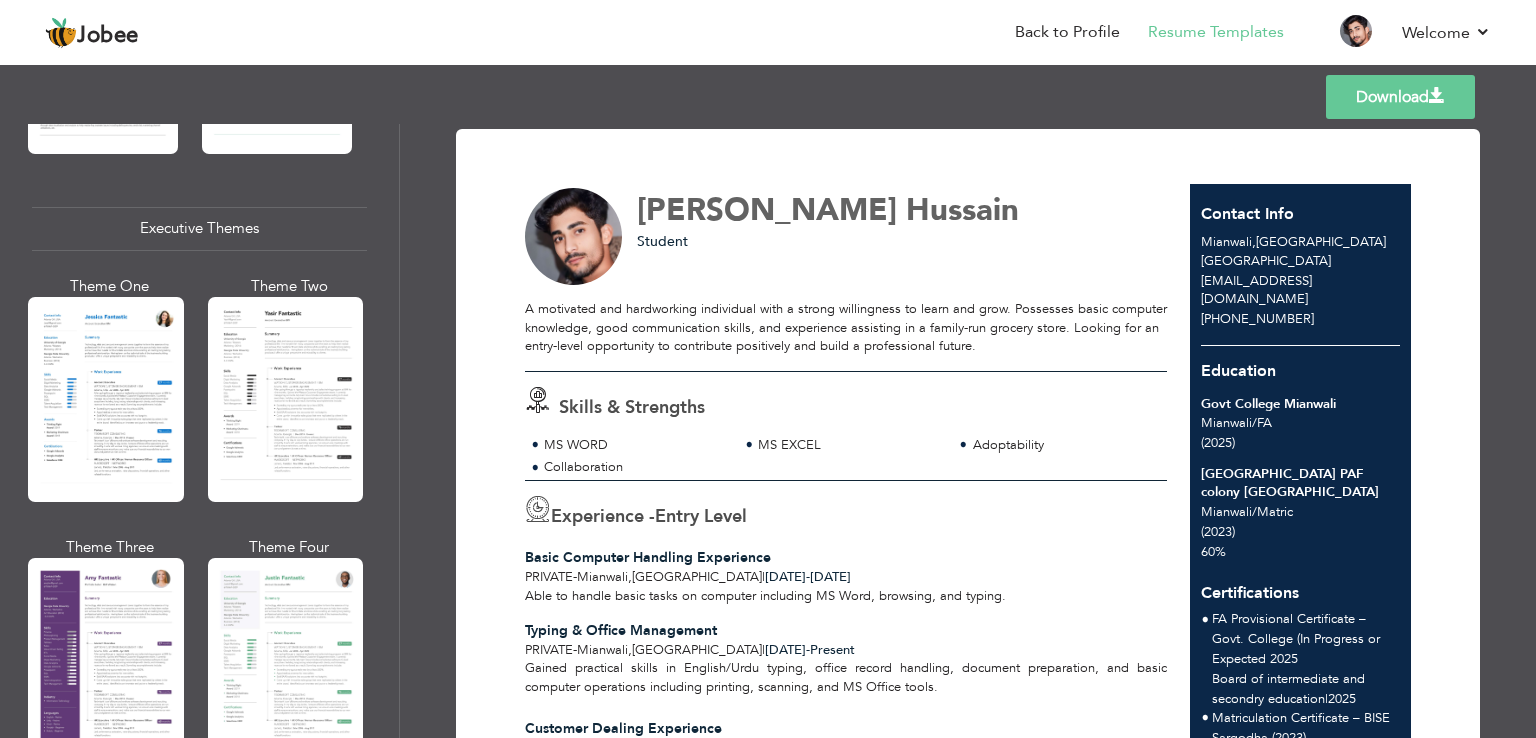 scroll, scrollTop: 1492, scrollLeft: 0, axis: vertical 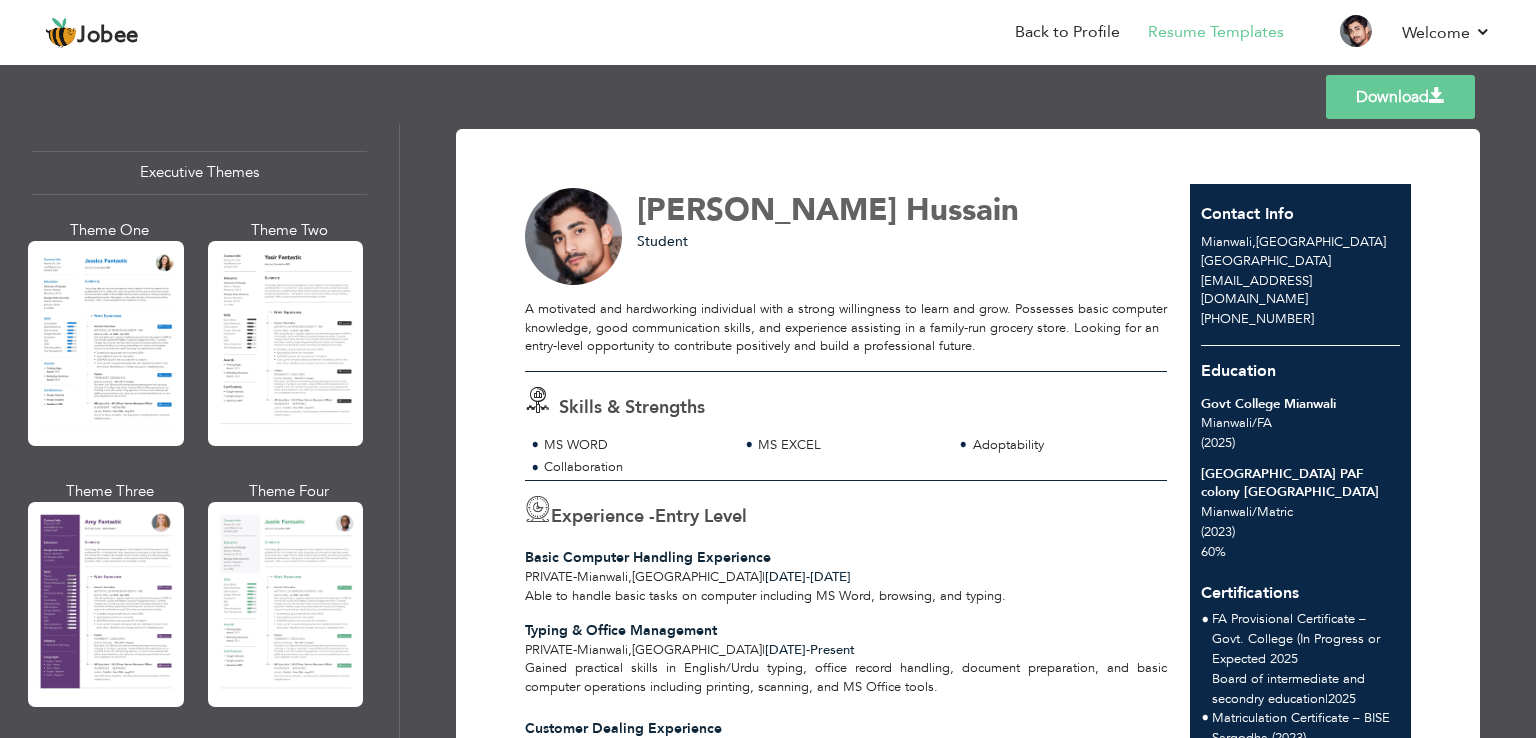 click on "Download" at bounding box center [1400, 97] 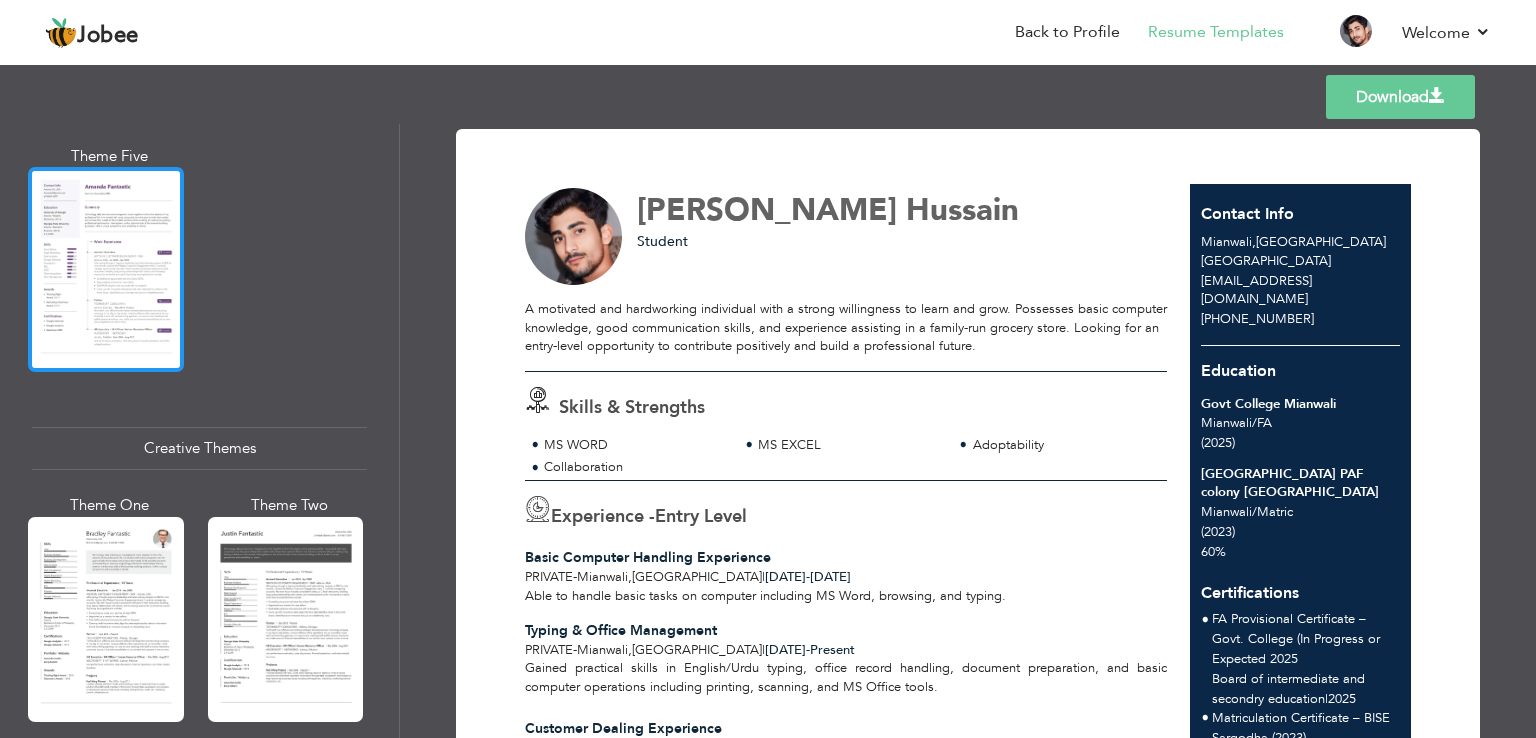 scroll, scrollTop: 2091, scrollLeft: 0, axis: vertical 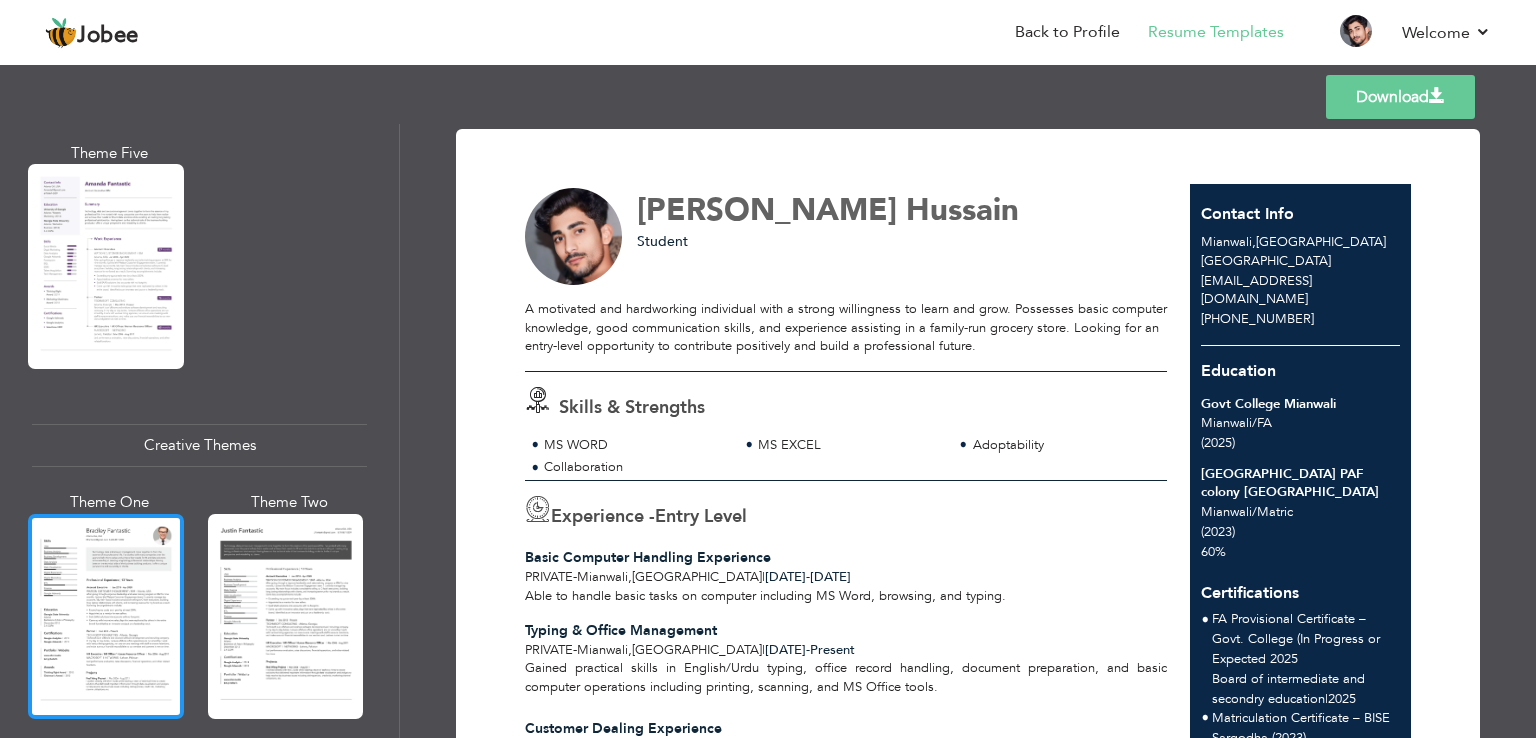 click at bounding box center (106, 616) 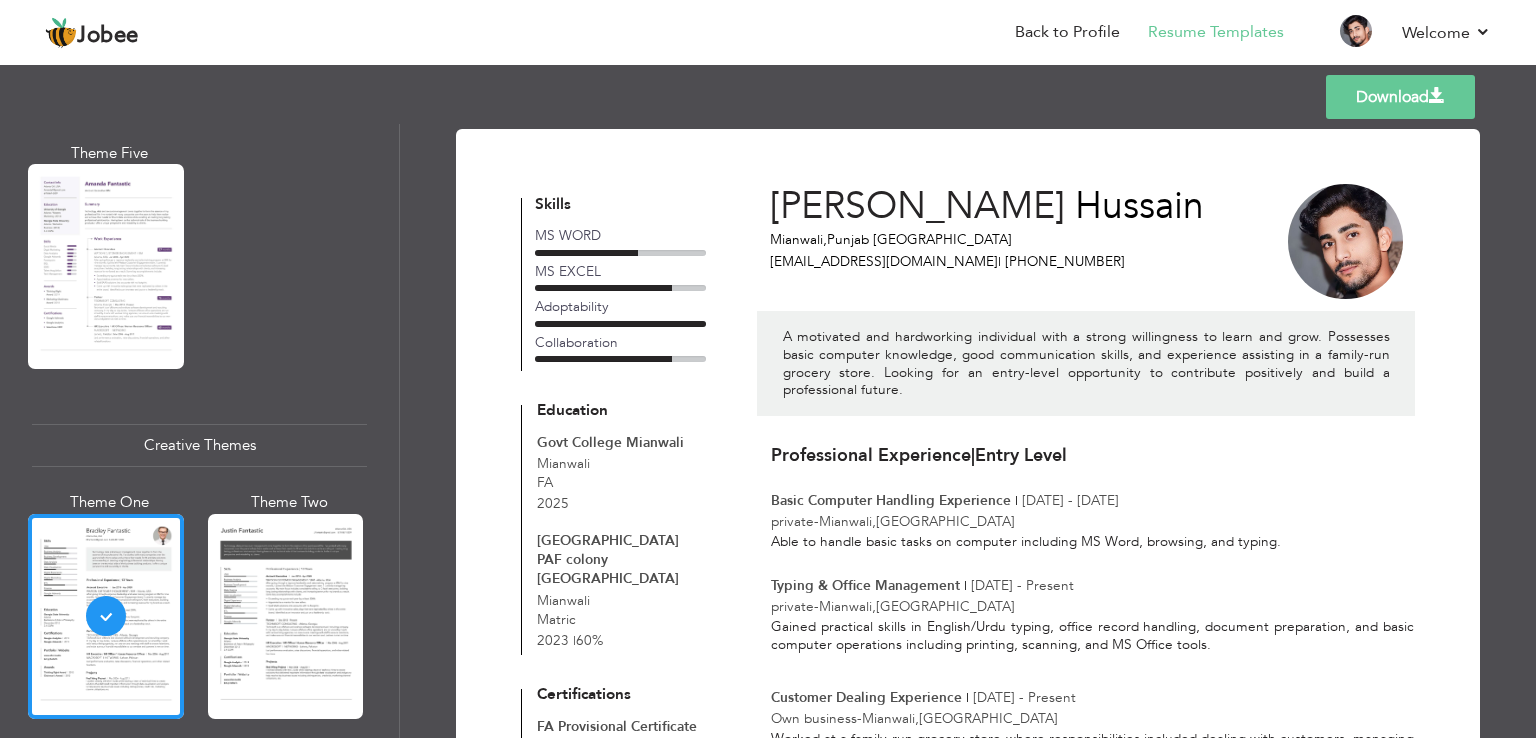 scroll, scrollTop: 399, scrollLeft: 0, axis: vertical 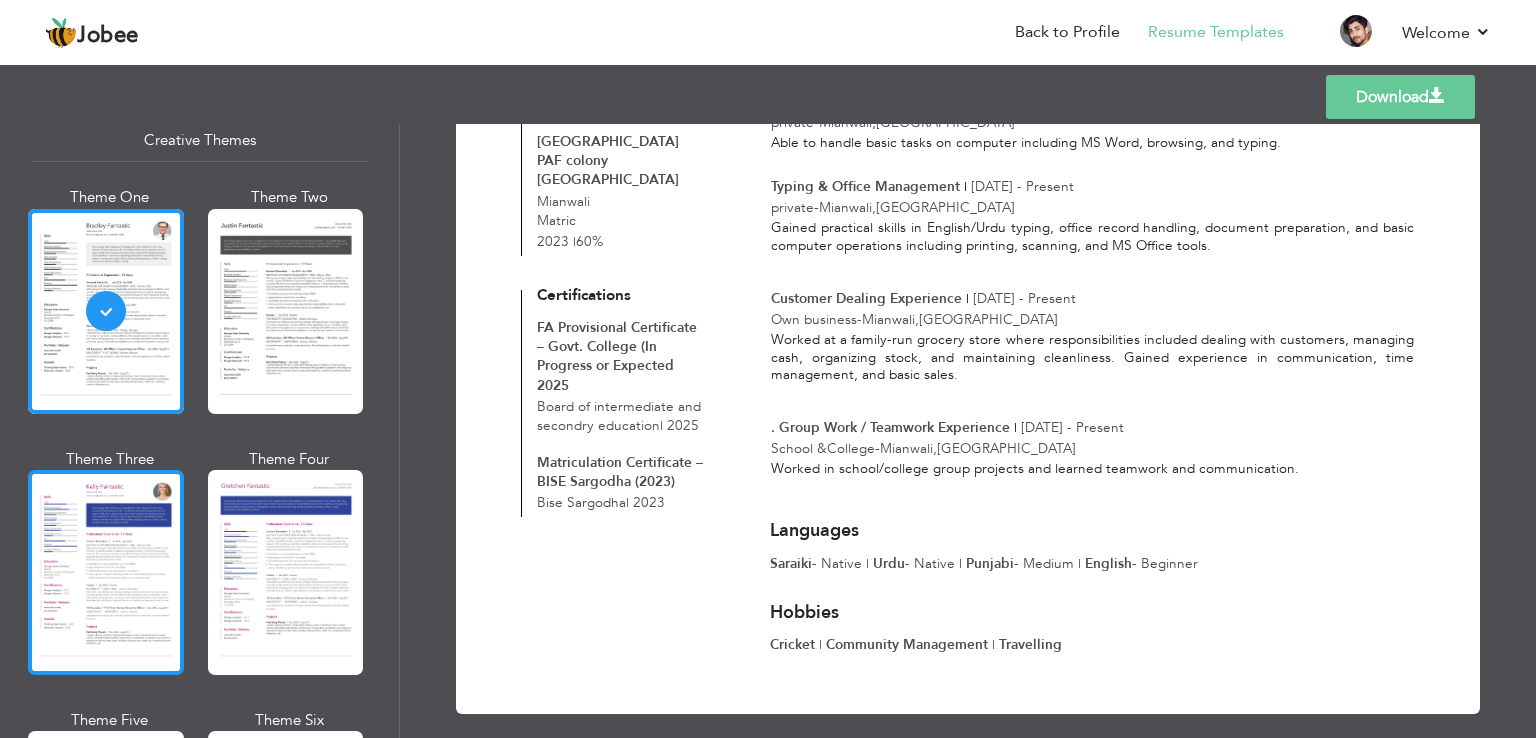 click at bounding box center (106, 572) 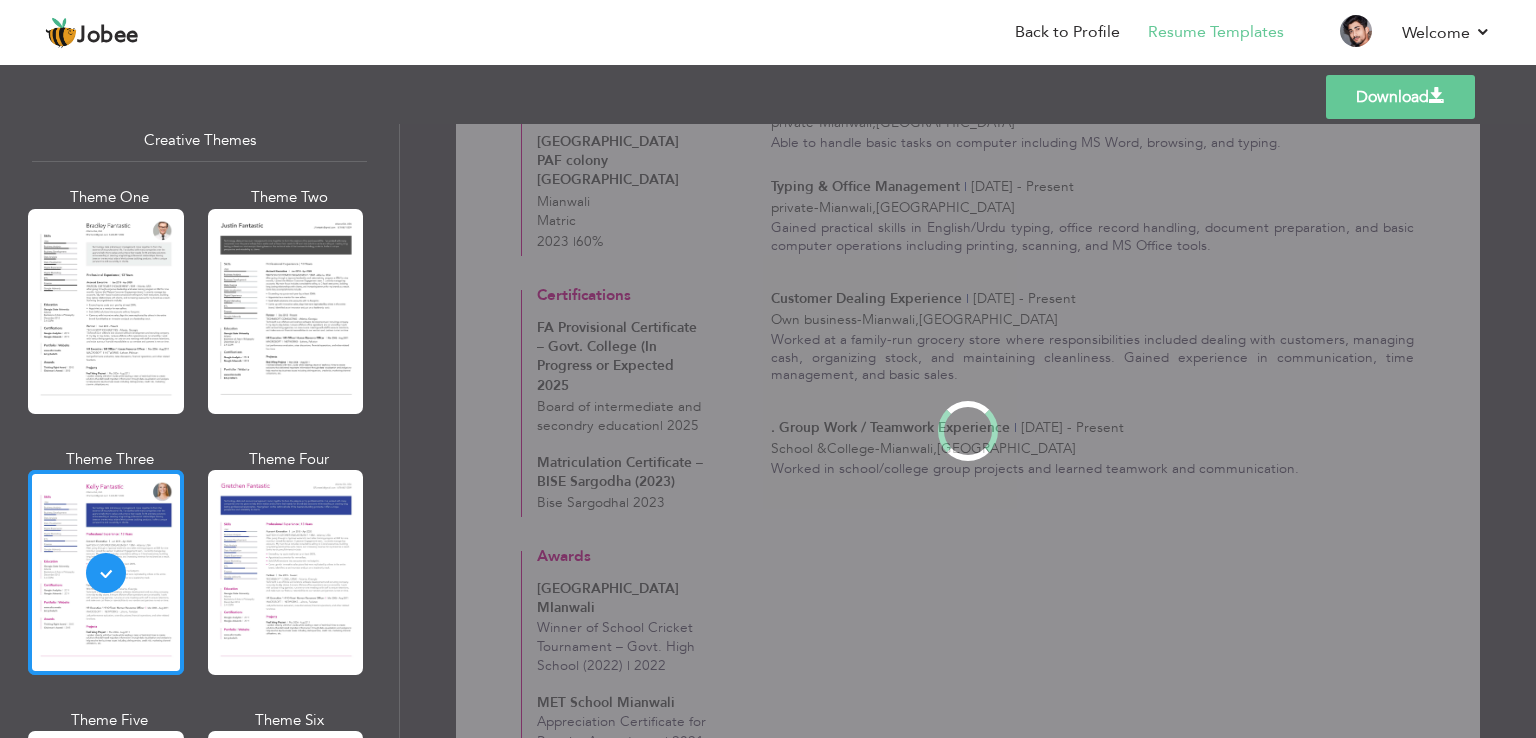 scroll, scrollTop: 0, scrollLeft: 0, axis: both 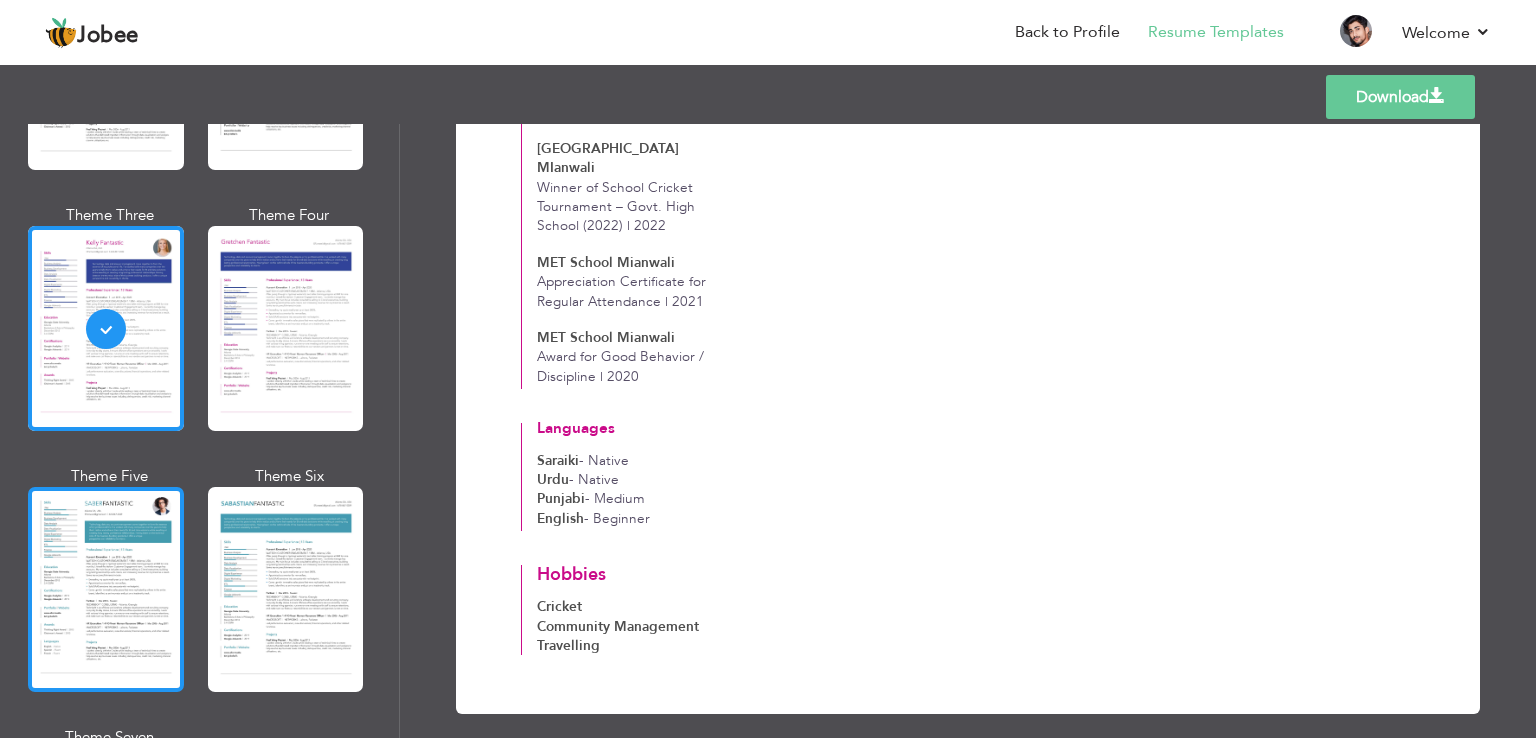 click at bounding box center [106, 589] 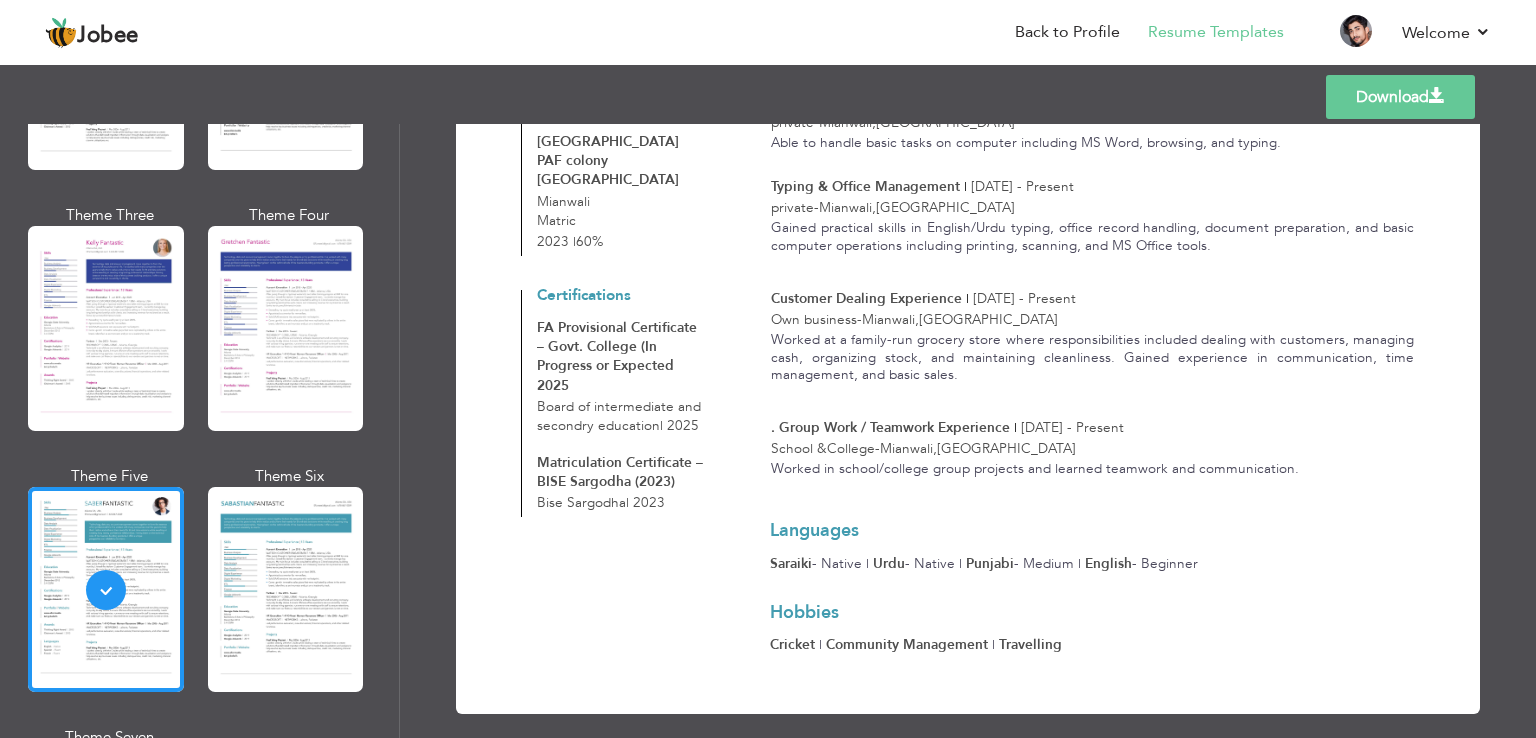 scroll, scrollTop: 0, scrollLeft: 0, axis: both 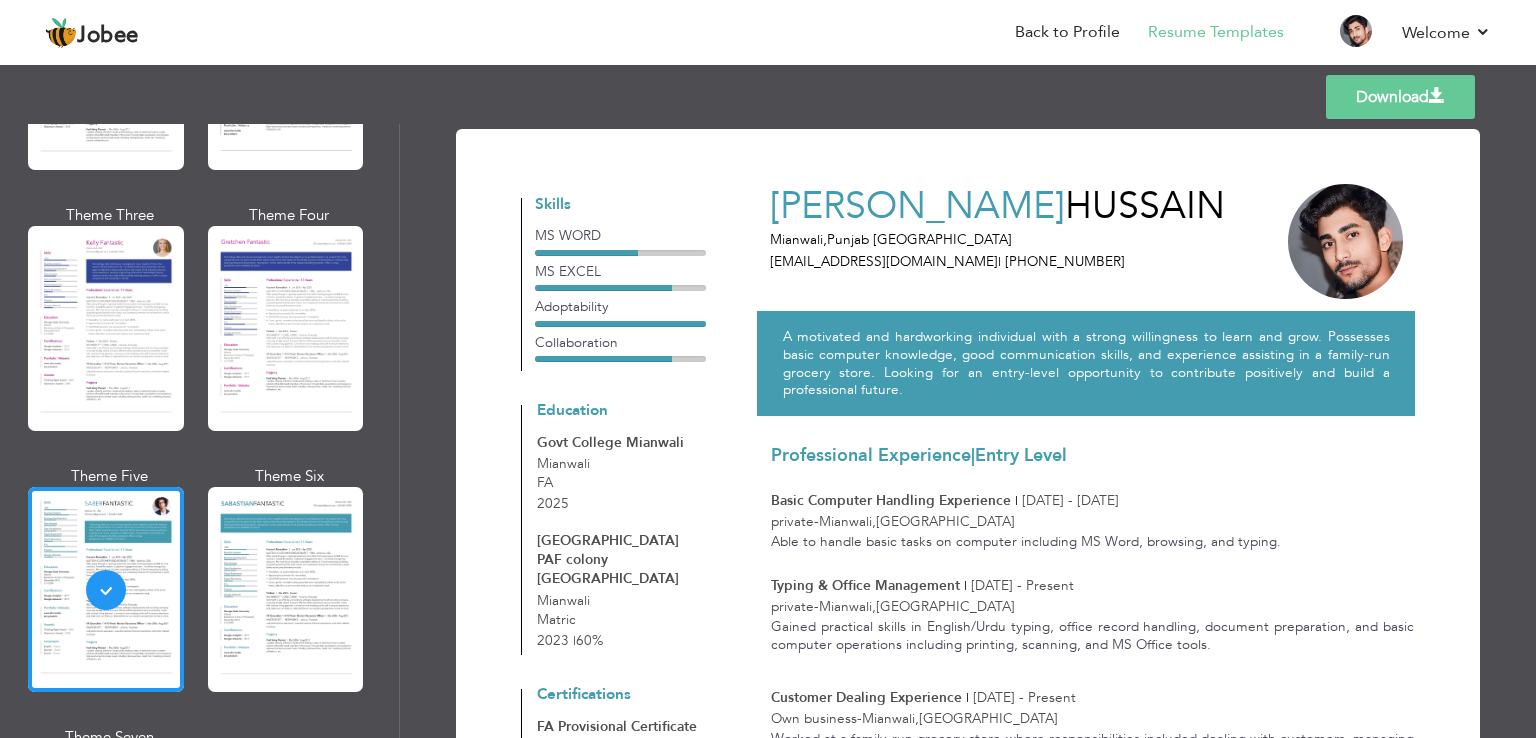 click on "Download" at bounding box center (1400, 97) 